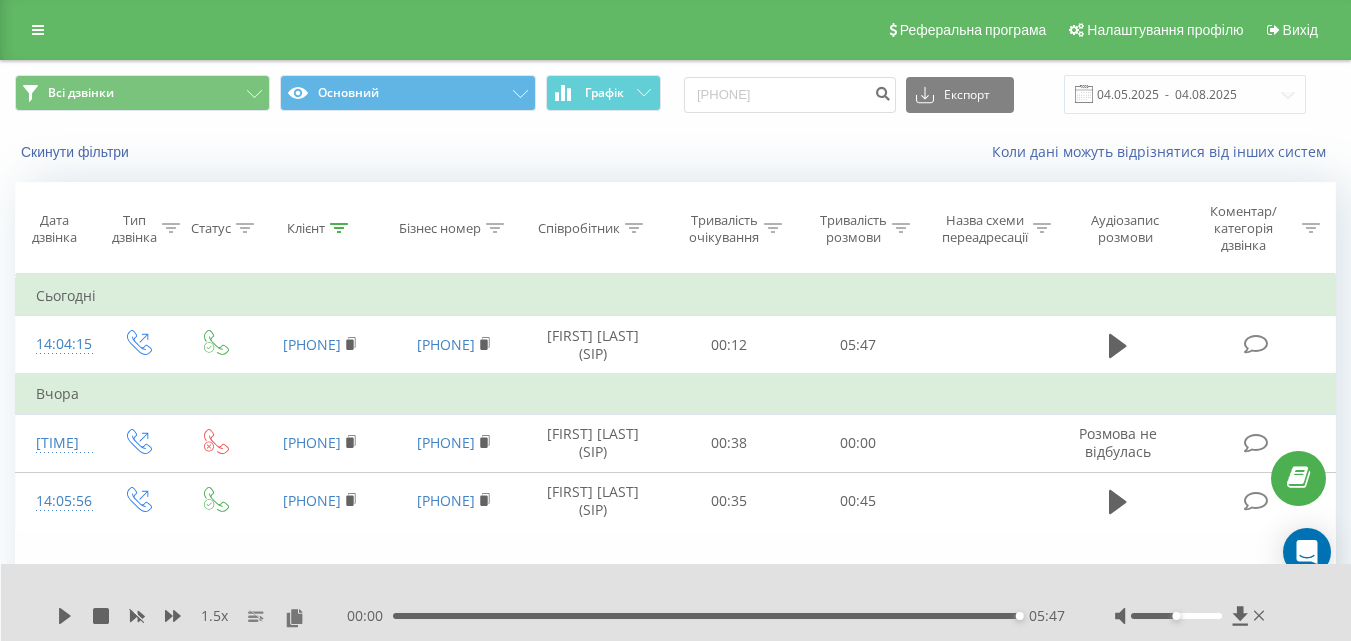 scroll, scrollTop: 0, scrollLeft: 0, axis: both 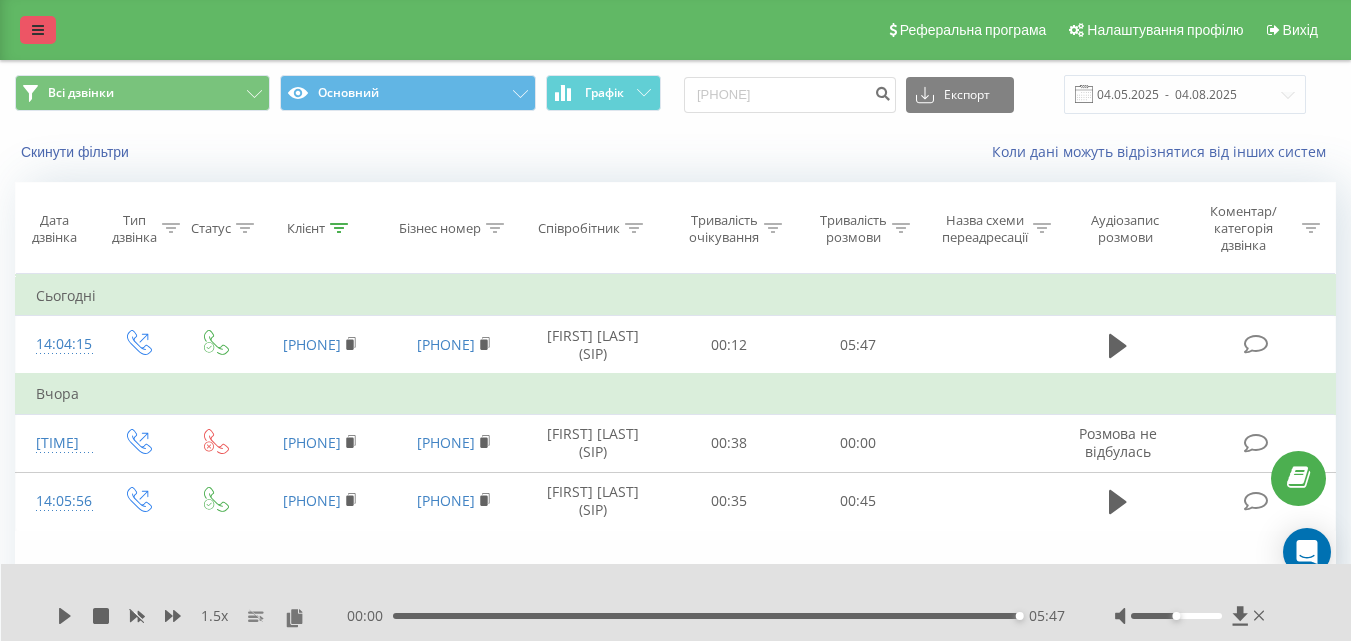 click at bounding box center [38, 30] 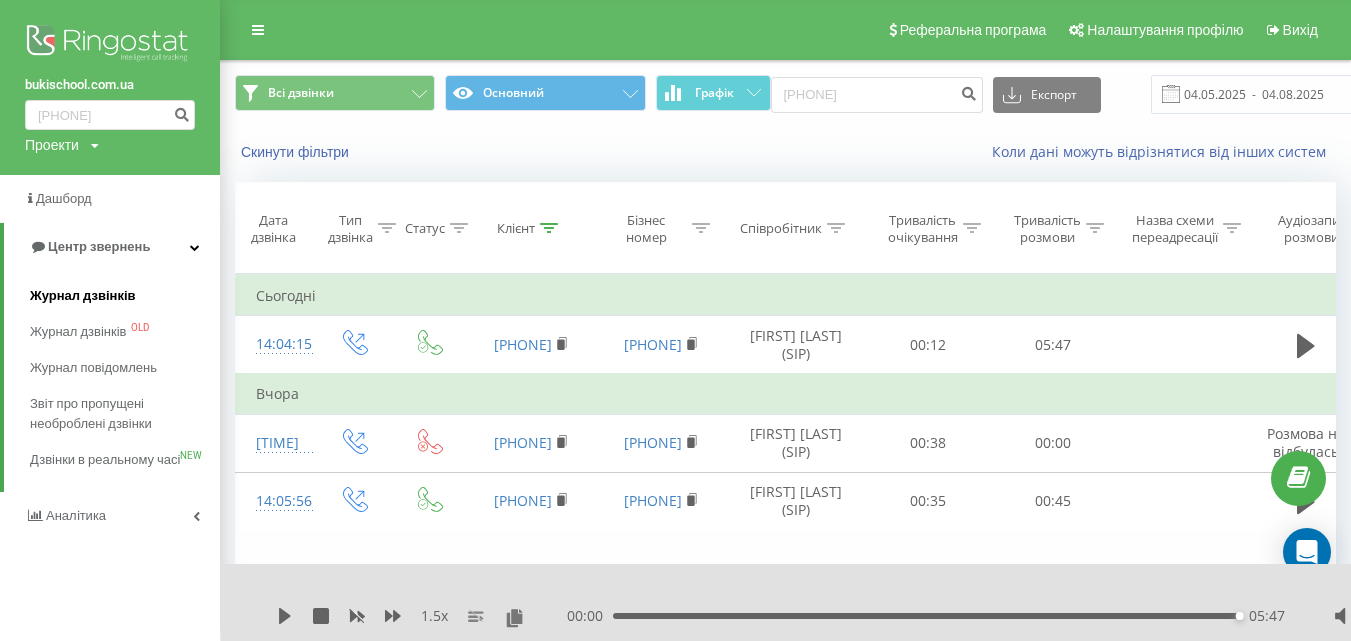 click on "Журнал дзвінків" at bounding box center (83, 296) 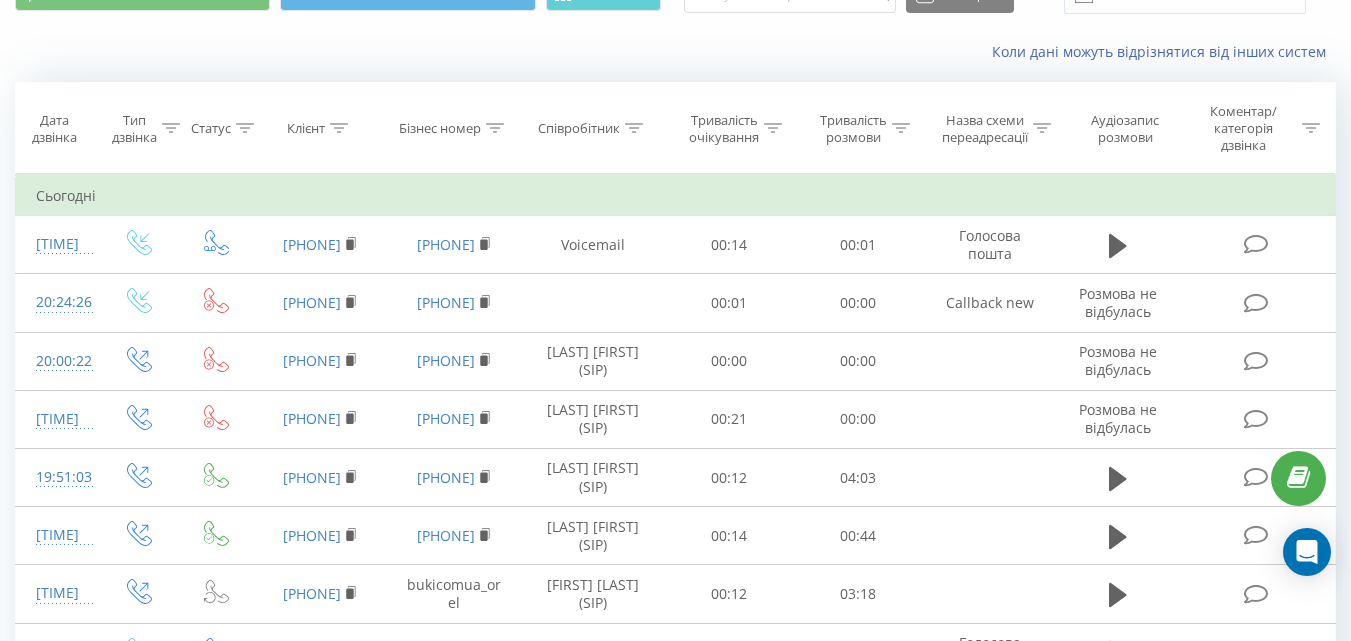 scroll, scrollTop: 100, scrollLeft: 0, axis: vertical 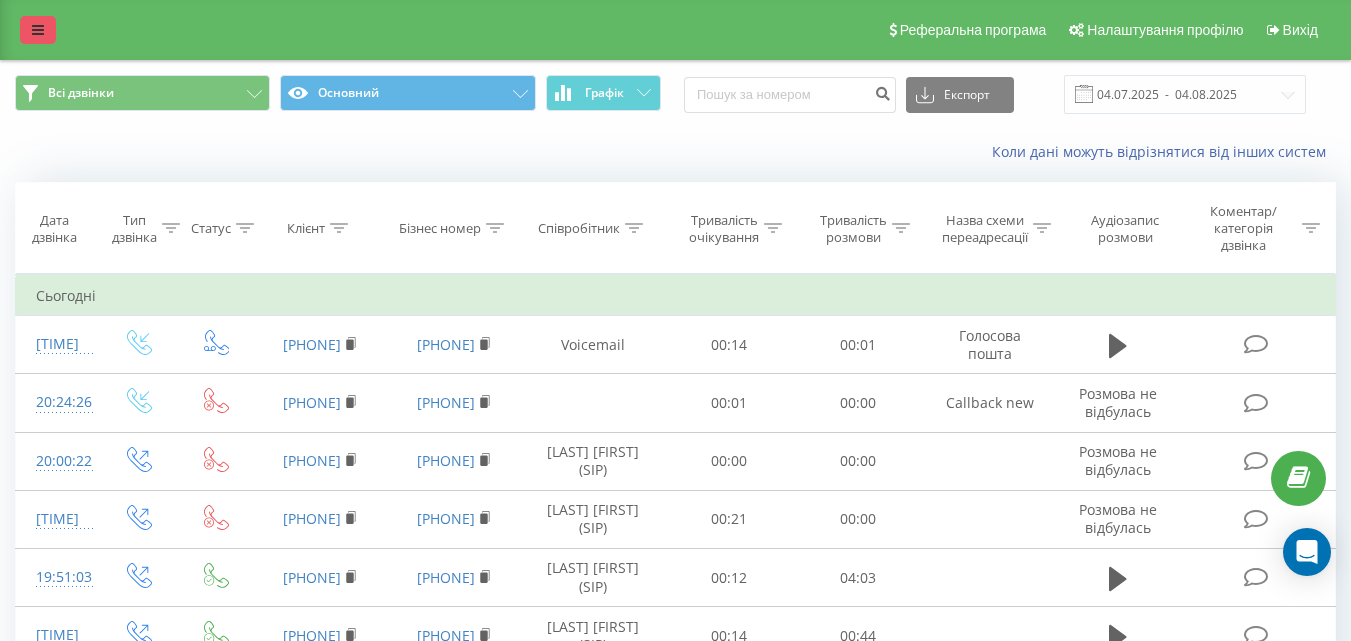 click at bounding box center [38, 30] 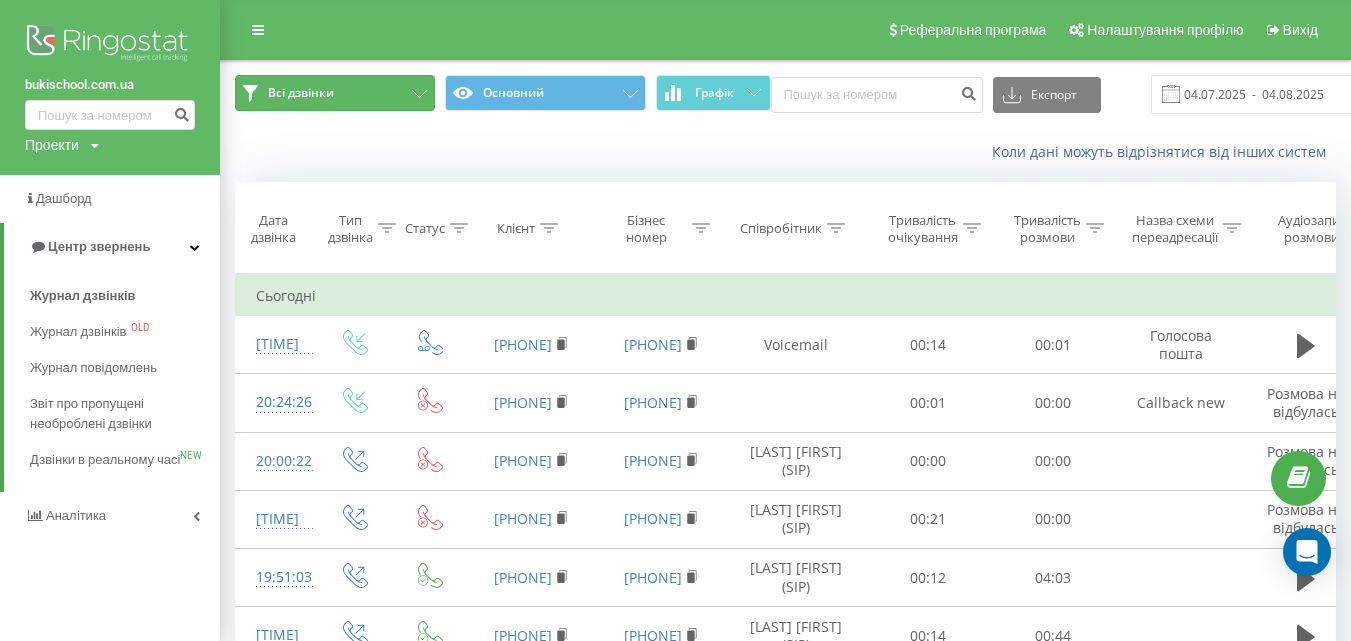 click on "Всі дзвінки" at bounding box center (301, 93) 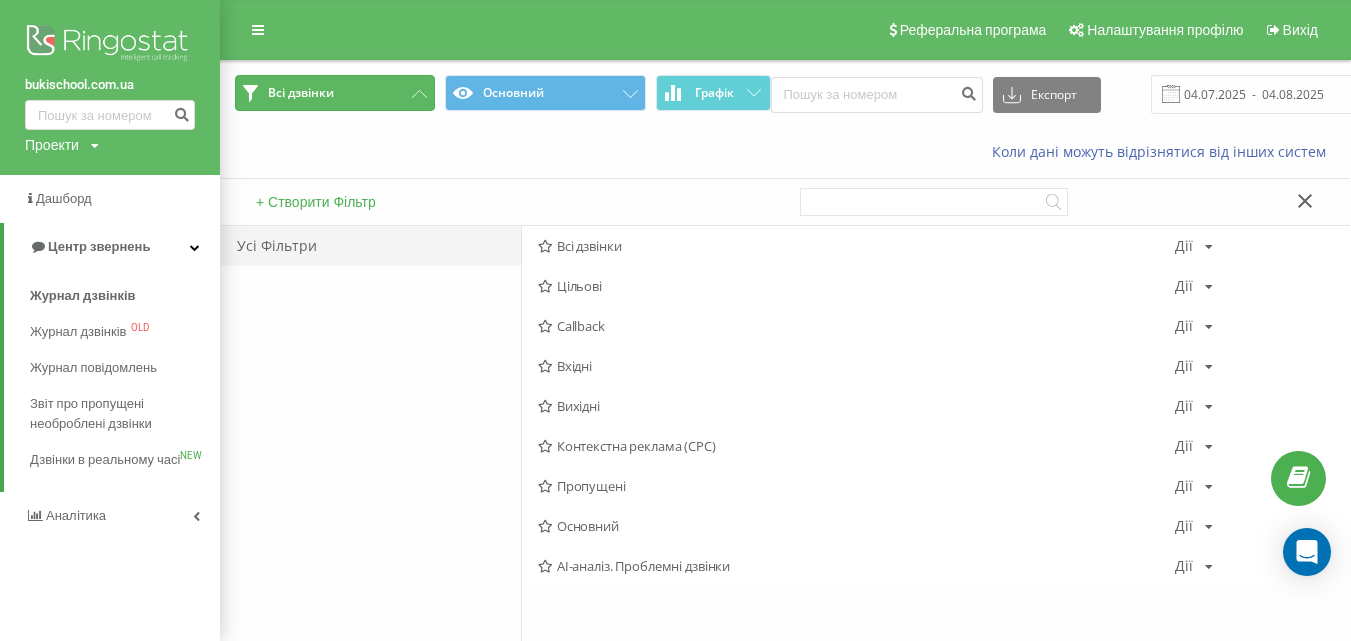 click on "Всі дзвінки" at bounding box center (301, 93) 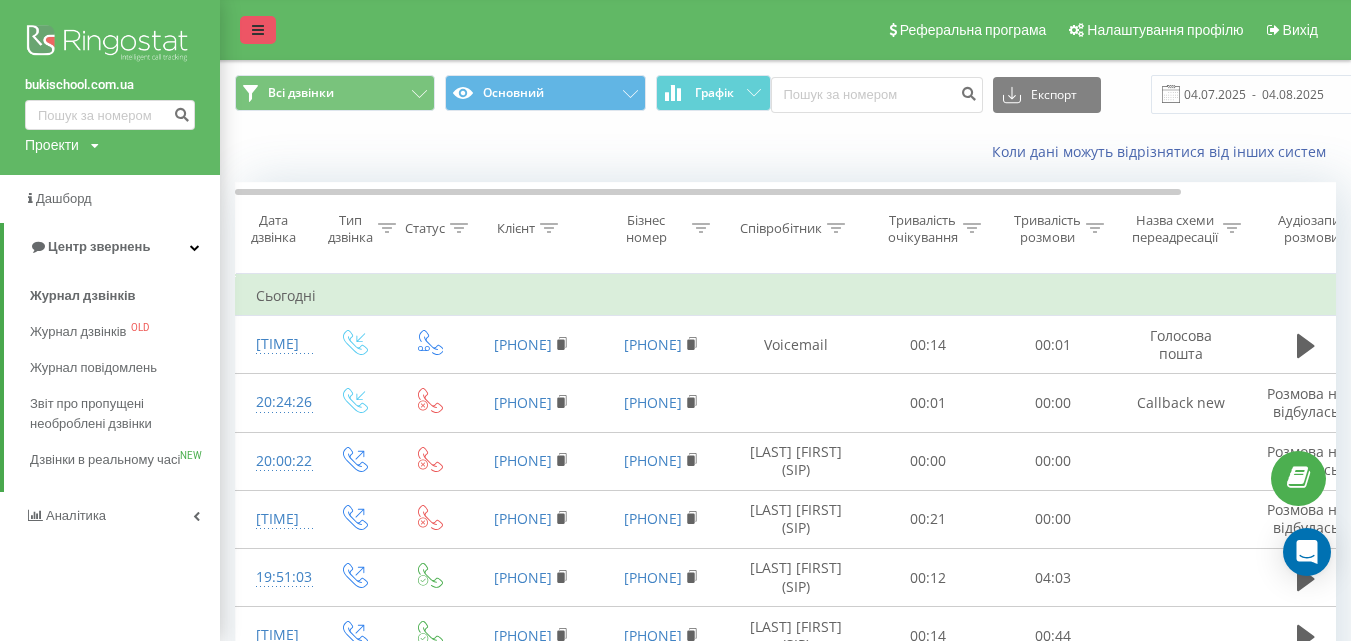 click at bounding box center [258, 30] 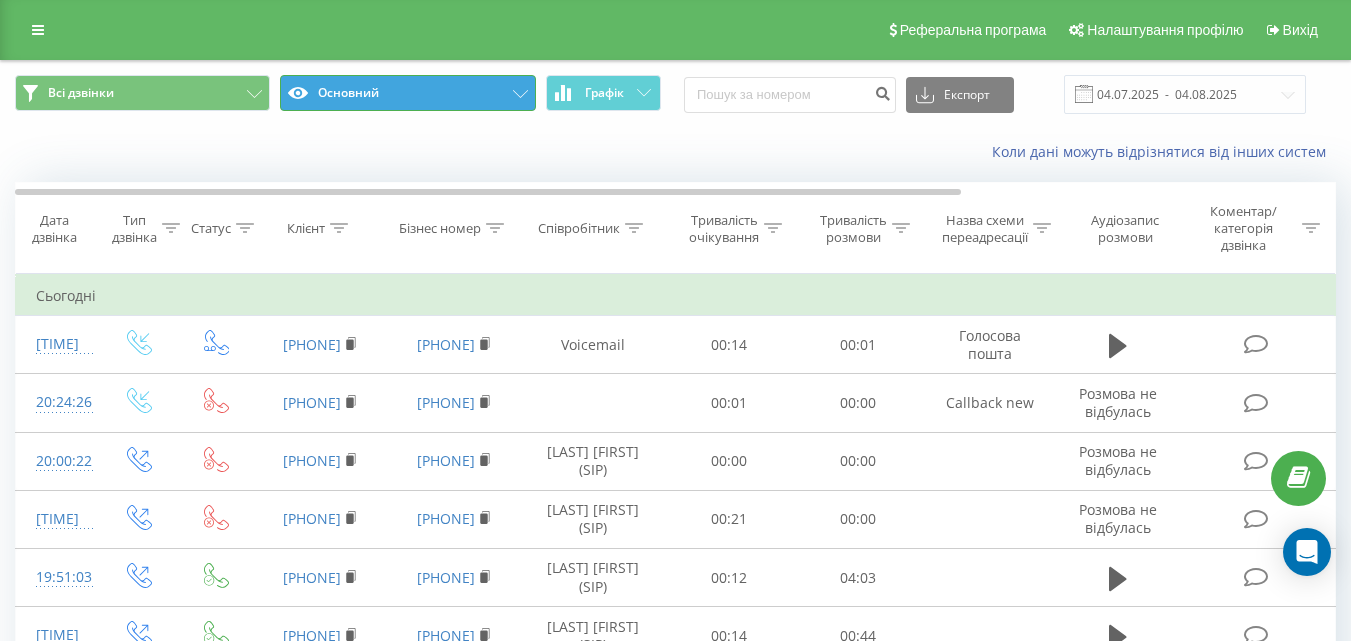 click on "Основний" at bounding box center (407, 93) 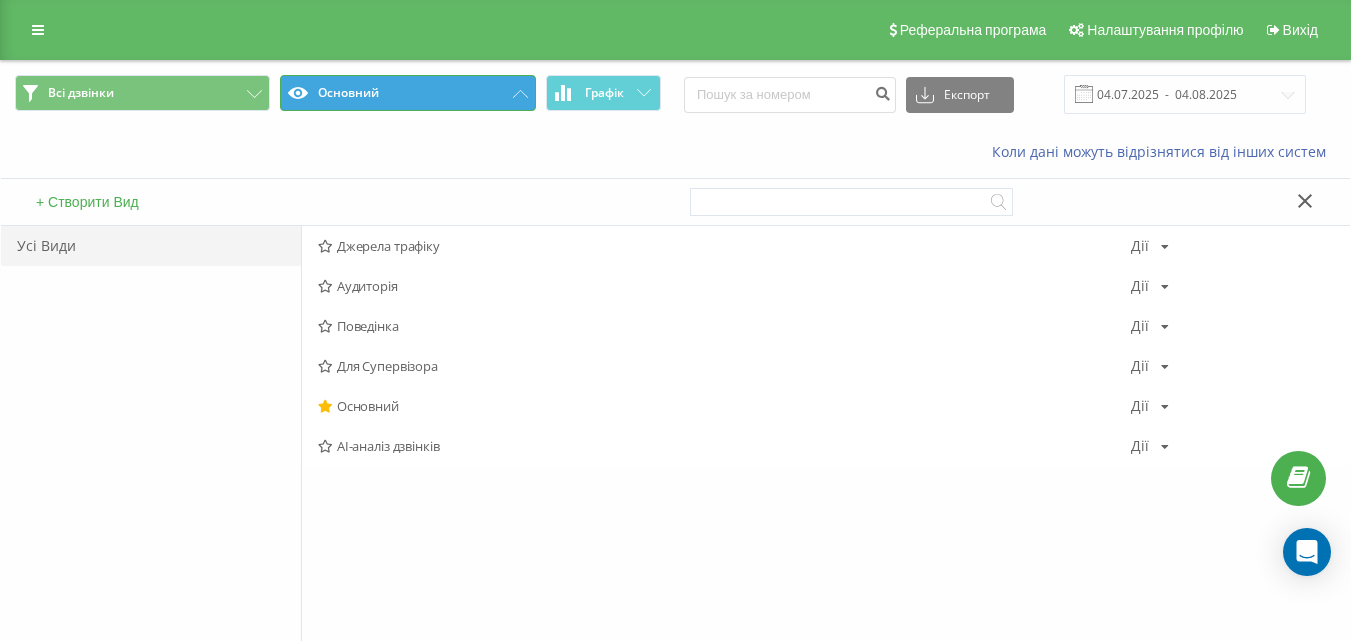 click on "Основний" at bounding box center (407, 93) 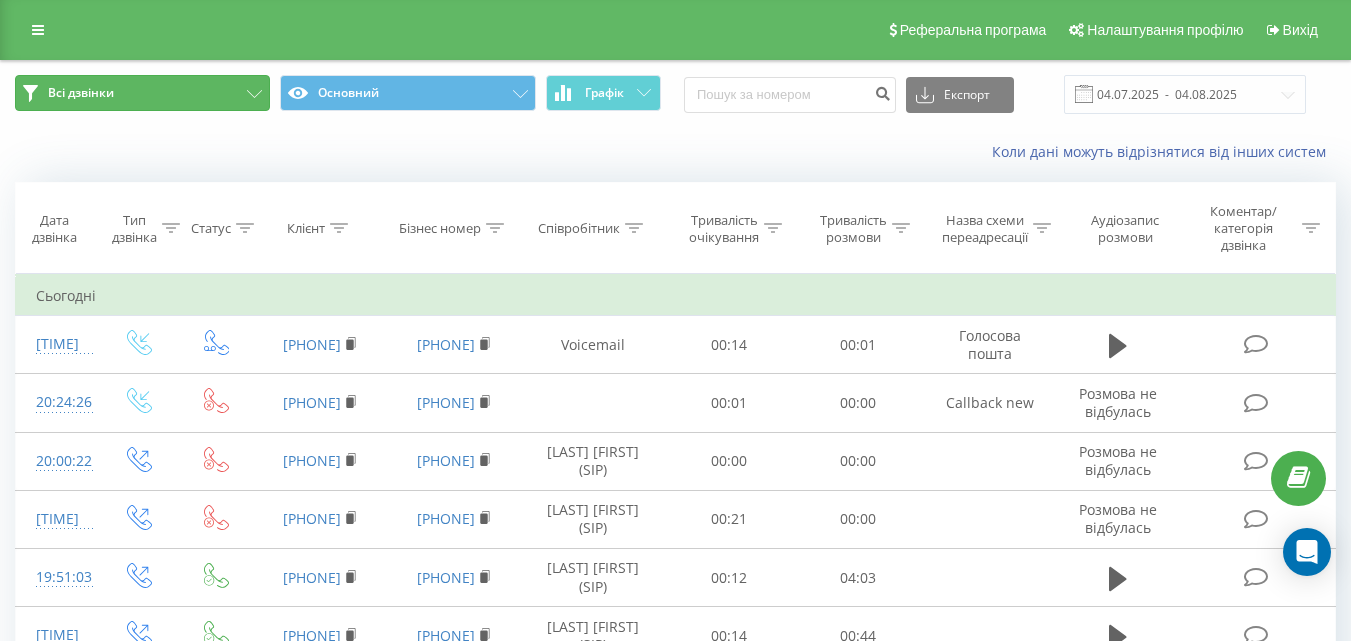 click on "Всі дзвінки" at bounding box center (142, 93) 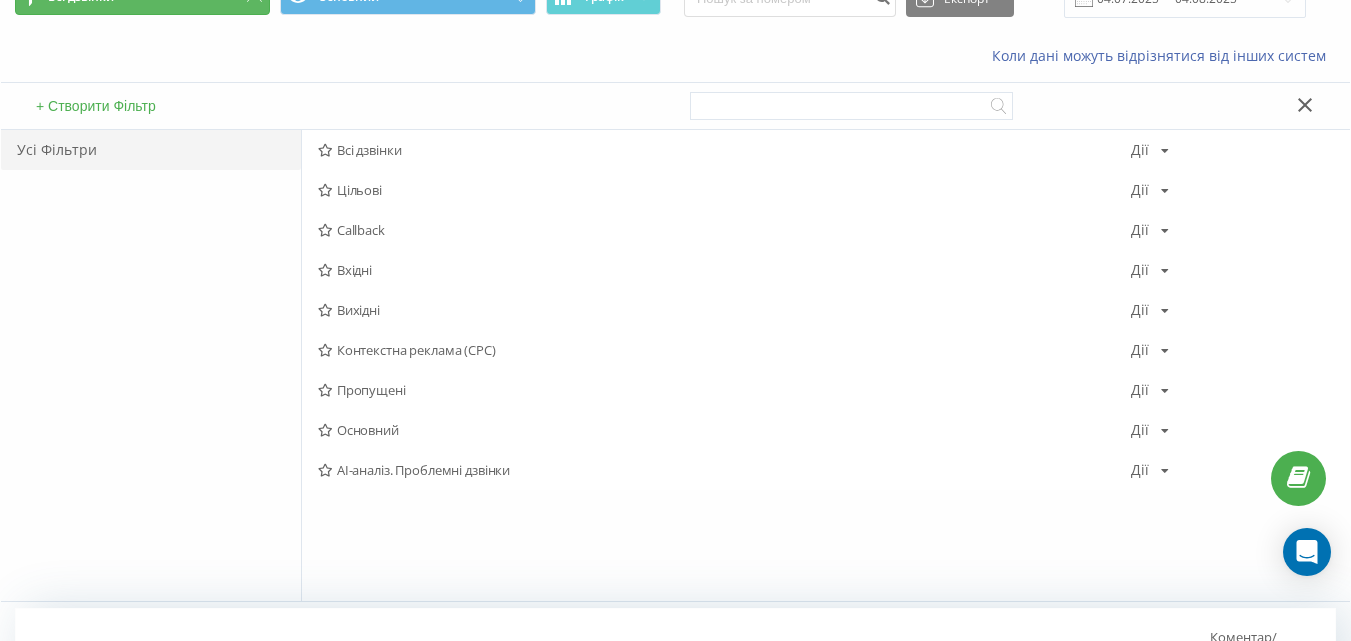scroll, scrollTop: 0, scrollLeft: 0, axis: both 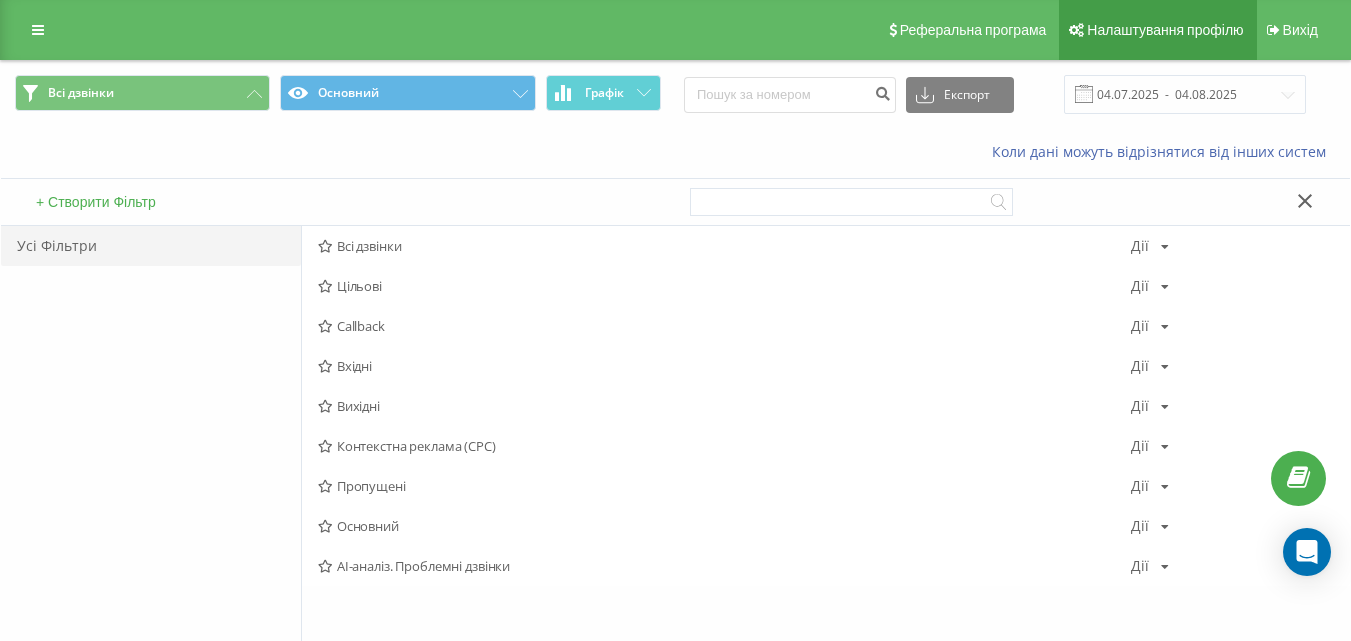 click on "Налаштування профілю" at bounding box center (1165, 30) 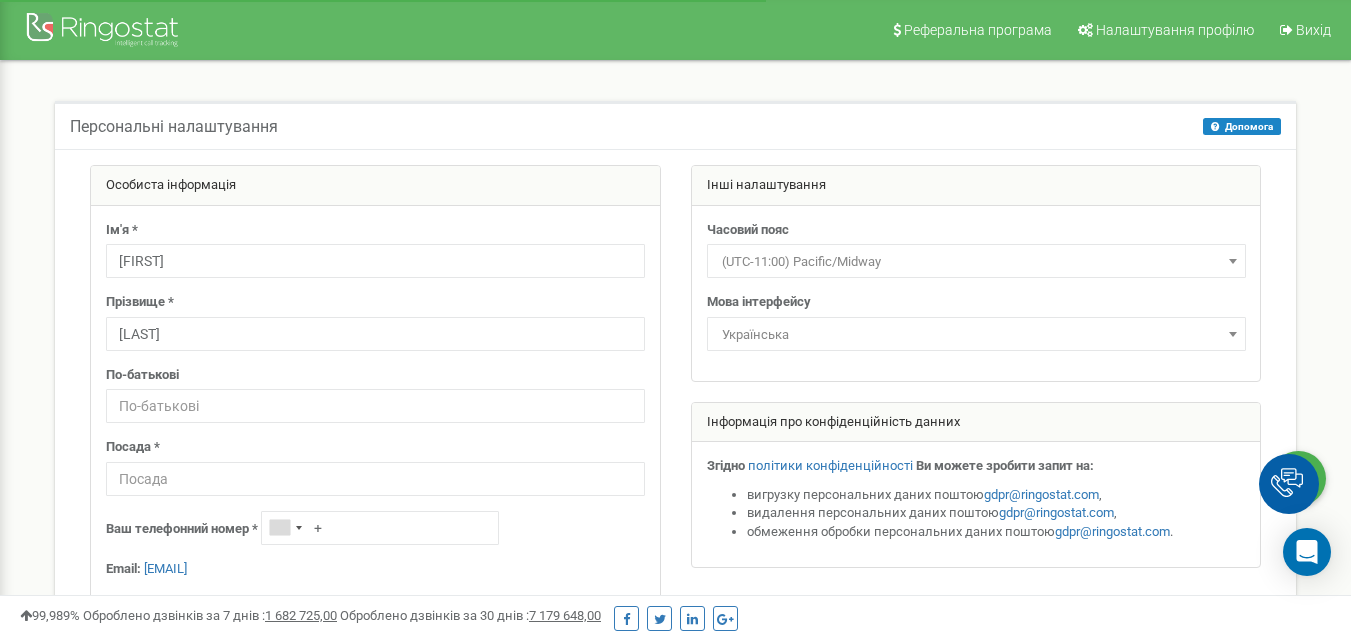 scroll, scrollTop: 0, scrollLeft: 0, axis: both 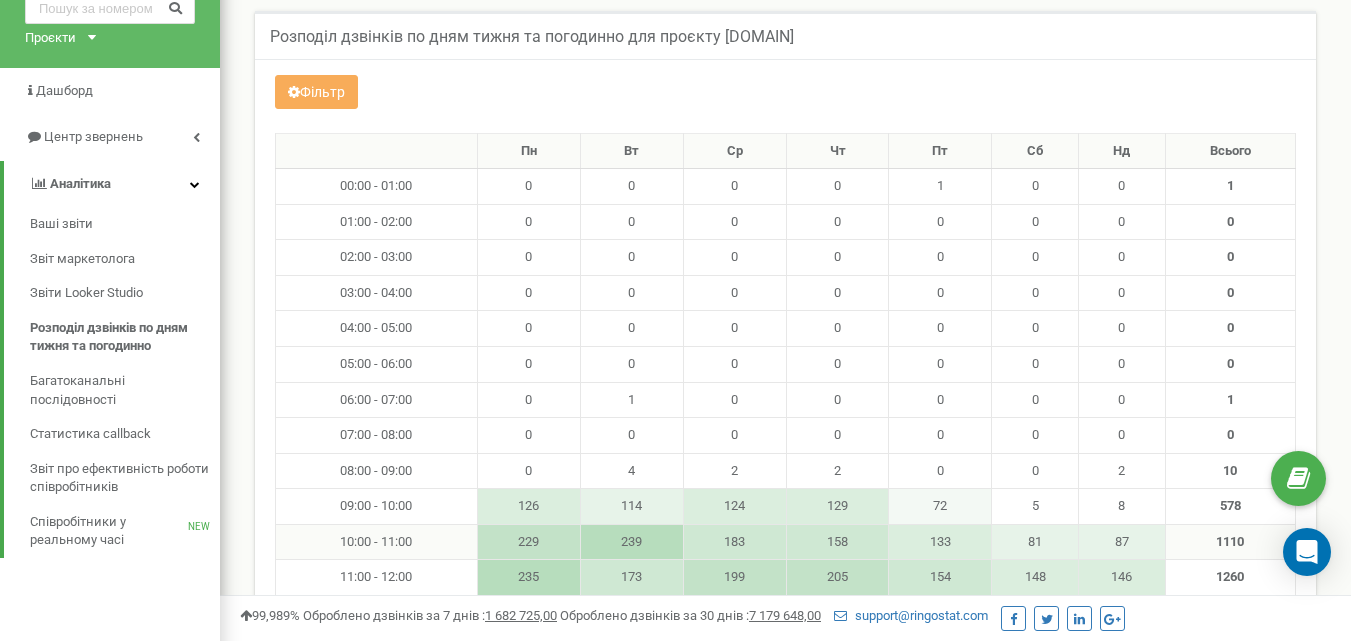 click on "229" at bounding box center [528, 542] 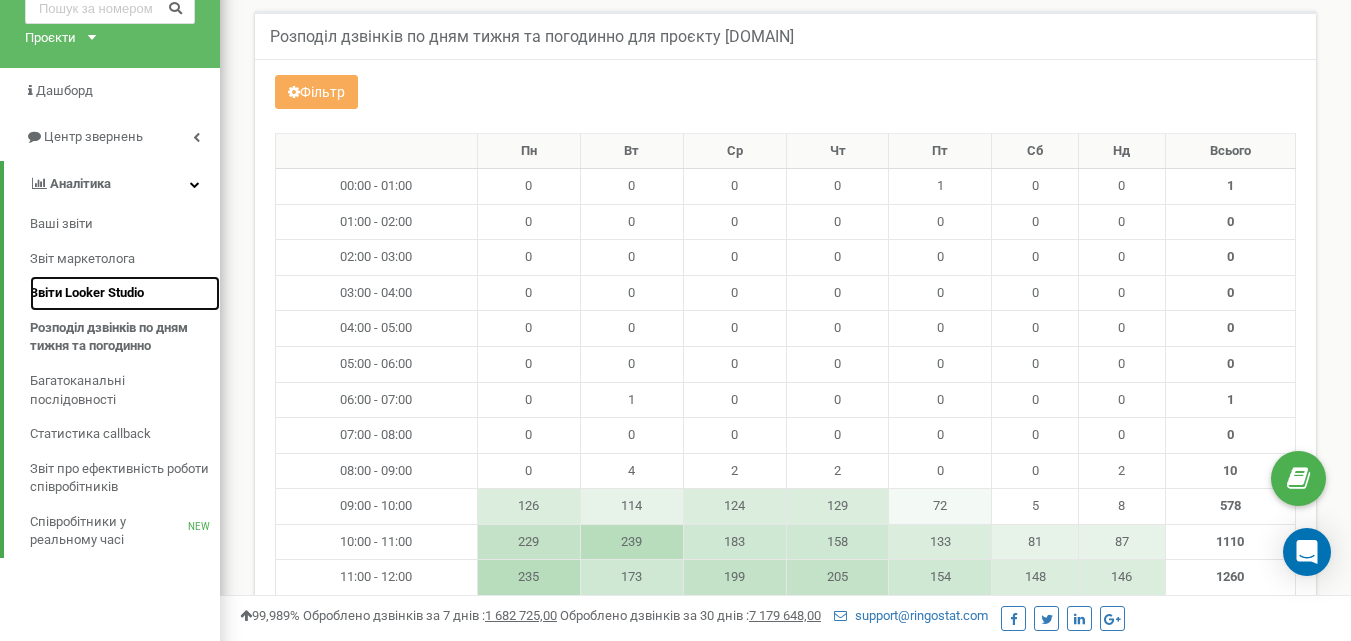 click on "Звіти Looker Studio" at bounding box center [87, 293] 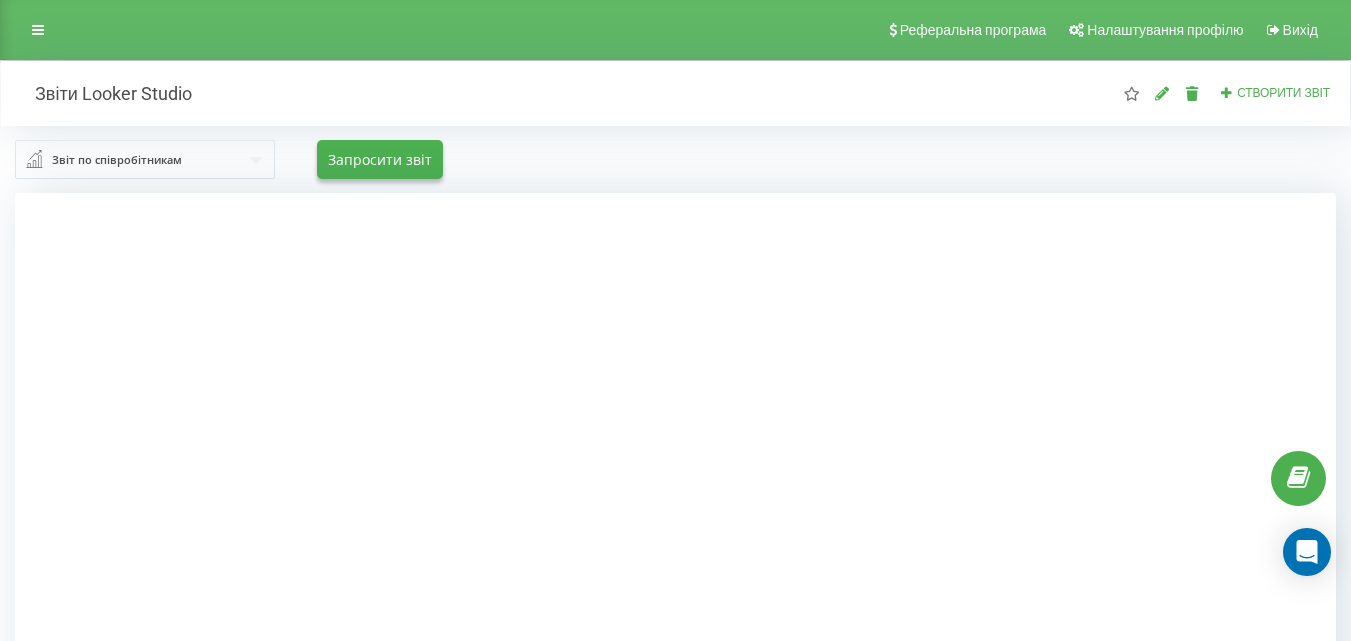 scroll, scrollTop: 0, scrollLeft: 0, axis: both 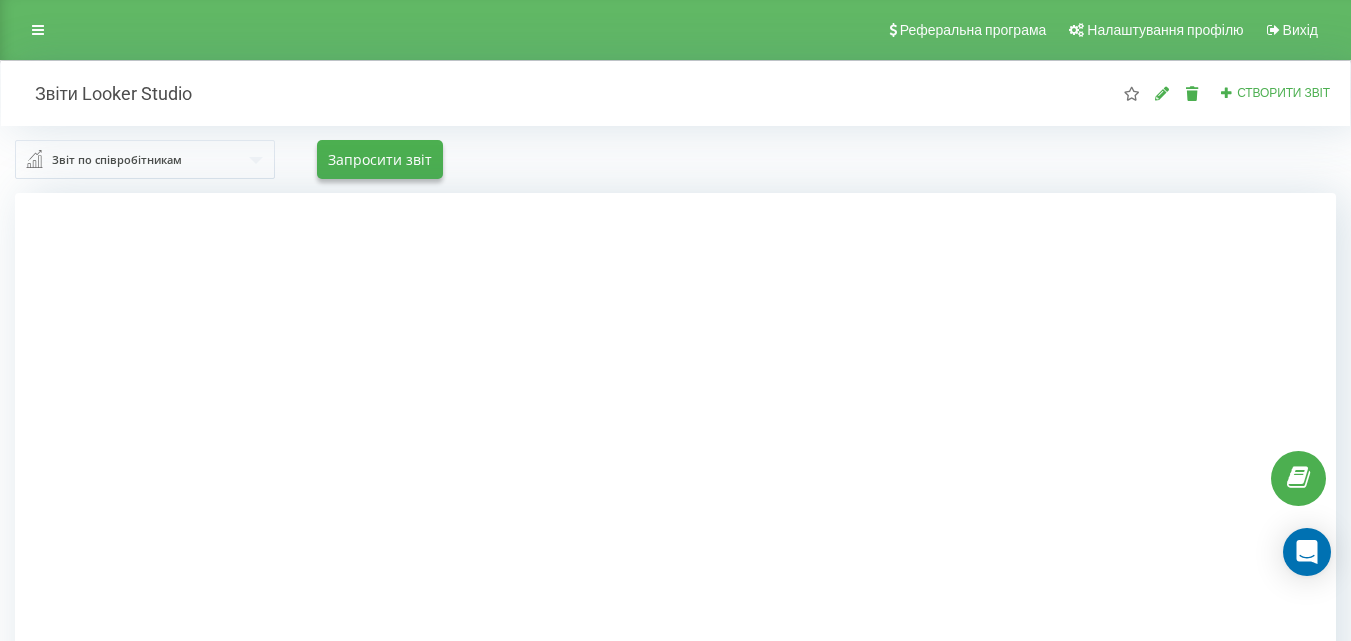 click at bounding box center (675, 513) 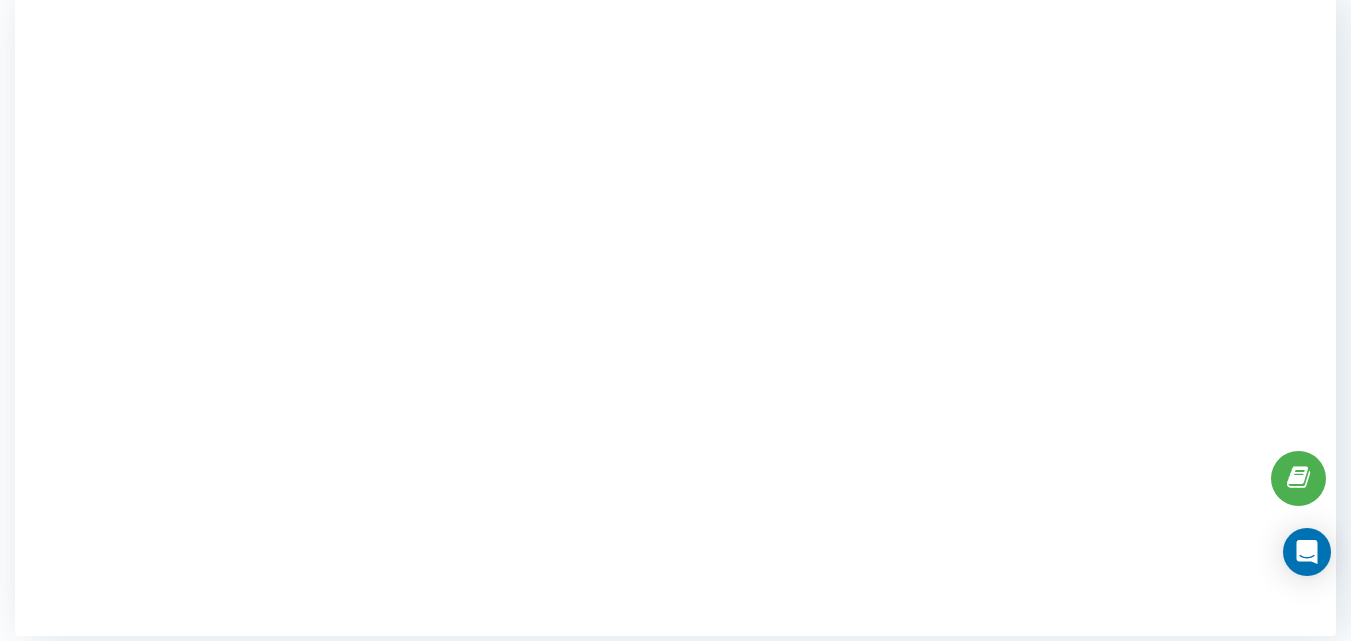 scroll, scrollTop: 208, scrollLeft: 0, axis: vertical 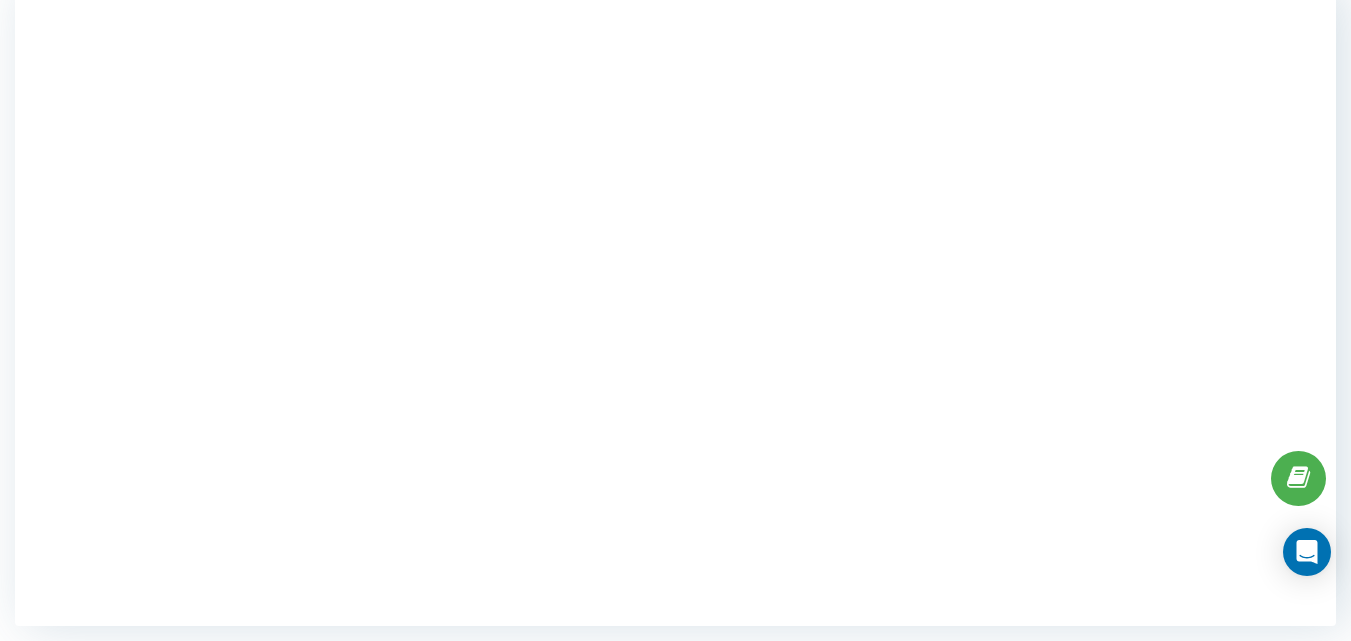 click at bounding box center (675, 305) 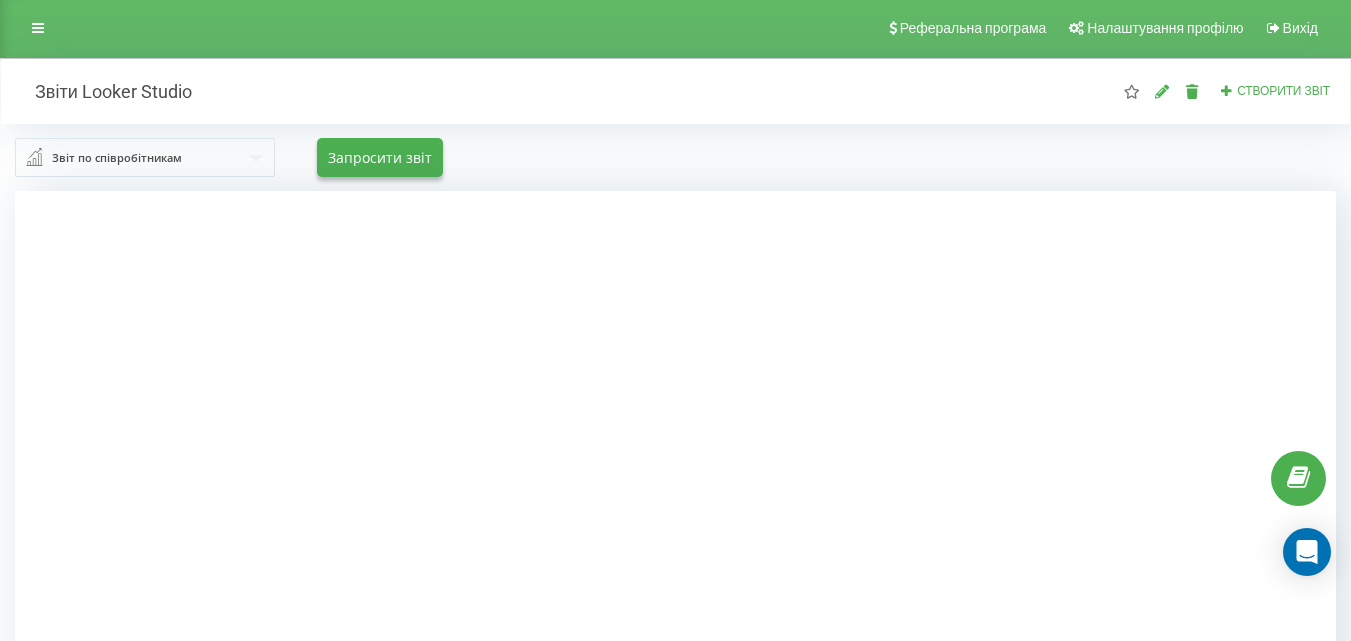 scroll, scrollTop: 0, scrollLeft: 0, axis: both 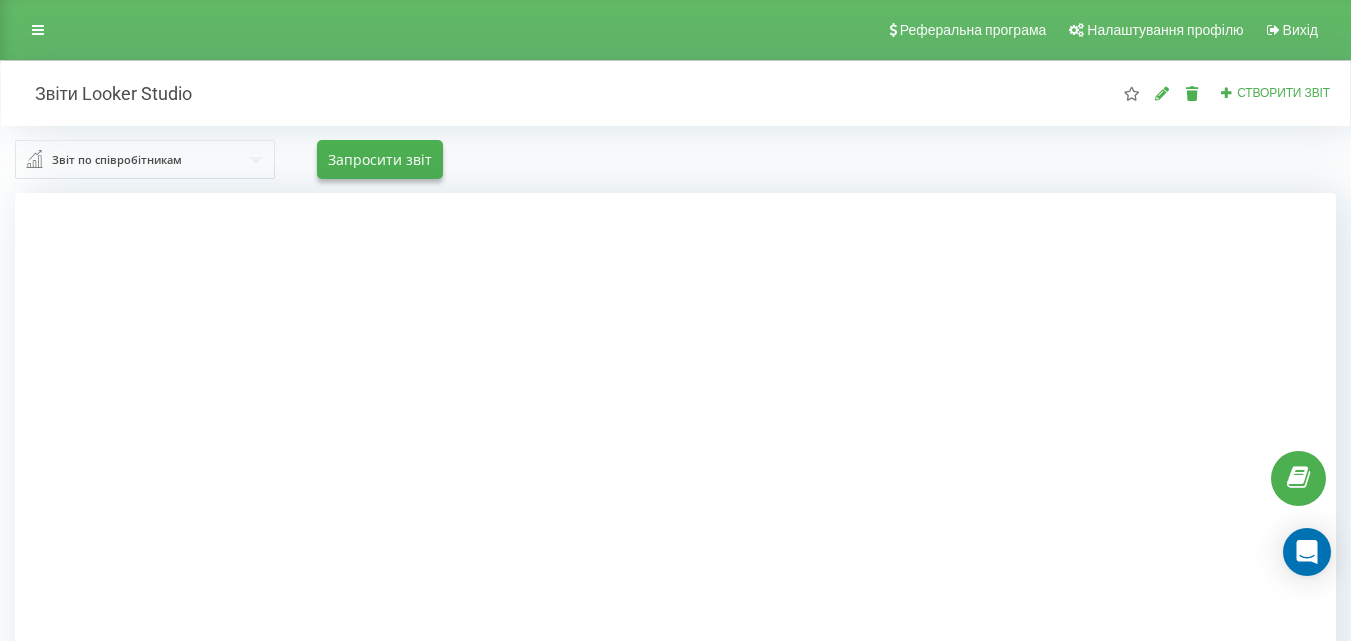 click on "Звіт по співробітникам" at bounding box center (117, 160) 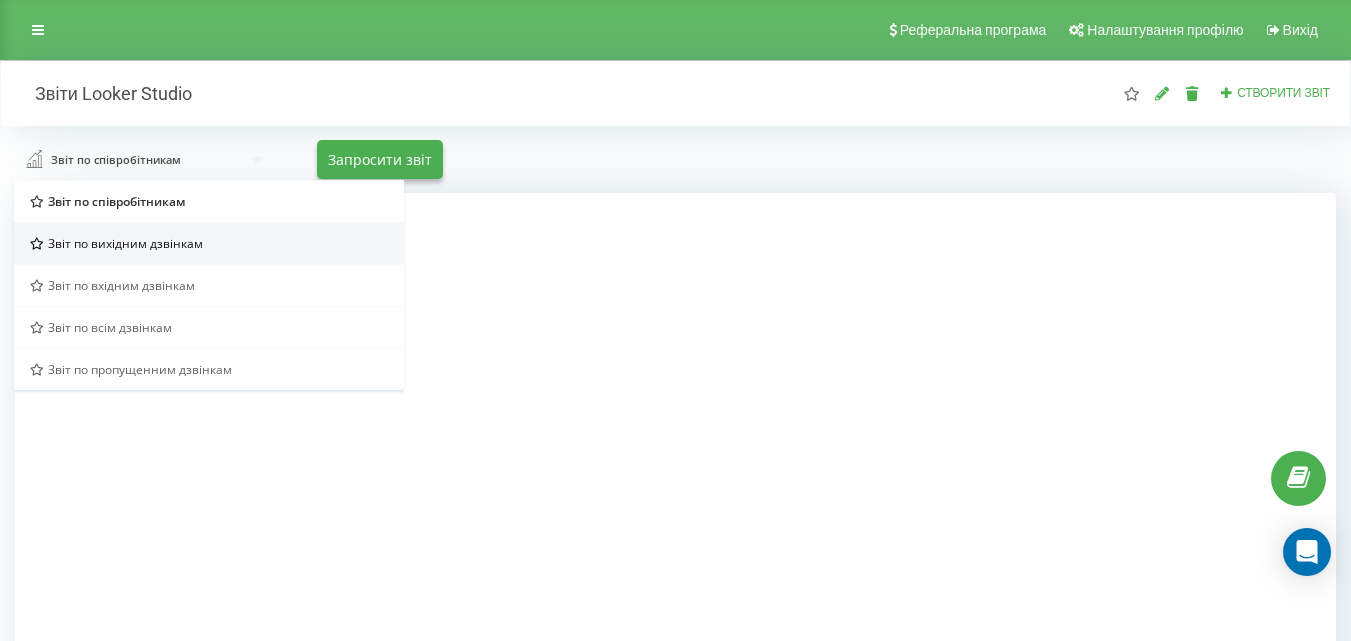 click on "Звіт по вихідним дзвінкам" at bounding box center [125, 243] 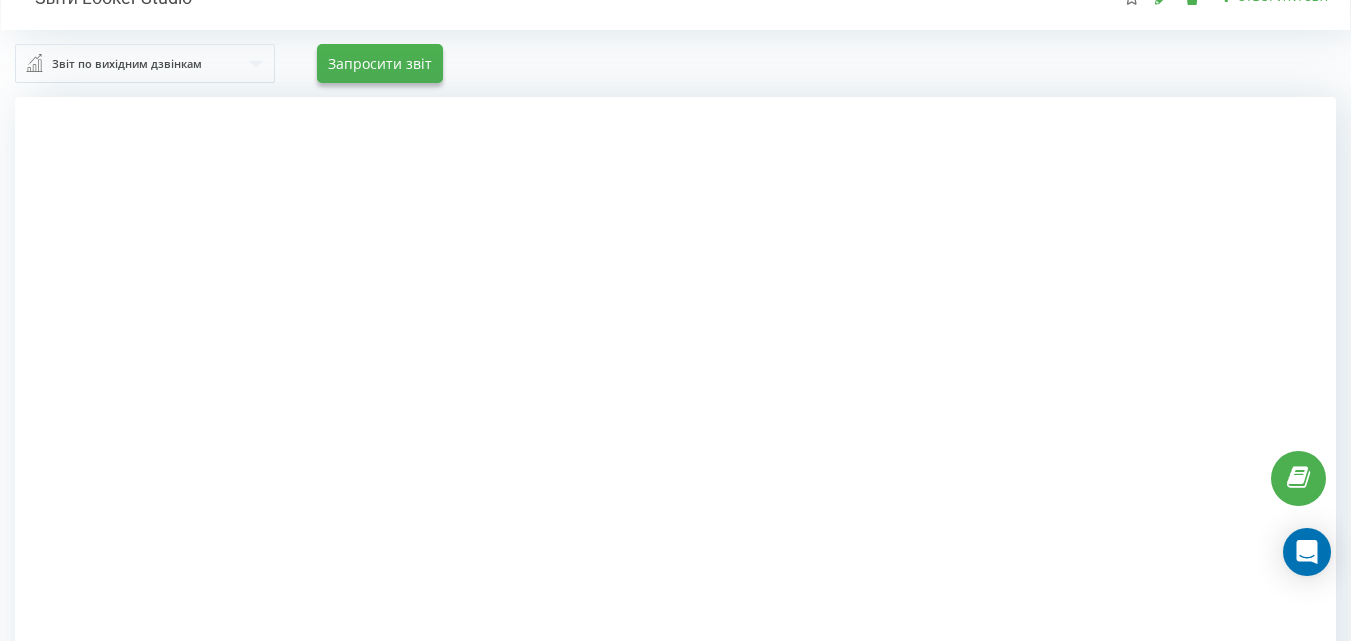 scroll, scrollTop: 8, scrollLeft: 0, axis: vertical 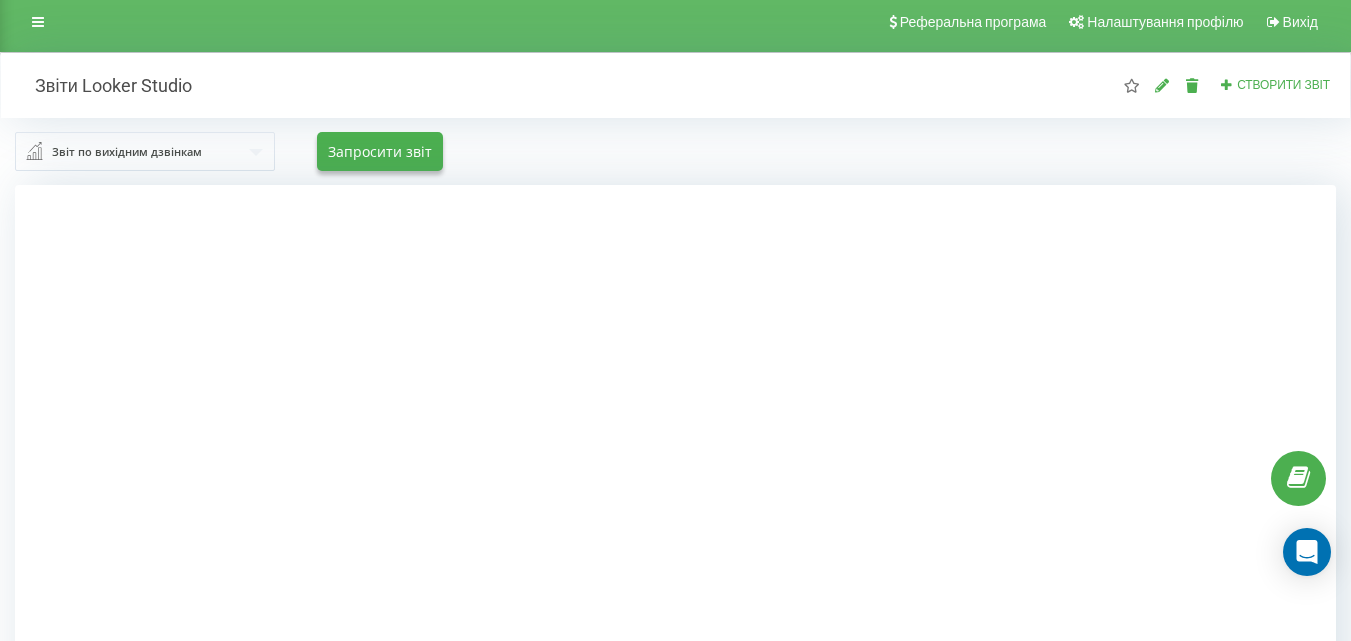 click on "Звіт по вихідним дзвінкам" at bounding box center [127, 152] 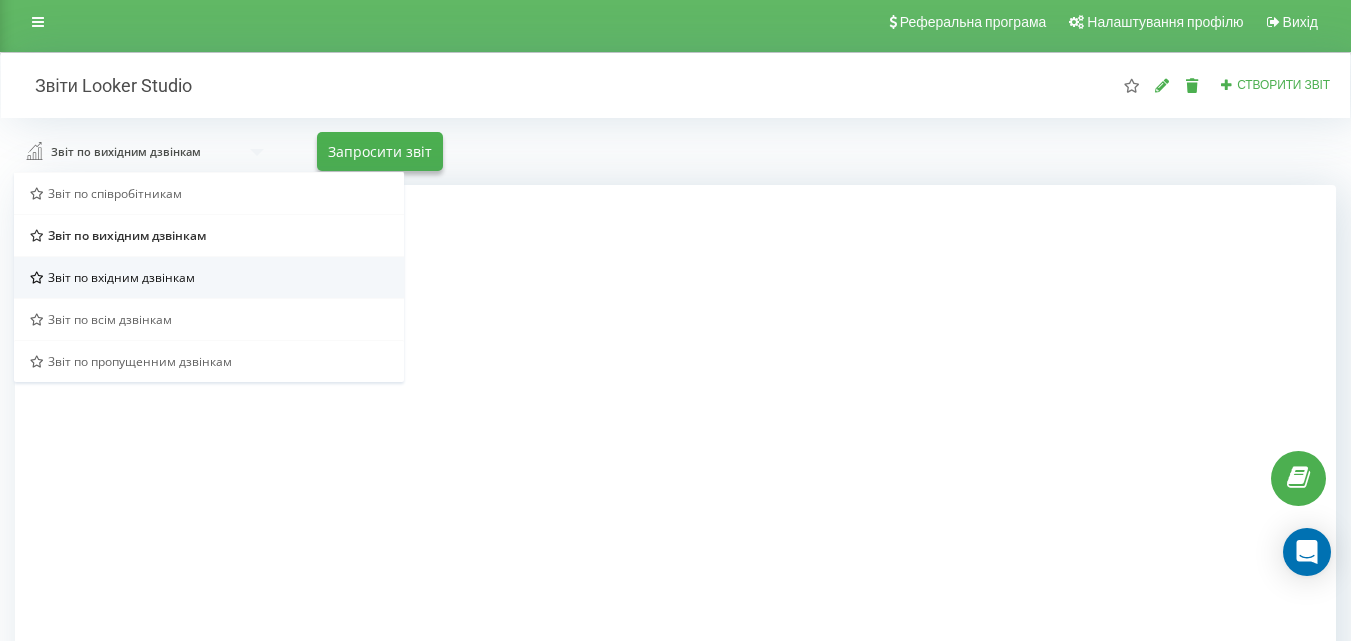click on "Звіт по вхідним дзвінкам" at bounding box center (121, 277) 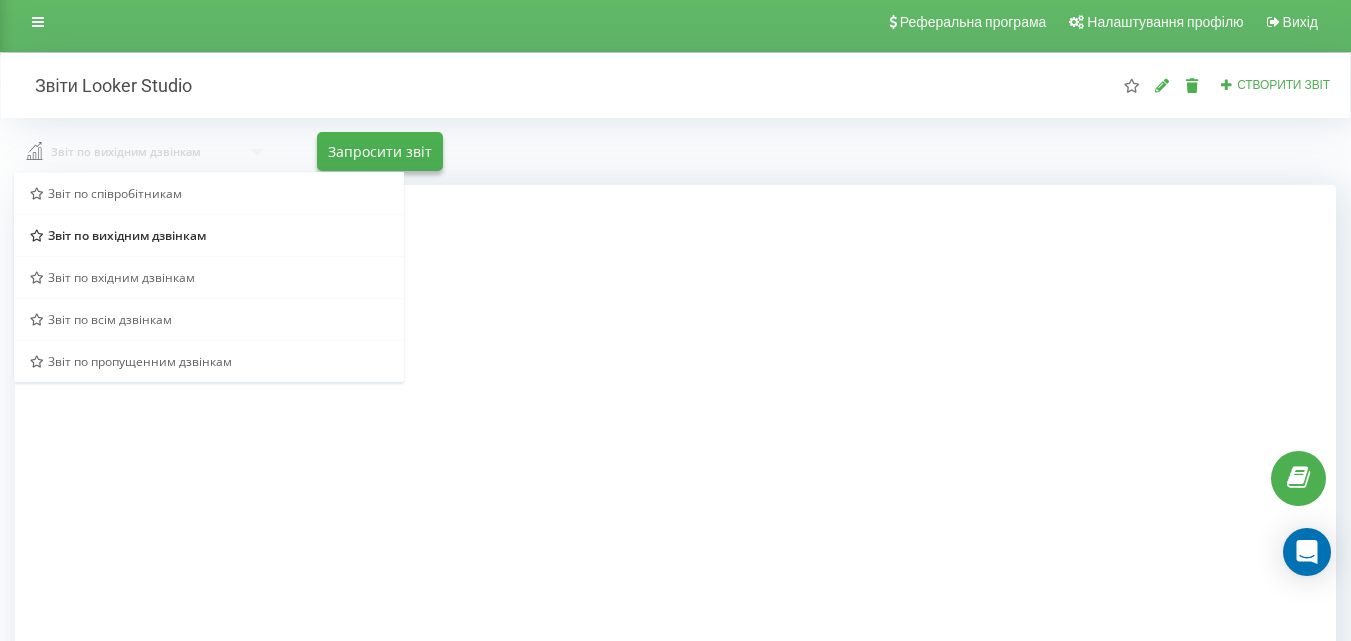 scroll, scrollTop: 0, scrollLeft: 0, axis: both 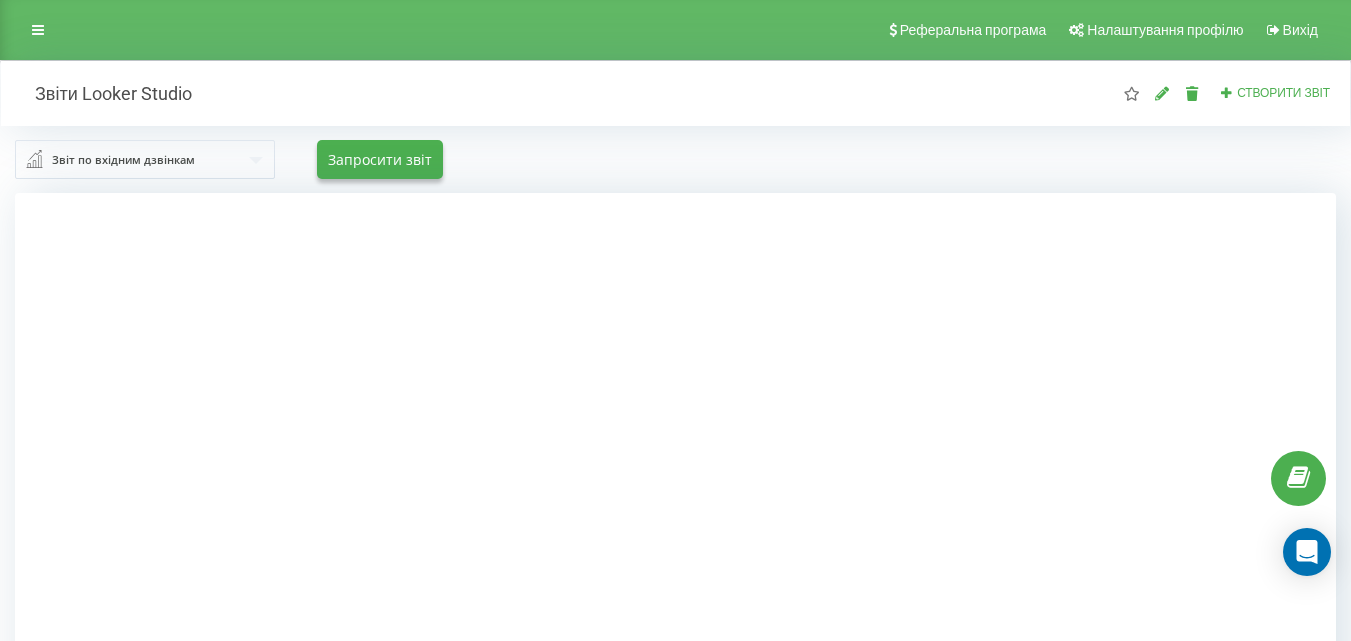 click on "Звіт по вхідним дзвінкам" at bounding box center (123, 160) 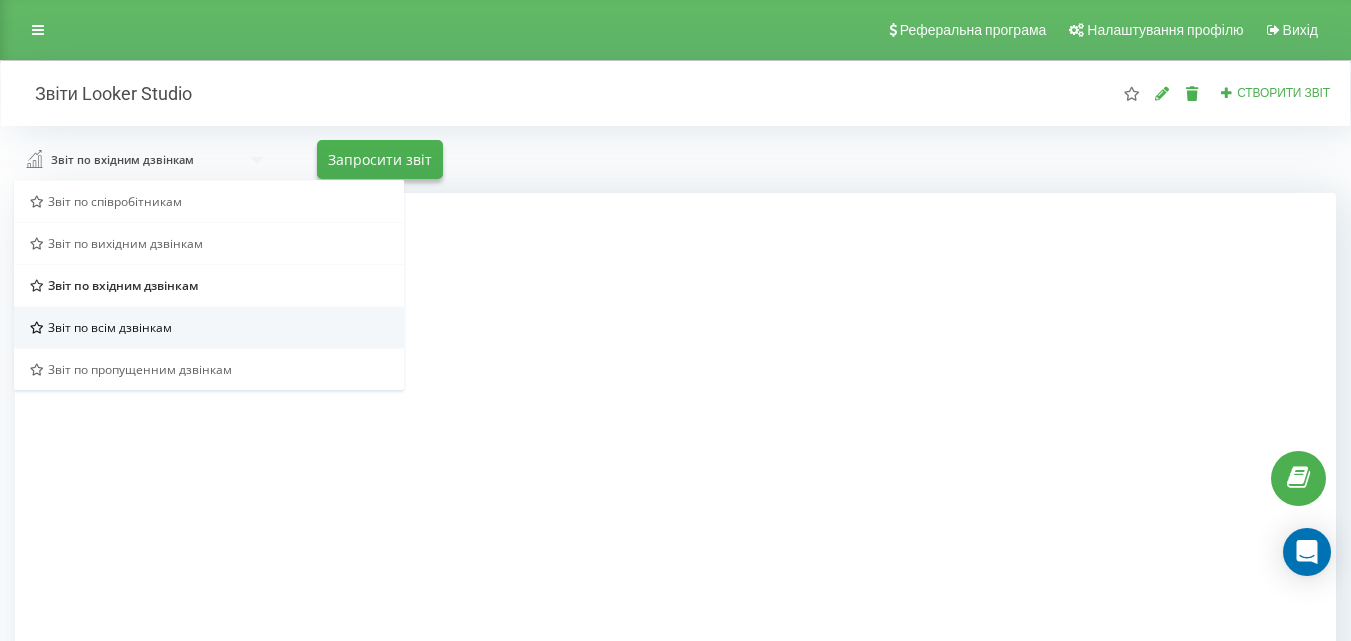 click on "Звіт по всім дзвінкам" at bounding box center [110, 327] 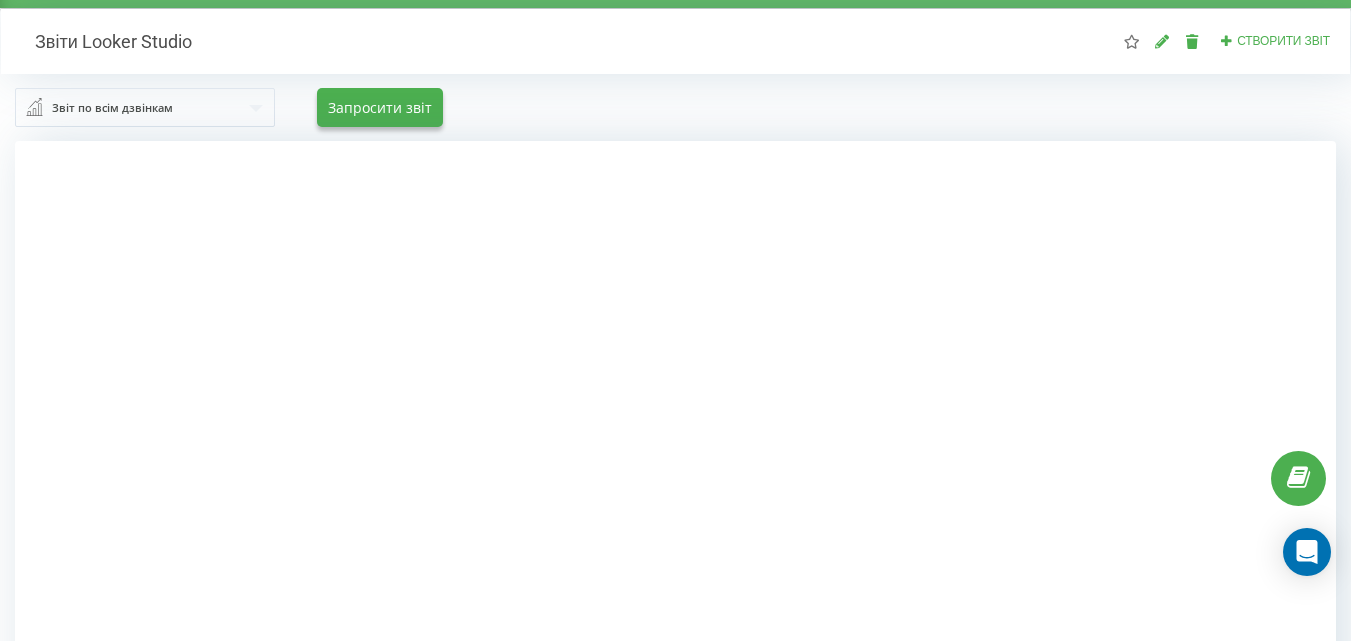 scroll, scrollTop: 0, scrollLeft: 0, axis: both 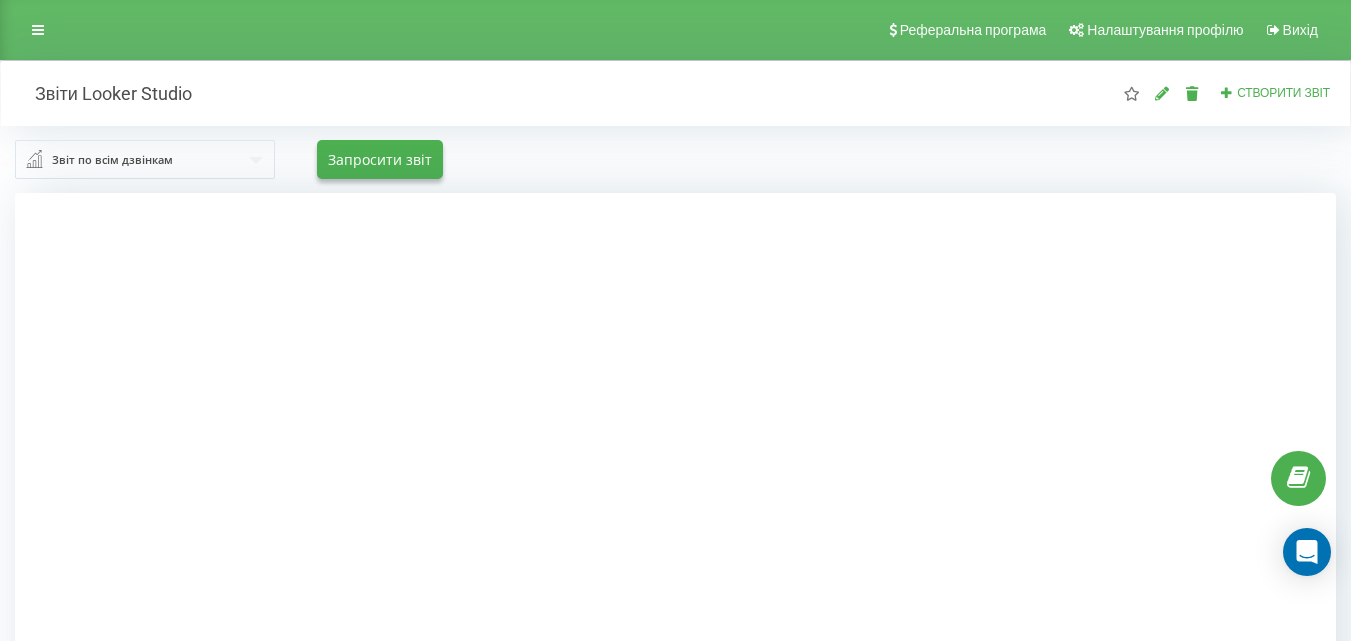 click on "Звіт по всім дзвінкам" at bounding box center [112, 160] 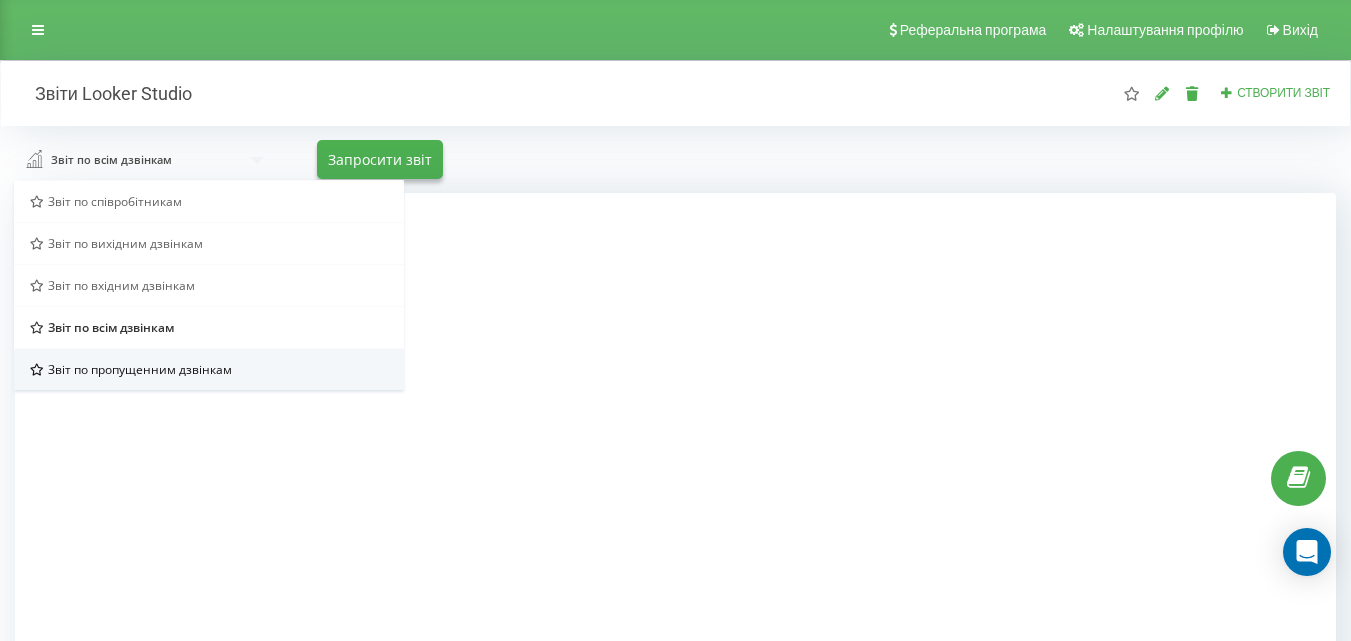 click on "Звіт по пропущенним дзвінкам" at bounding box center (140, 369) 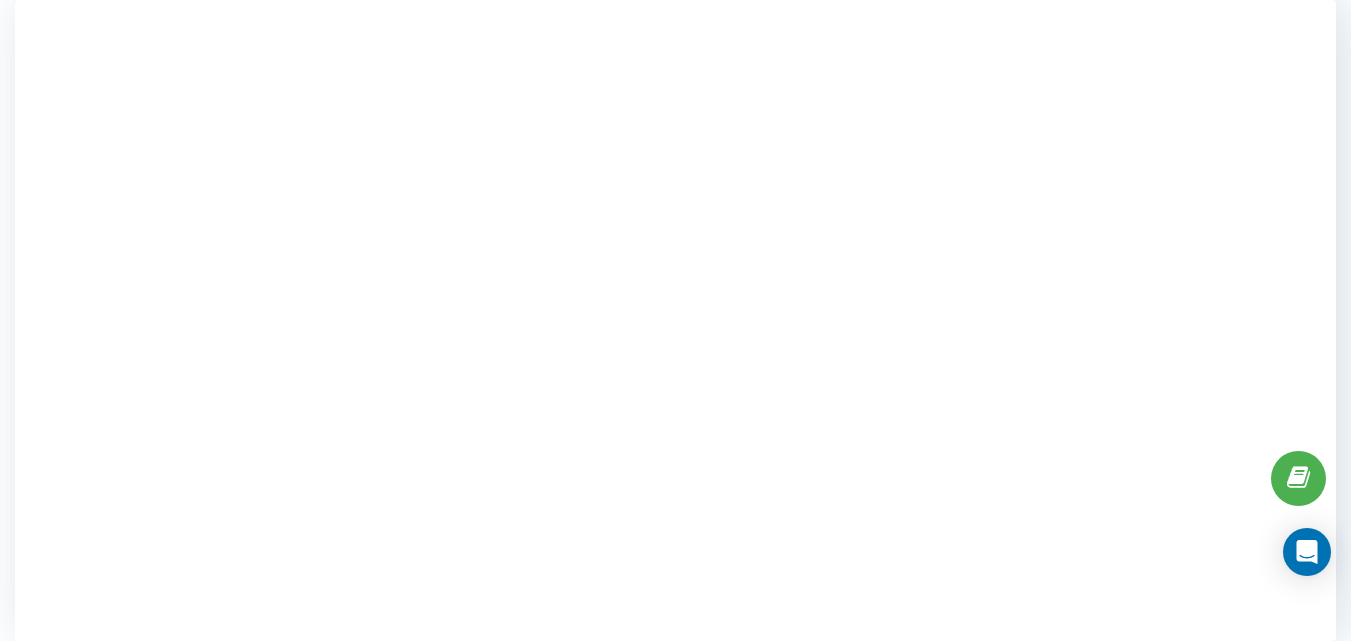 scroll, scrollTop: 0, scrollLeft: 0, axis: both 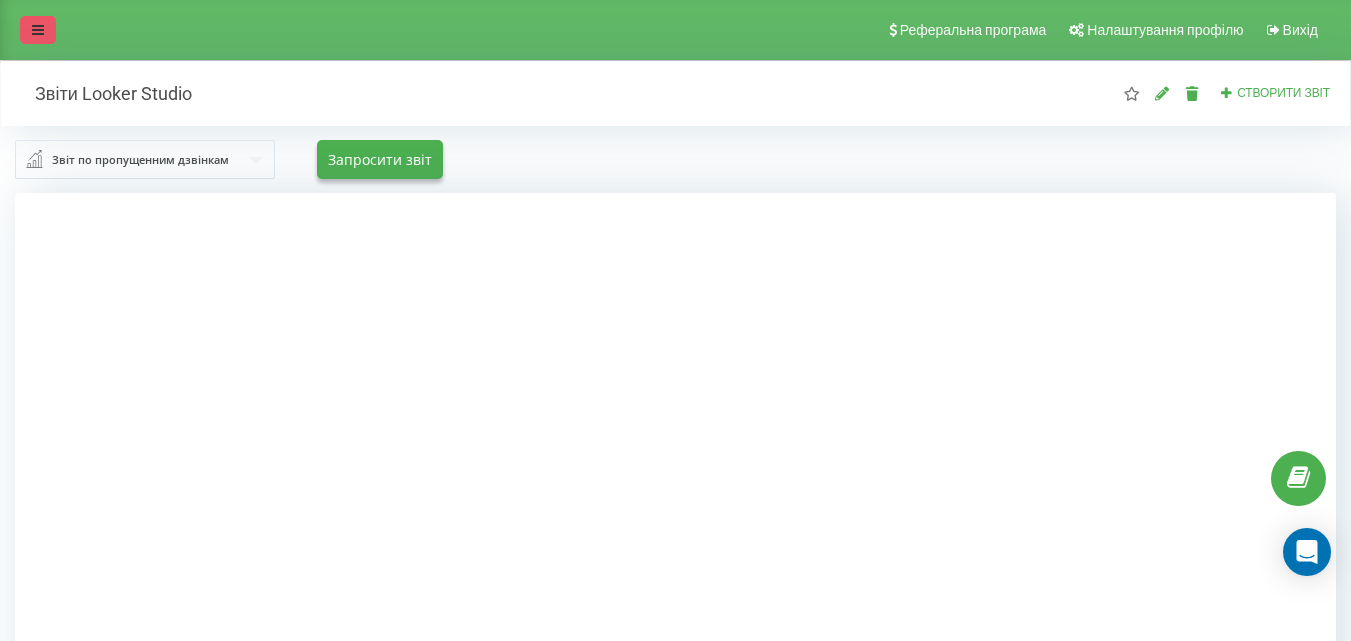 click at bounding box center [38, 30] 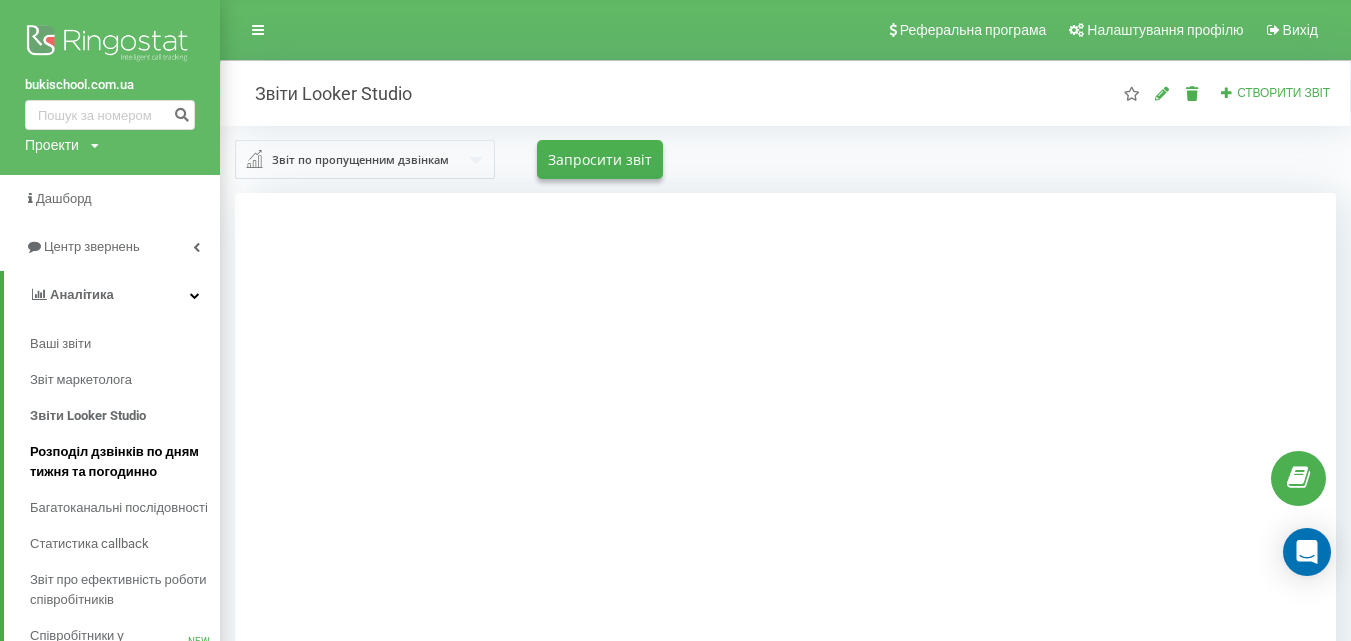 click on "Розподіл дзвінків по дням тижня та погодинно" at bounding box center (120, 462) 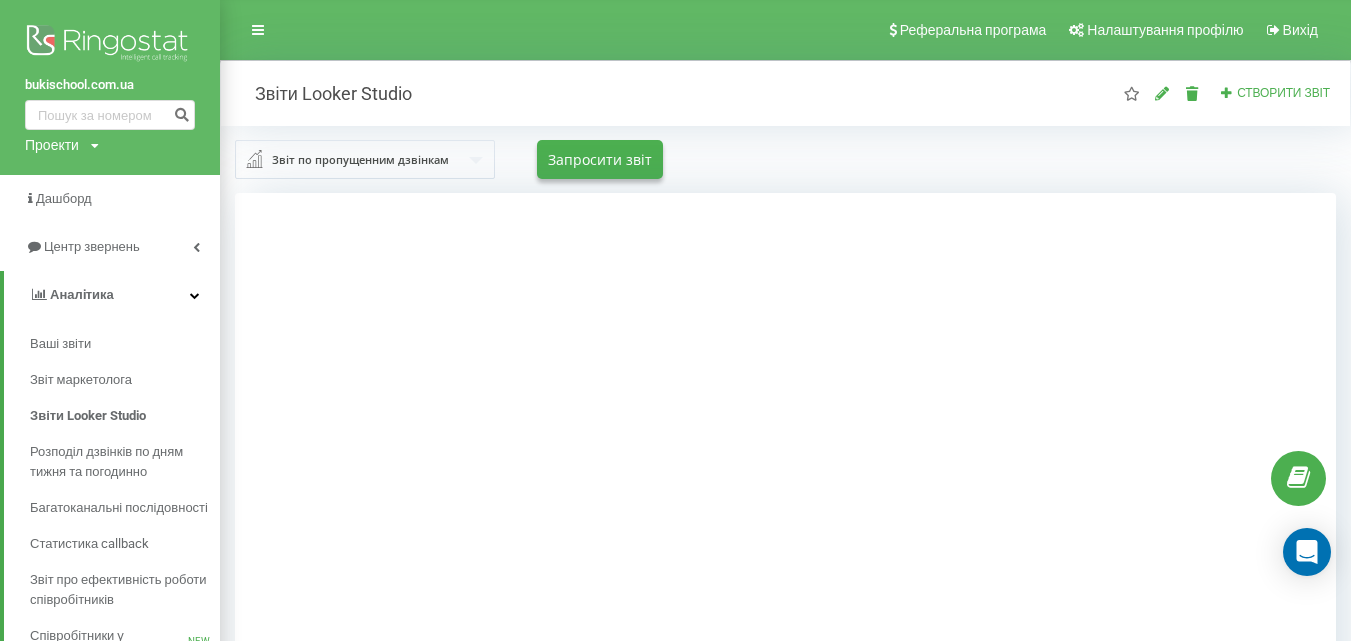 scroll, scrollTop: 1, scrollLeft: 0, axis: vertical 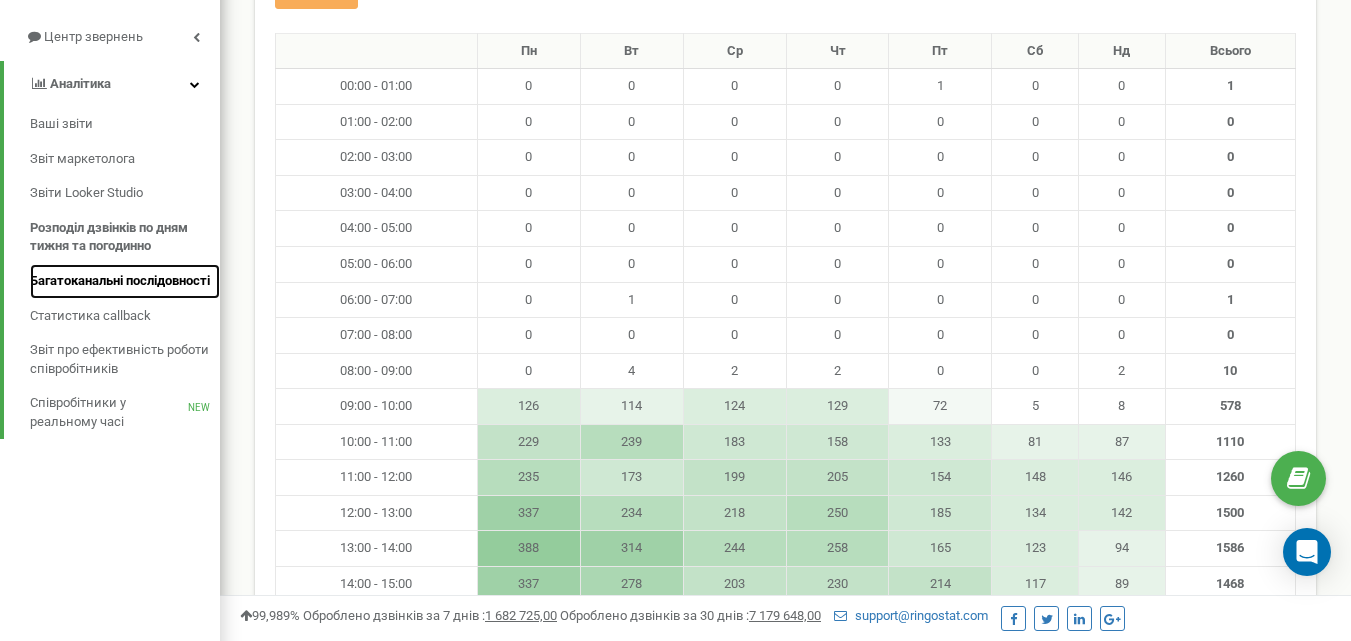 click on "Багатоканальні послідовності" at bounding box center (120, 281) 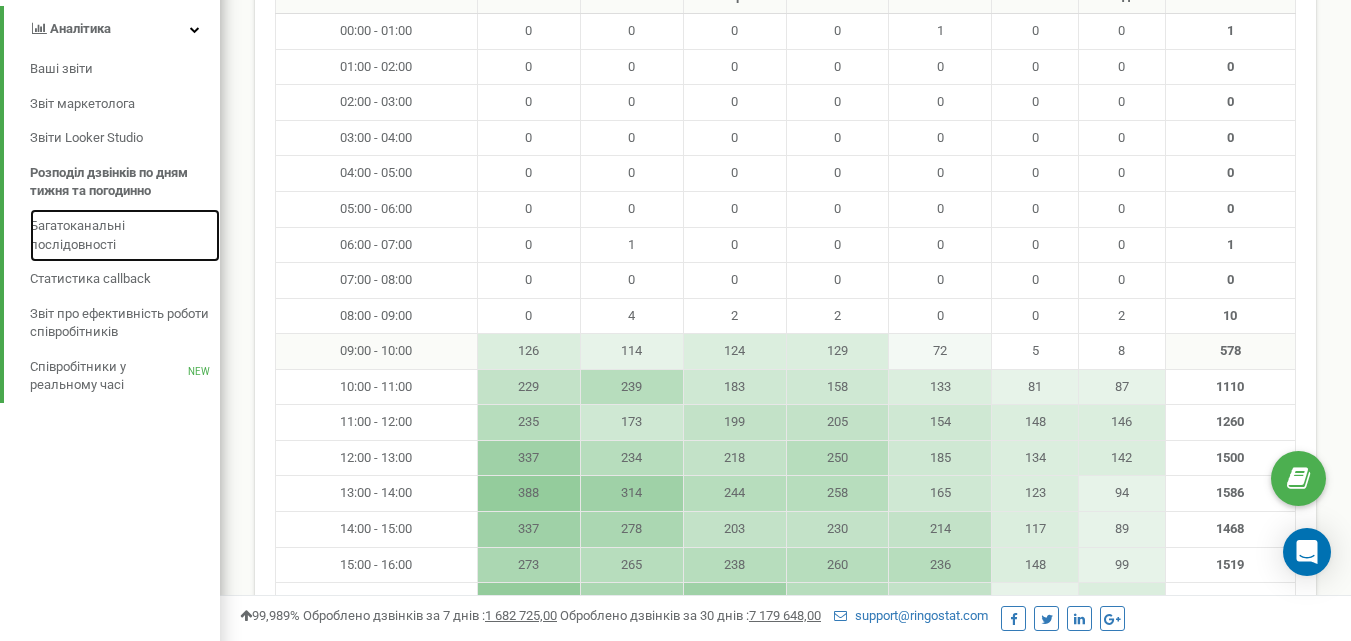 scroll, scrollTop: 300, scrollLeft: 0, axis: vertical 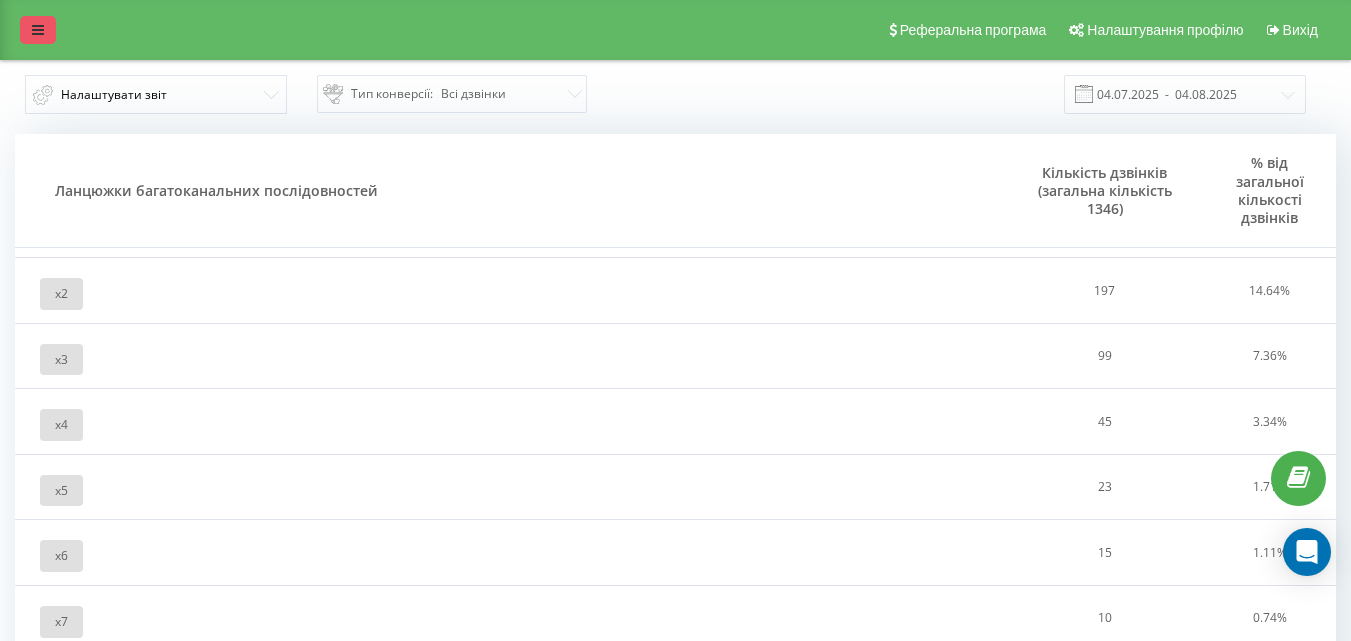 click at bounding box center (38, 30) 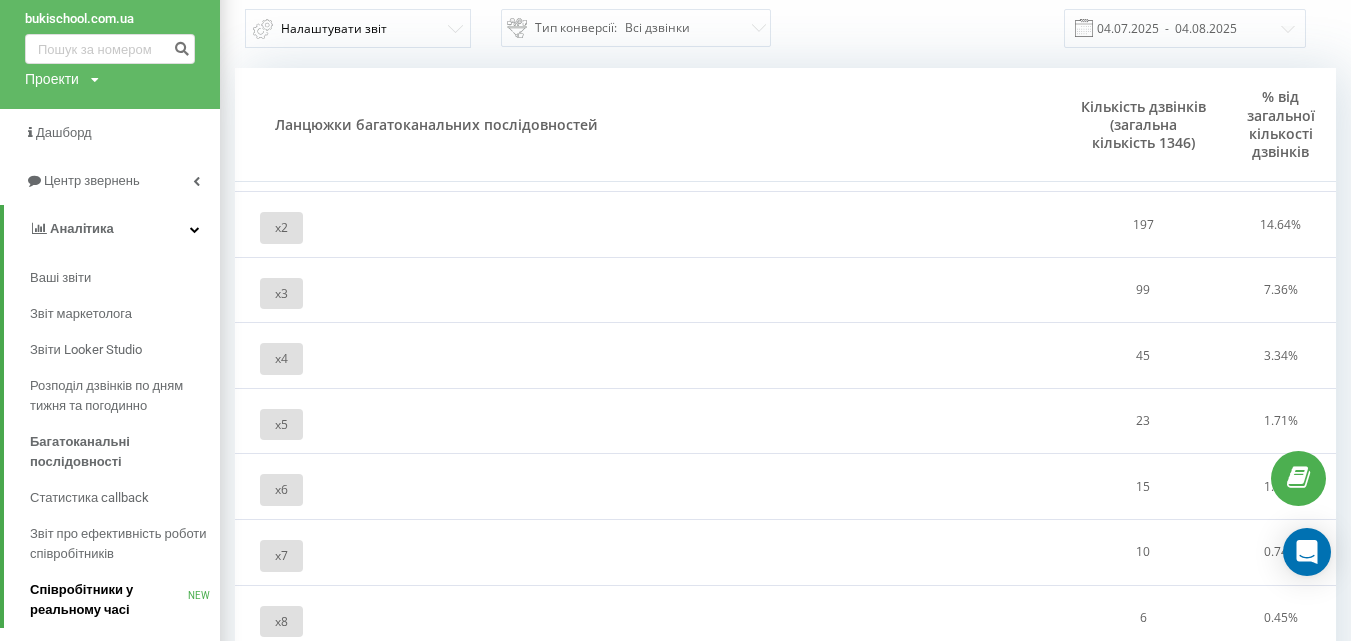 scroll, scrollTop: 200, scrollLeft: 0, axis: vertical 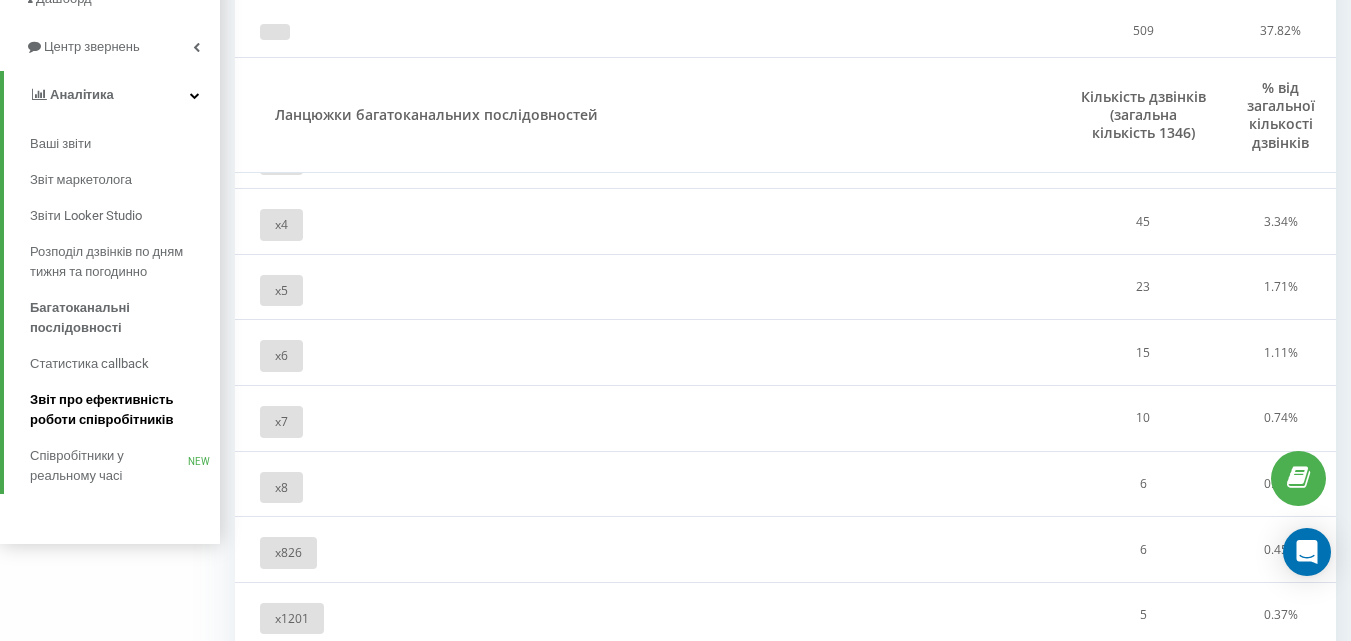 click on "Звіт про ефективність роботи співробітників" at bounding box center [120, 410] 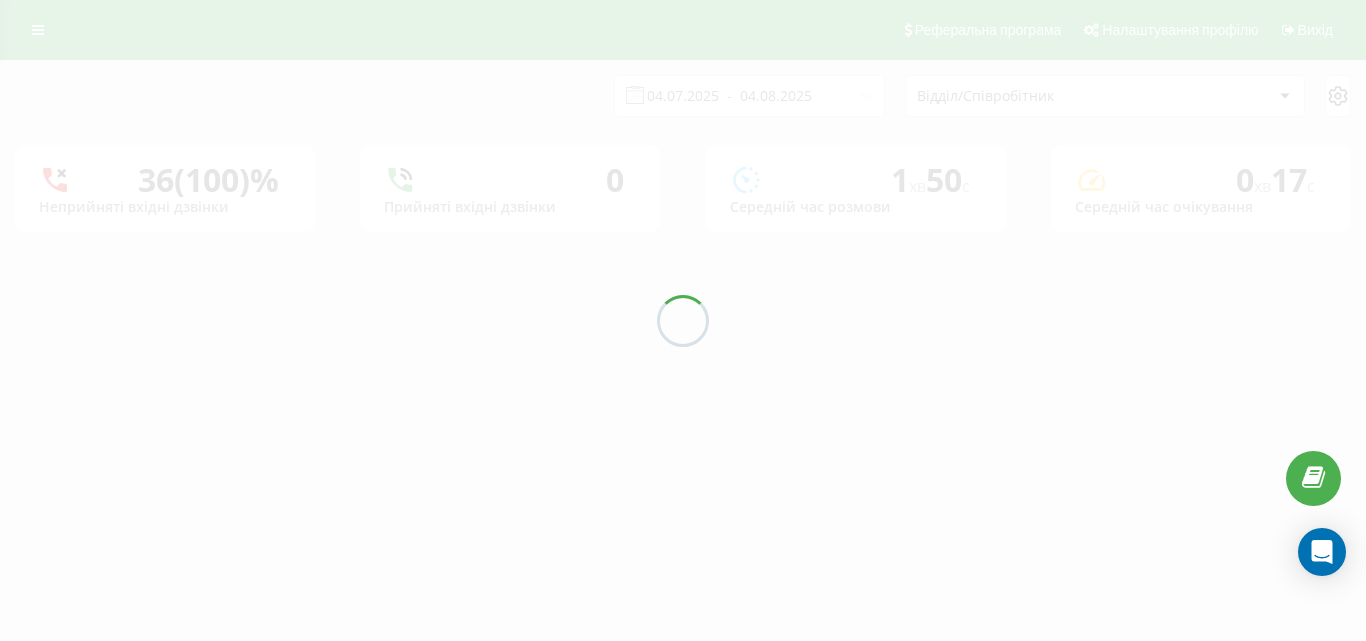 scroll, scrollTop: 0, scrollLeft: 0, axis: both 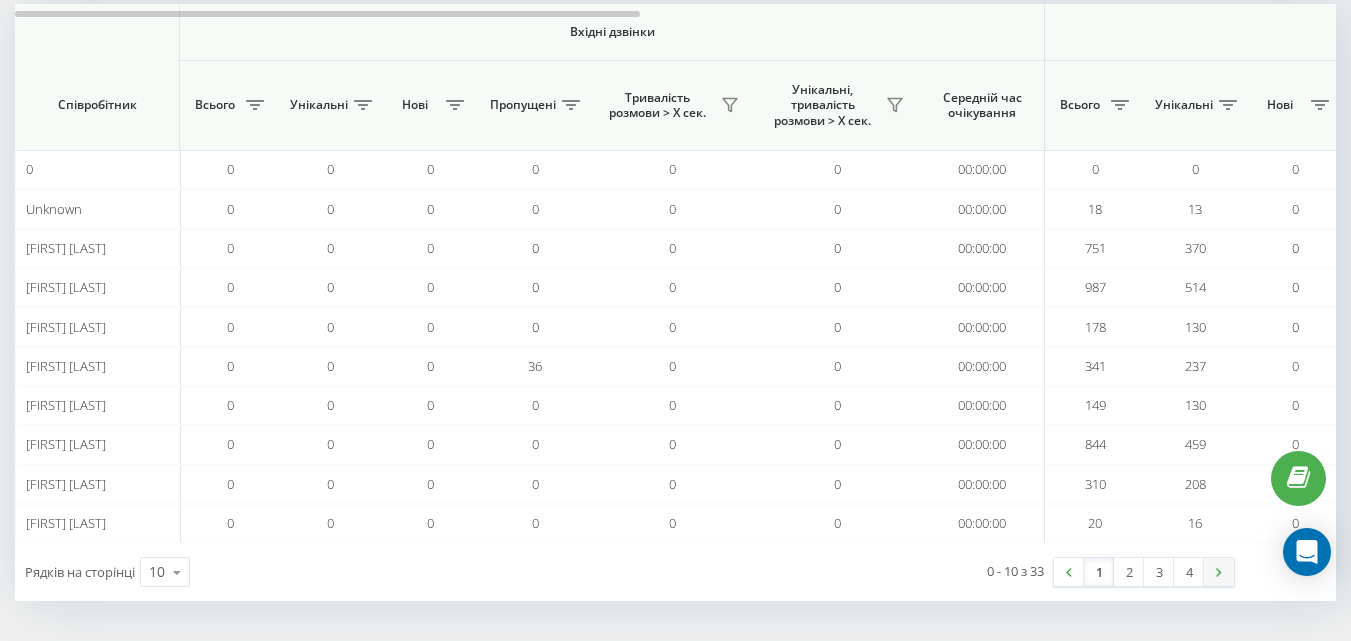 click at bounding box center [1219, 572] 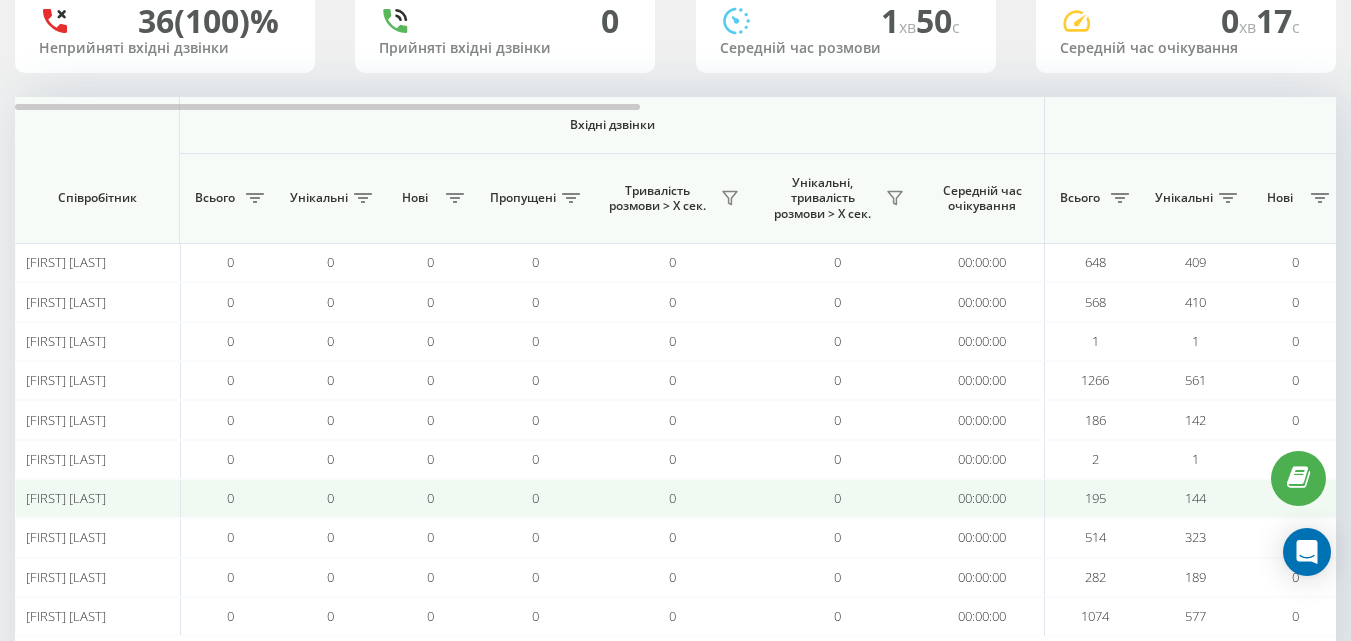 scroll, scrollTop: 252, scrollLeft: 0, axis: vertical 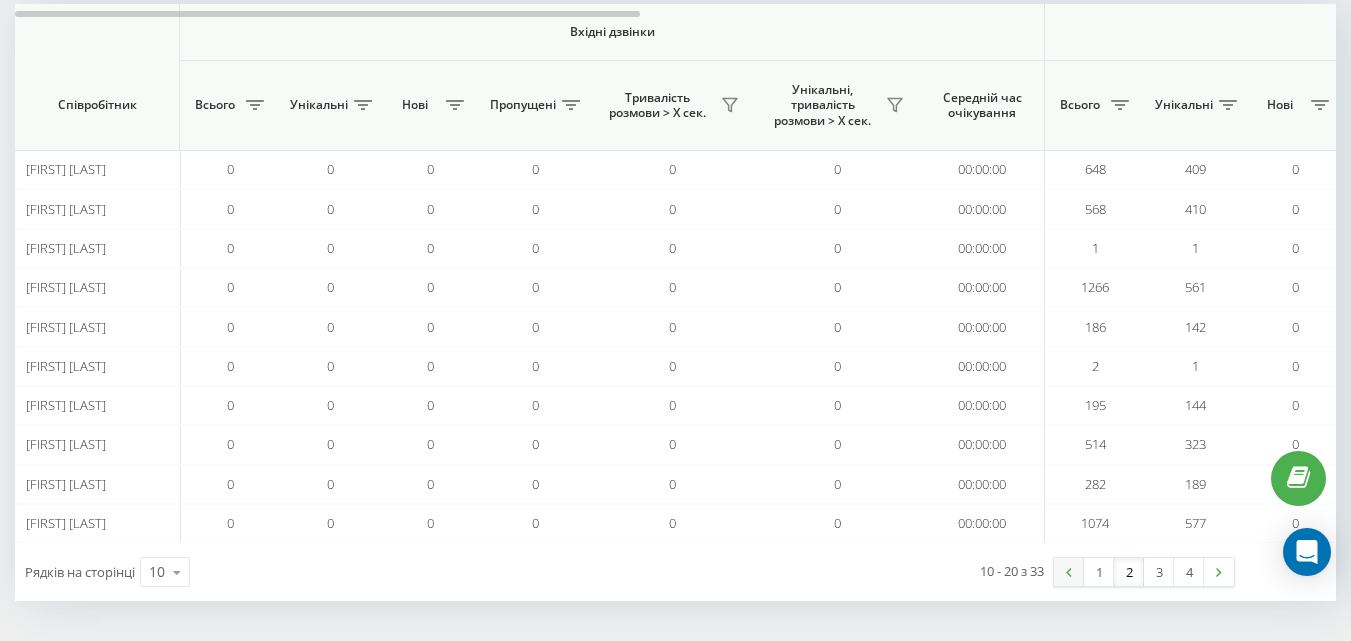 click at bounding box center (1069, 572) 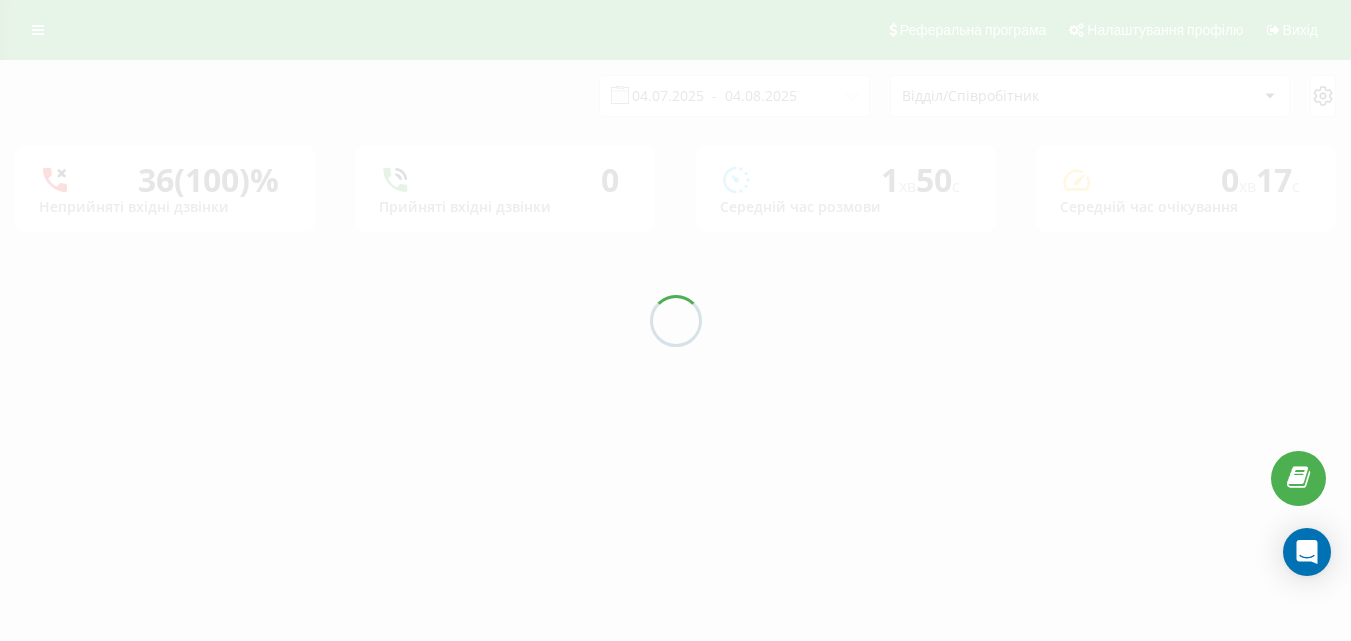 scroll, scrollTop: 0, scrollLeft: 0, axis: both 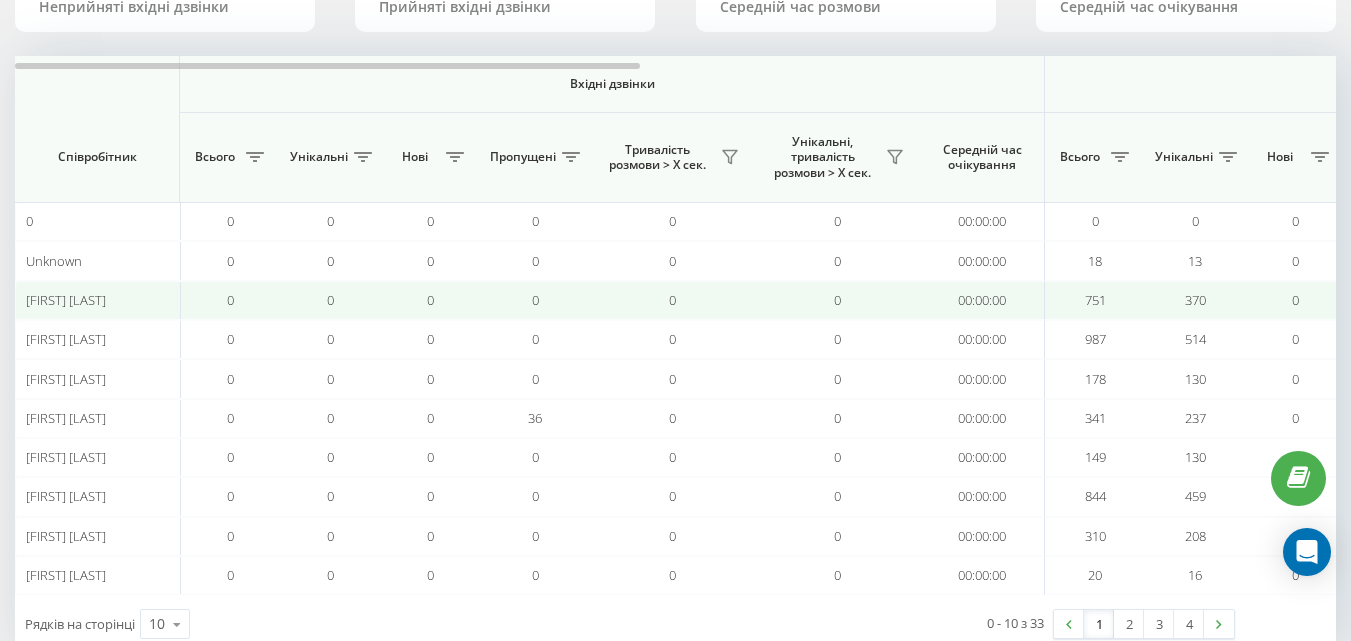 click on "751" at bounding box center [1095, 300] 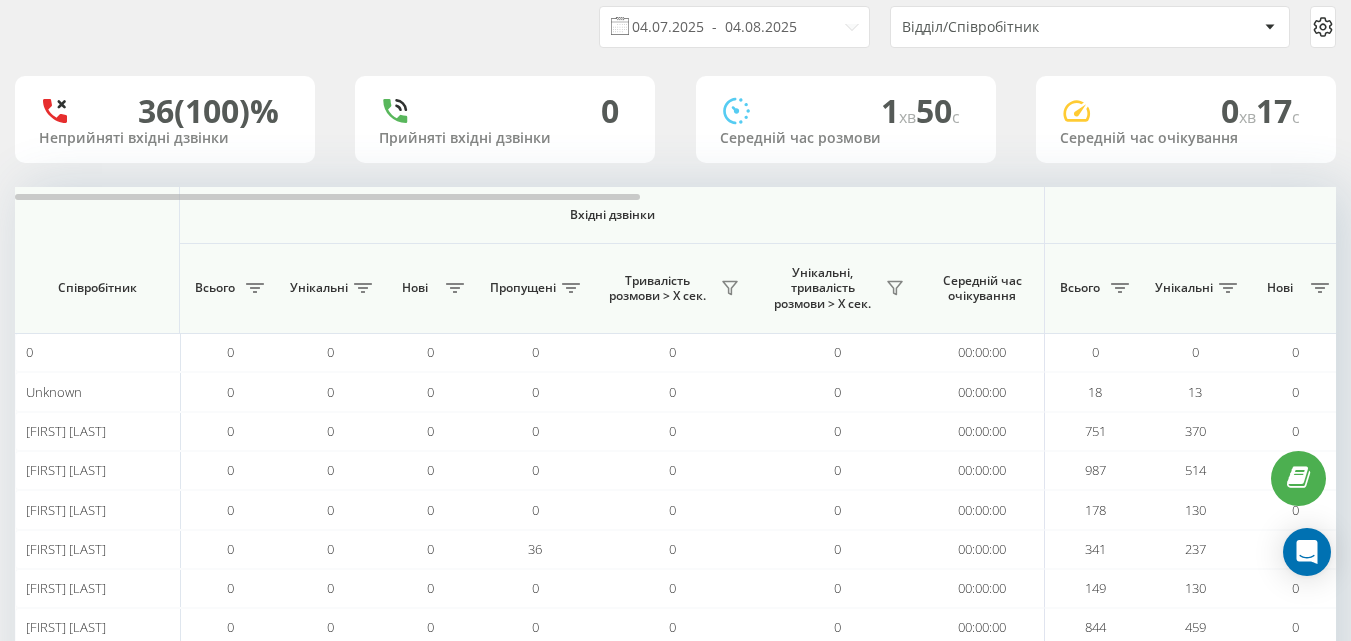 scroll, scrollTop: 0, scrollLeft: 0, axis: both 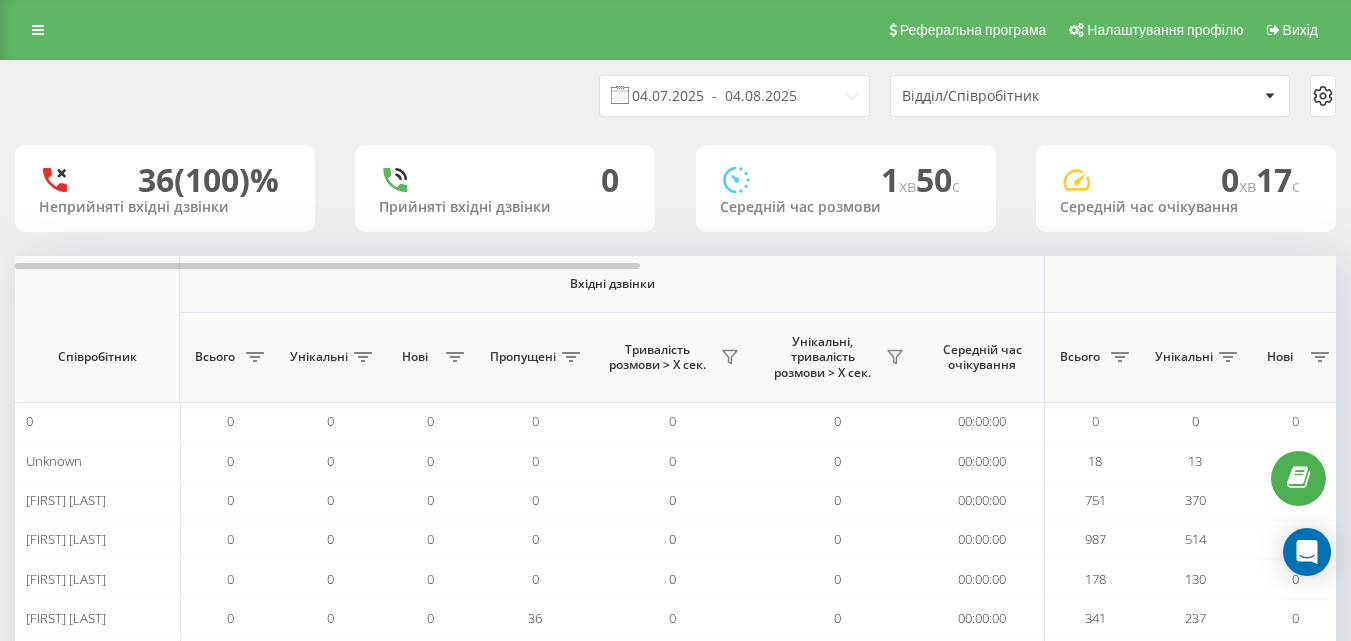 click on "Відділ/Співробітник" at bounding box center (1021, 96) 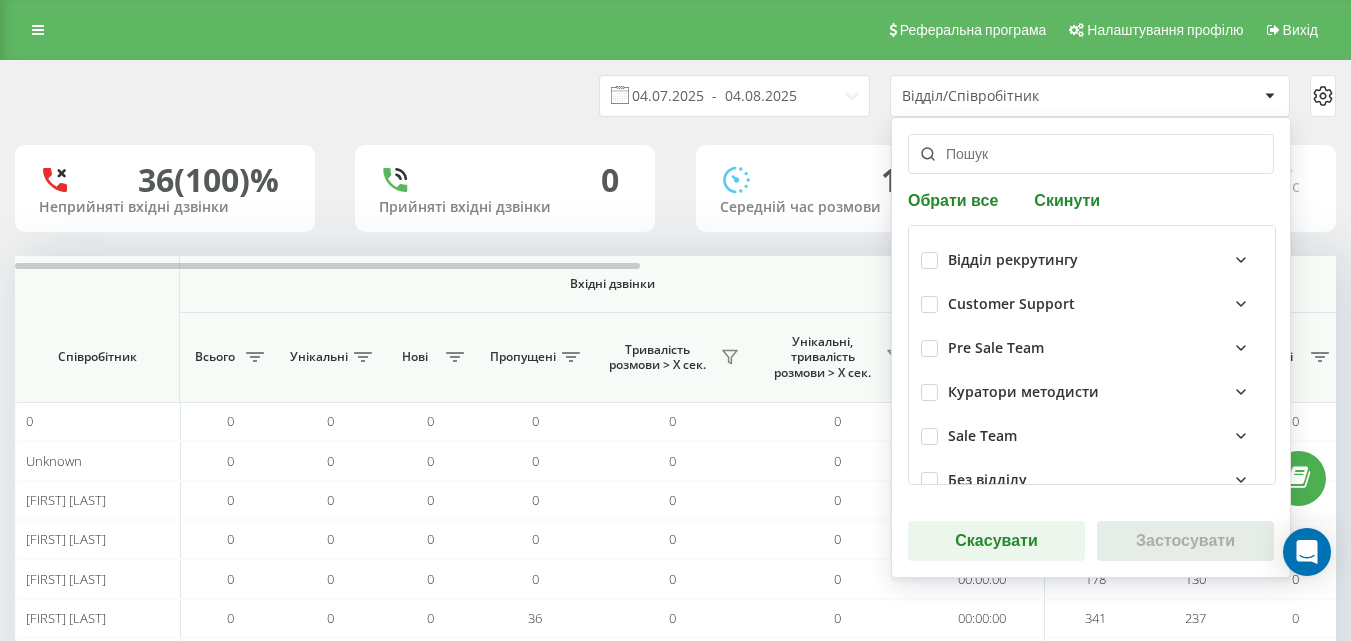 click on "Pre Sale Team" at bounding box center (996, 348) 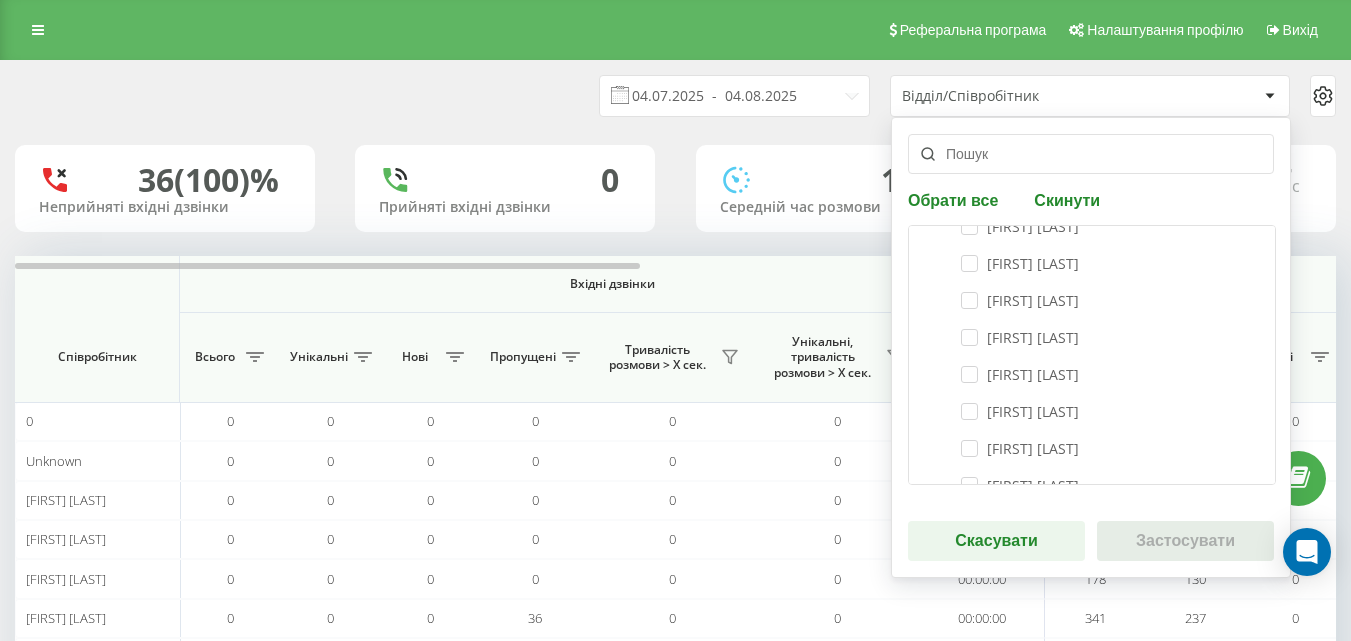 scroll, scrollTop: 500, scrollLeft: 0, axis: vertical 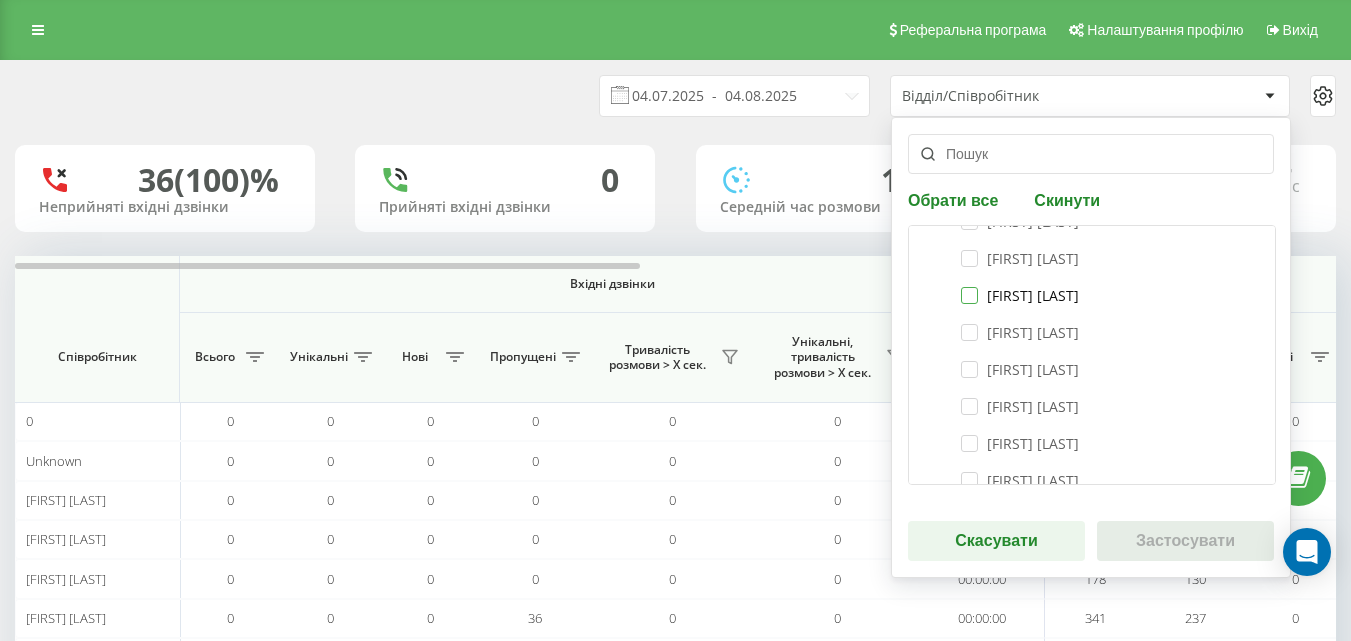 click on "[FIRST] [LAST]" at bounding box center [1020, 295] 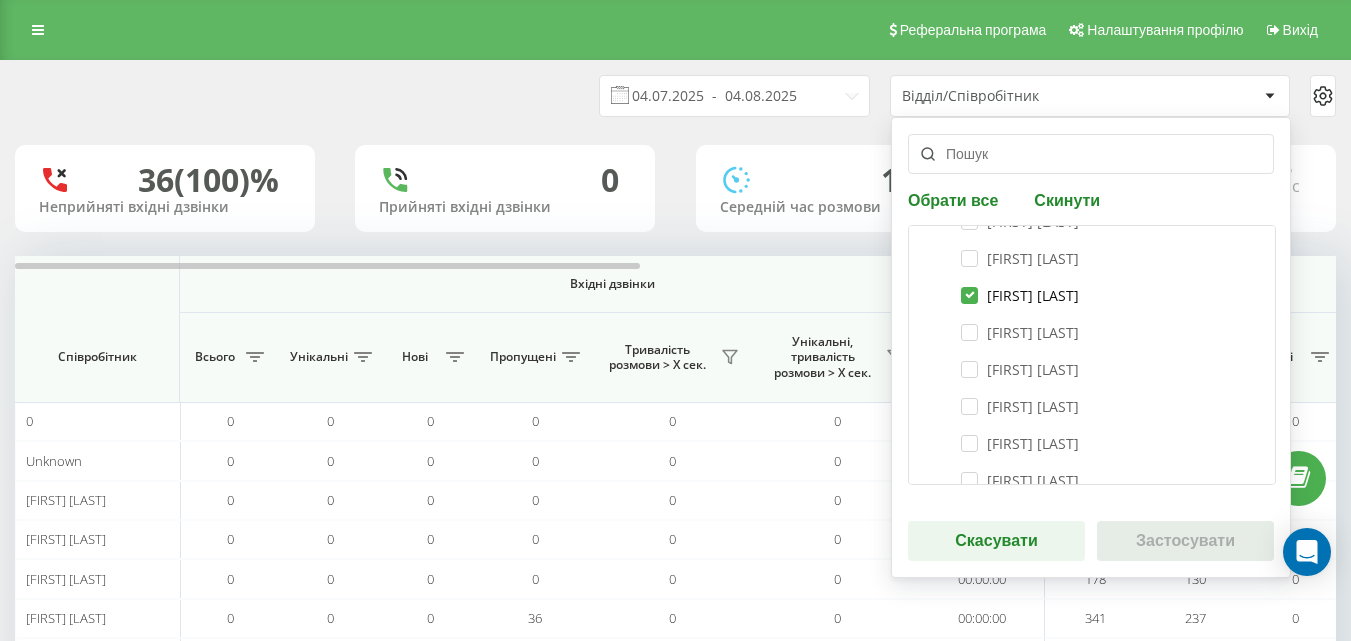 checkbox on "true" 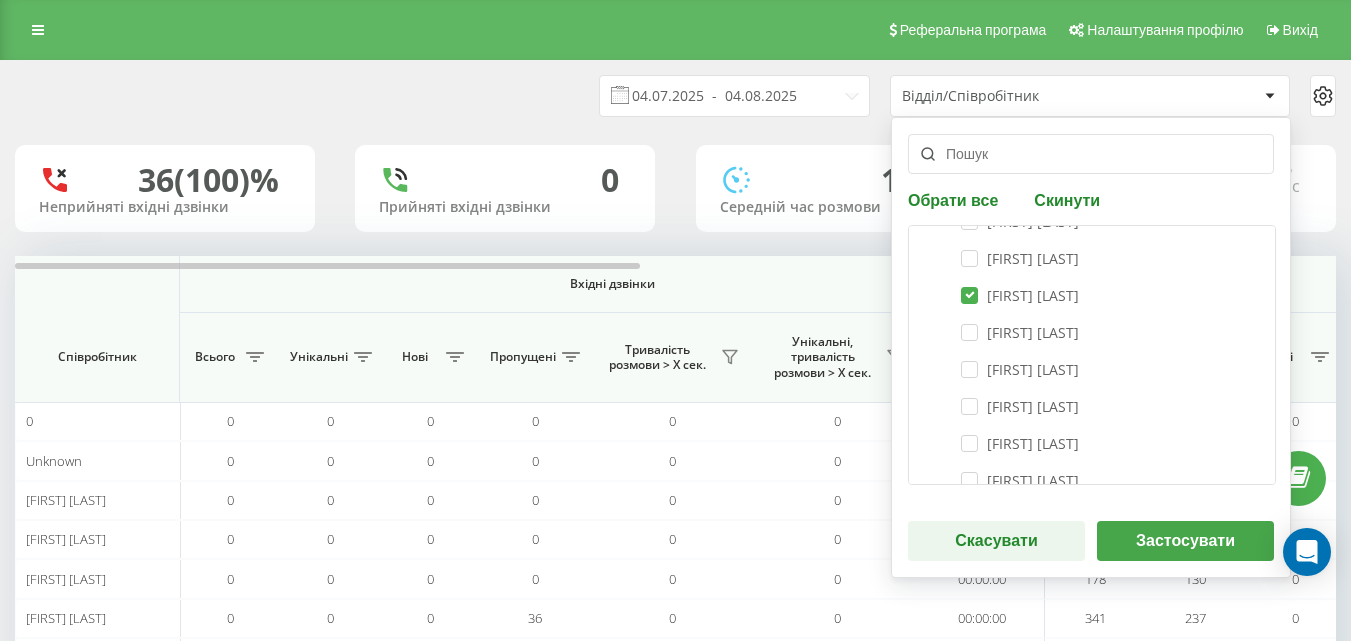 click on "Застосувати" at bounding box center [1185, 541] 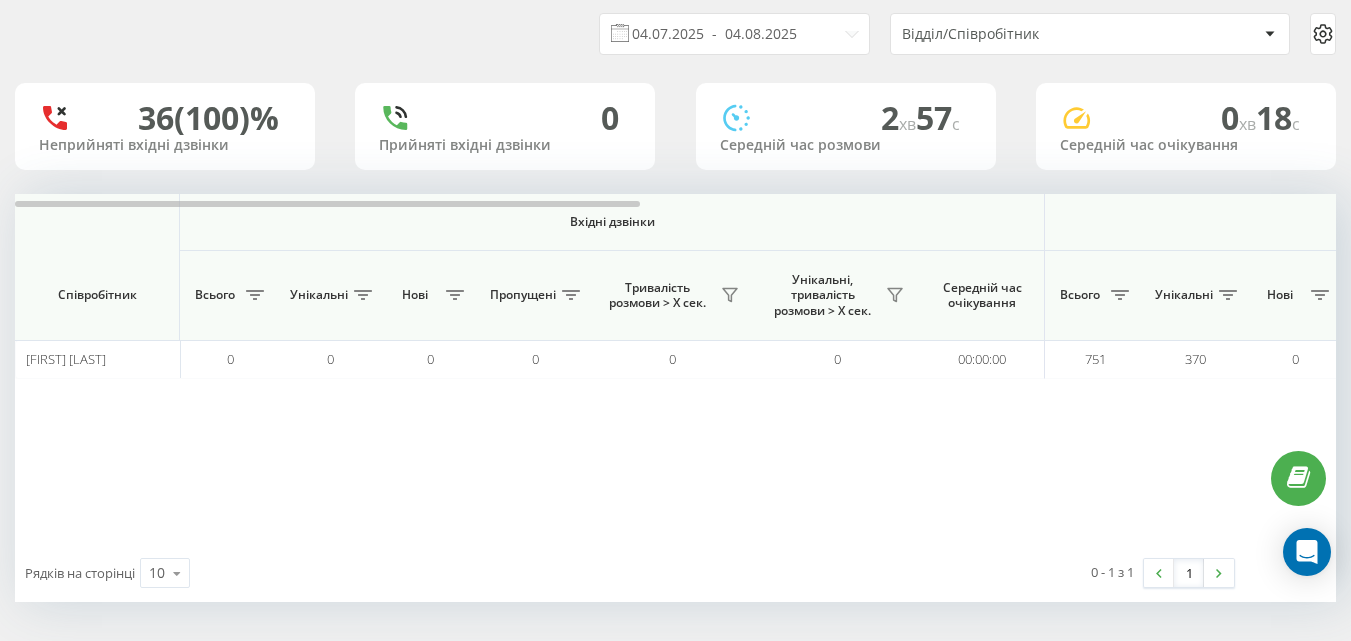 scroll, scrollTop: 63, scrollLeft: 0, axis: vertical 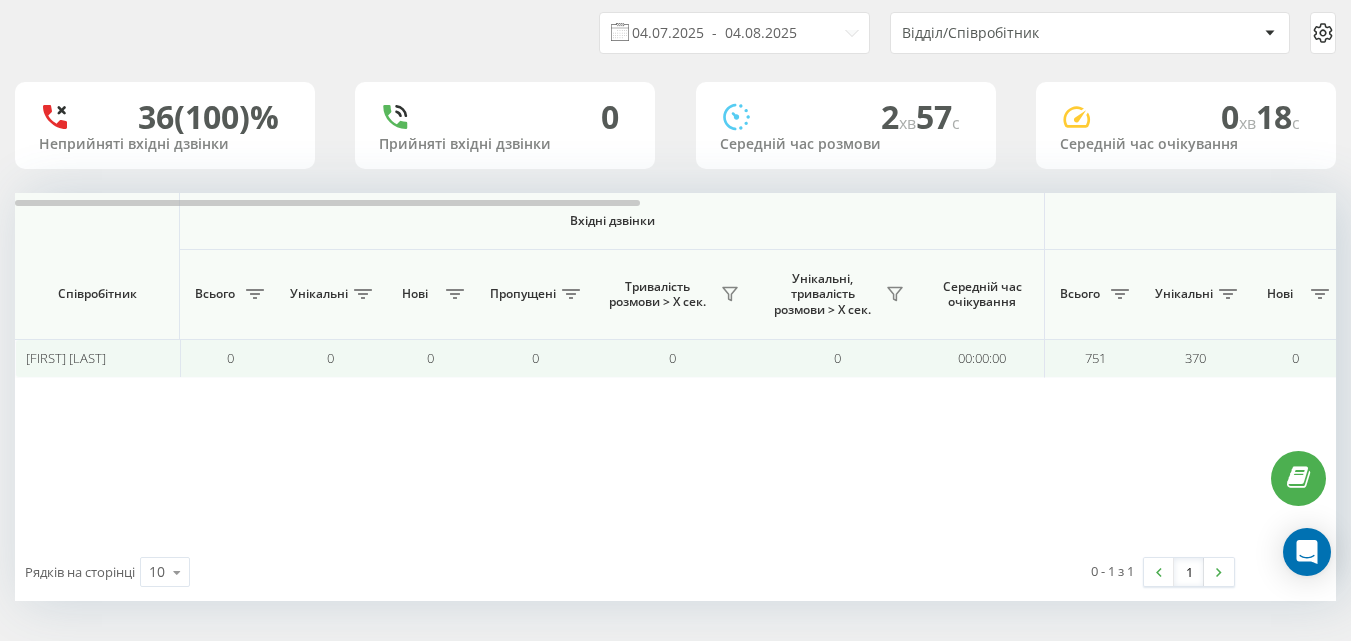 click on "[FIRST] [LAST]" at bounding box center (66, 358) 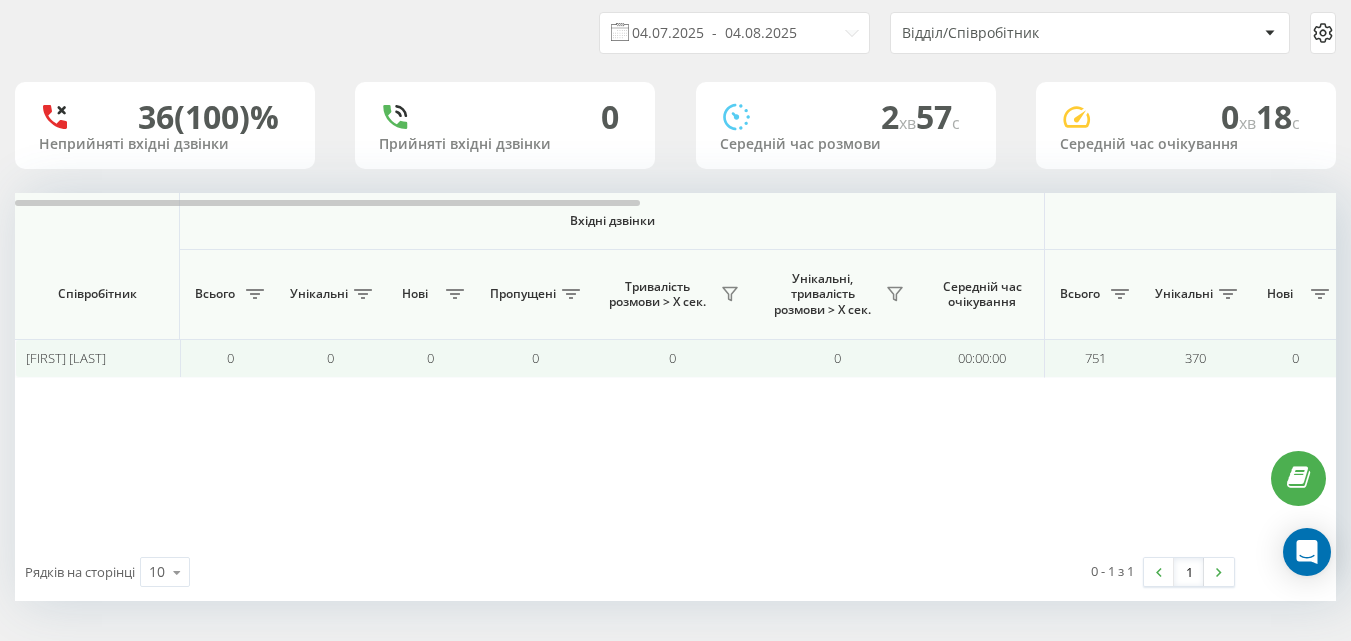 click on "[FIRST] [LAST]" at bounding box center [98, 358] 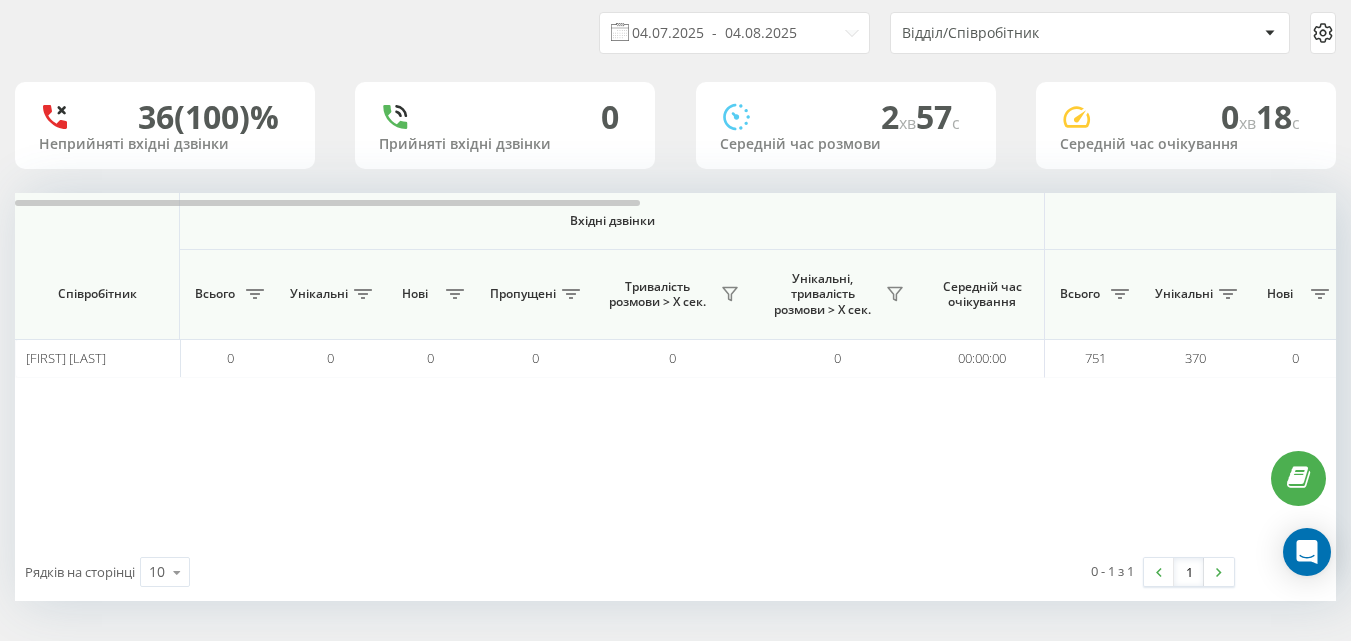 click on "Відділ/Співробітник" at bounding box center (1090, 33) 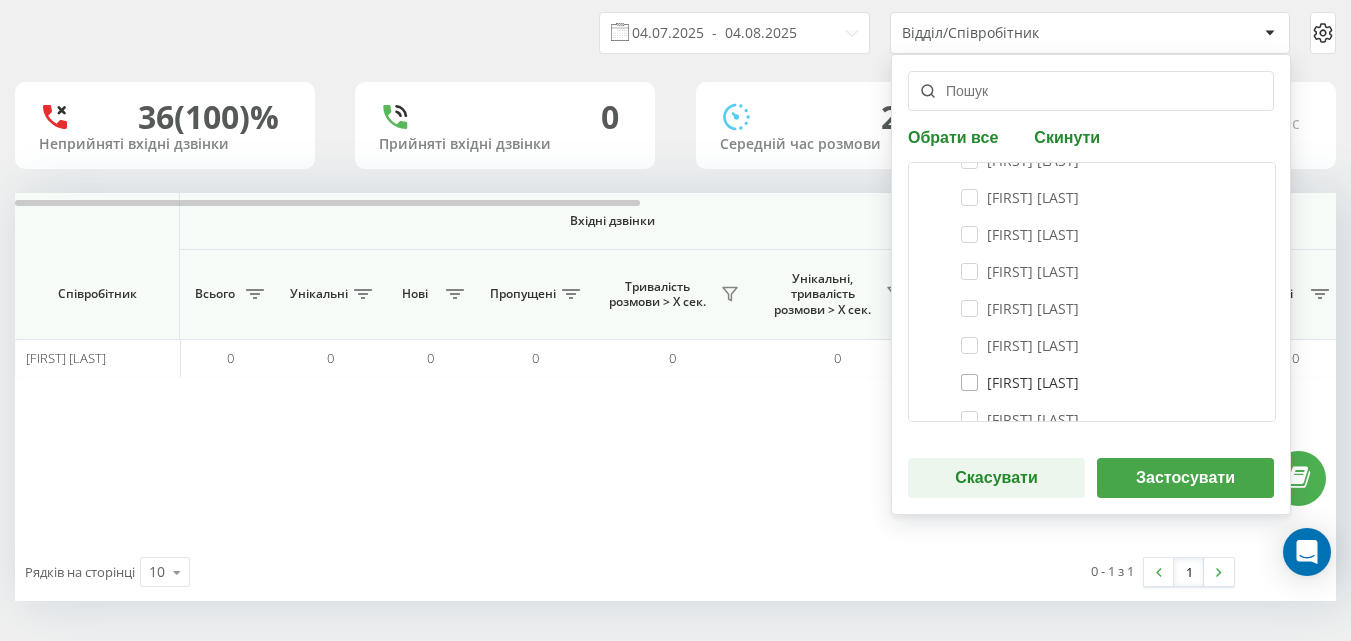 scroll, scrollTop: 200, scrollLeft: 0, axis: vertical 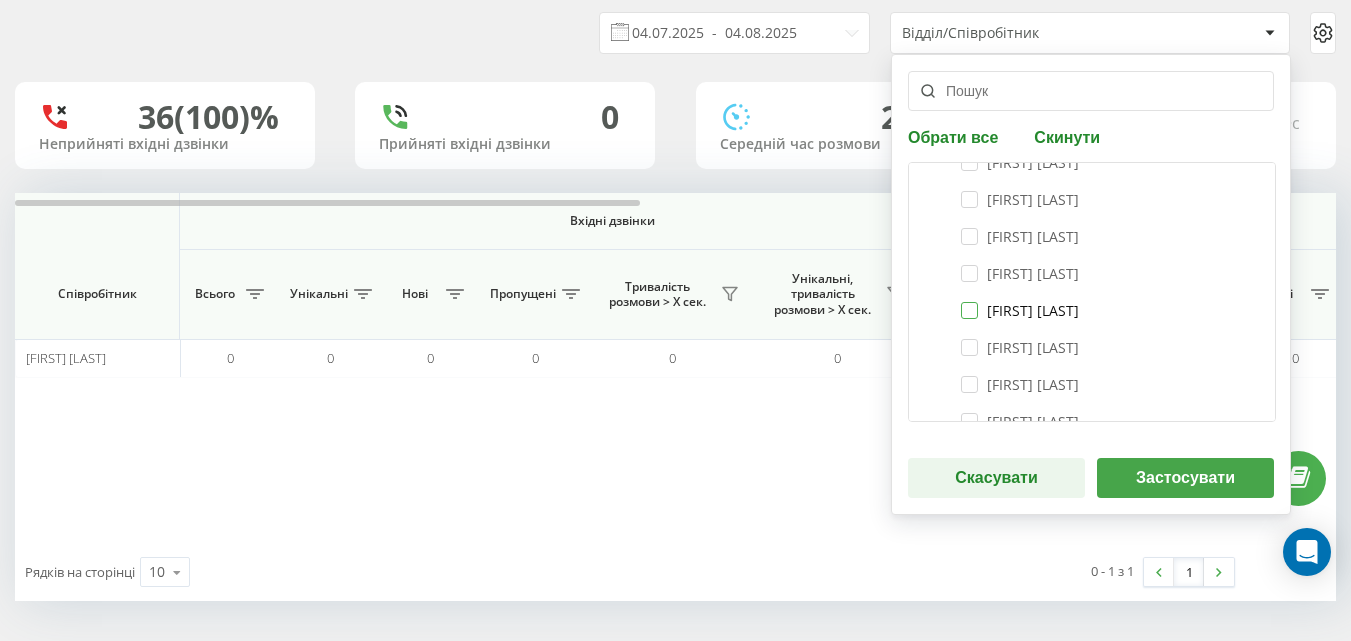 click on "[FIRST] [LAST]" at bounding box center [1020, 310] 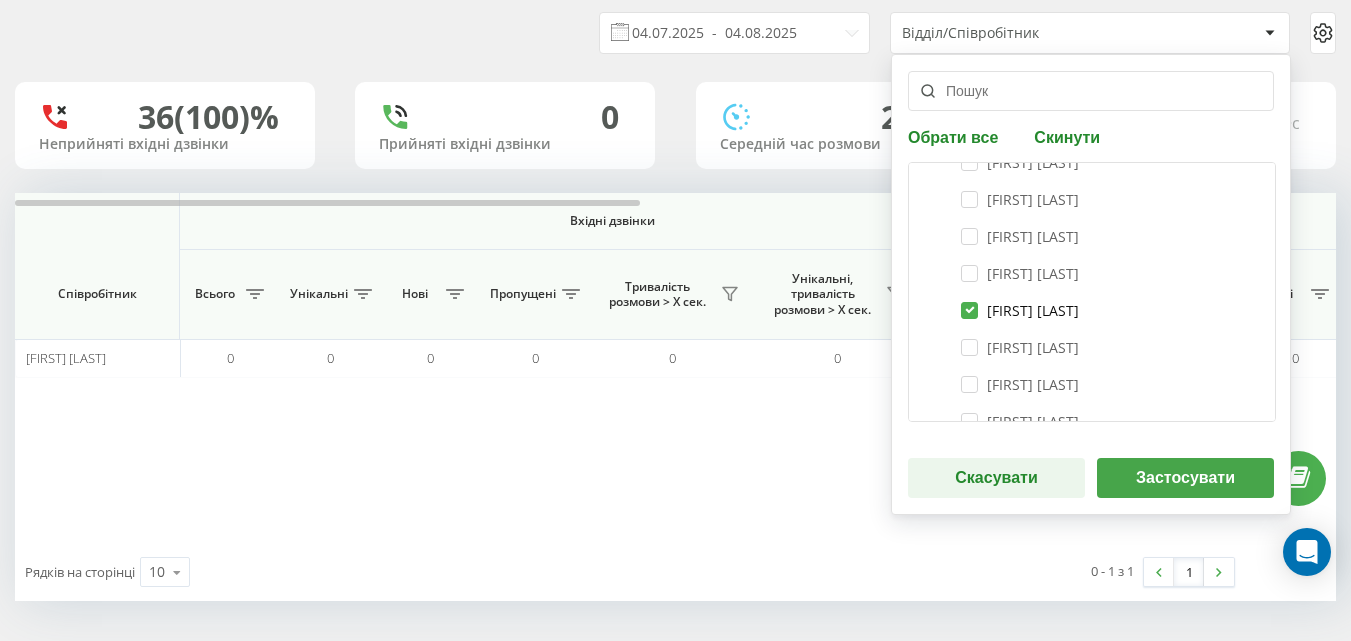 checkbox on "true" 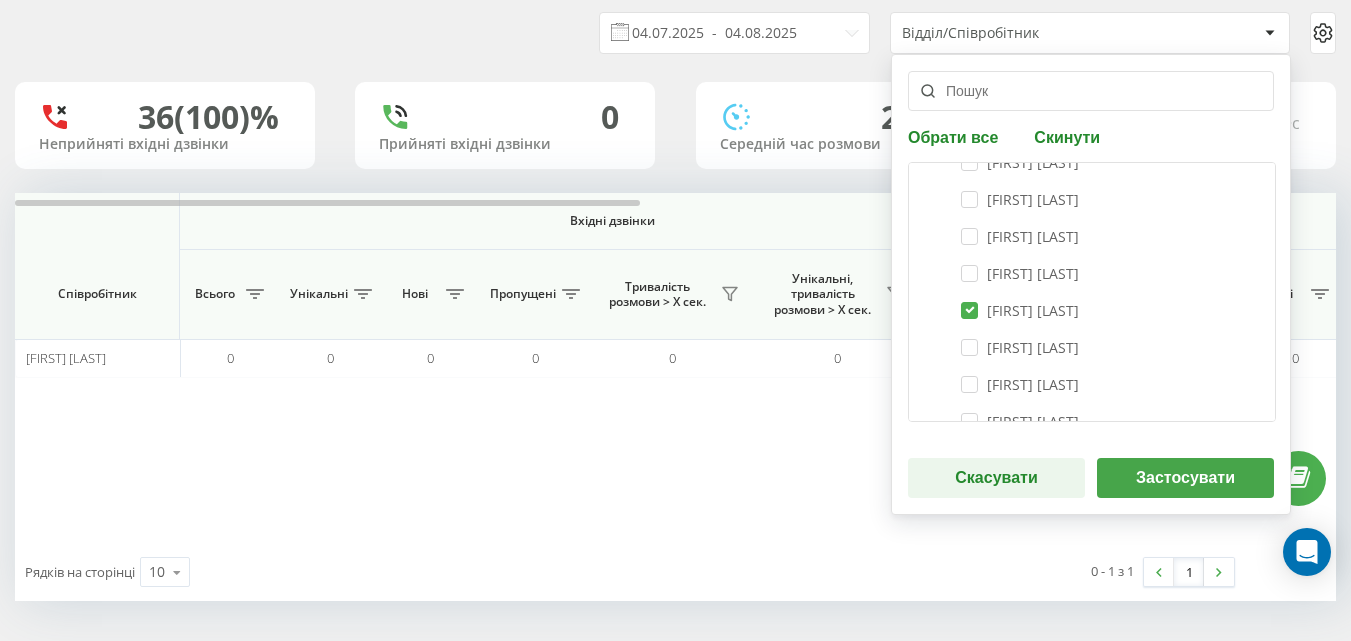 click on "Застосувати" at bounding box center [1185, 478] 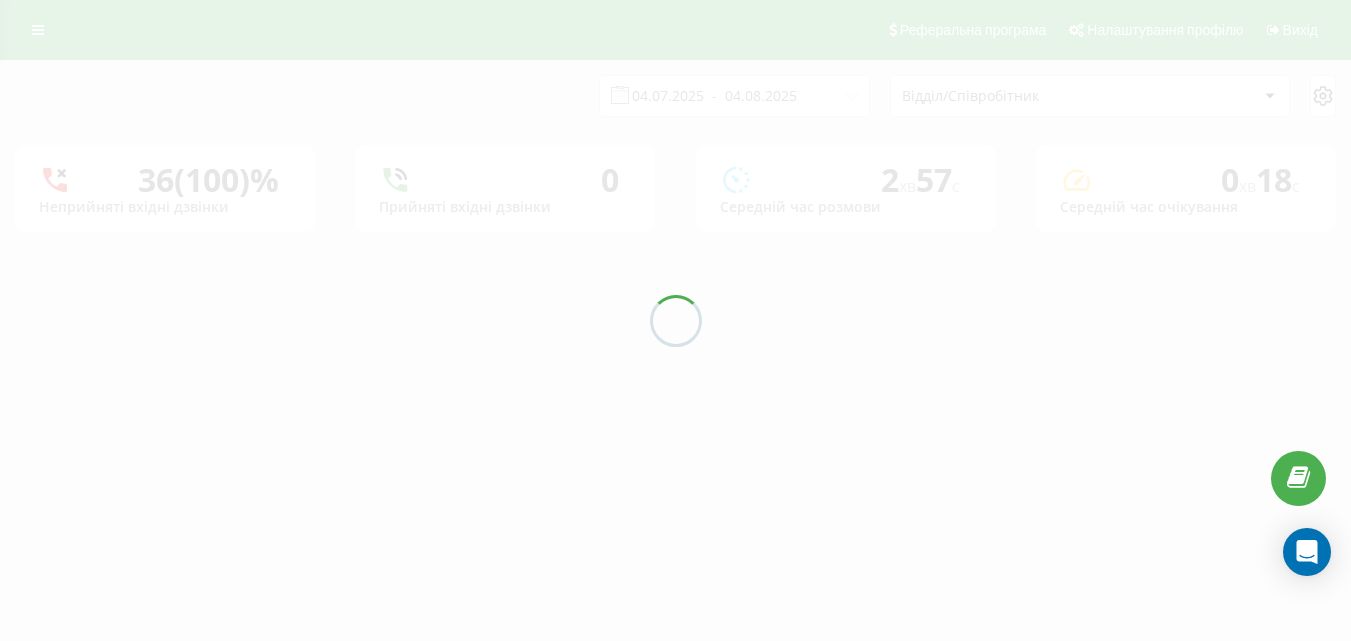scroll, scrollTop: 0, scrollLeft: 0, axis: both 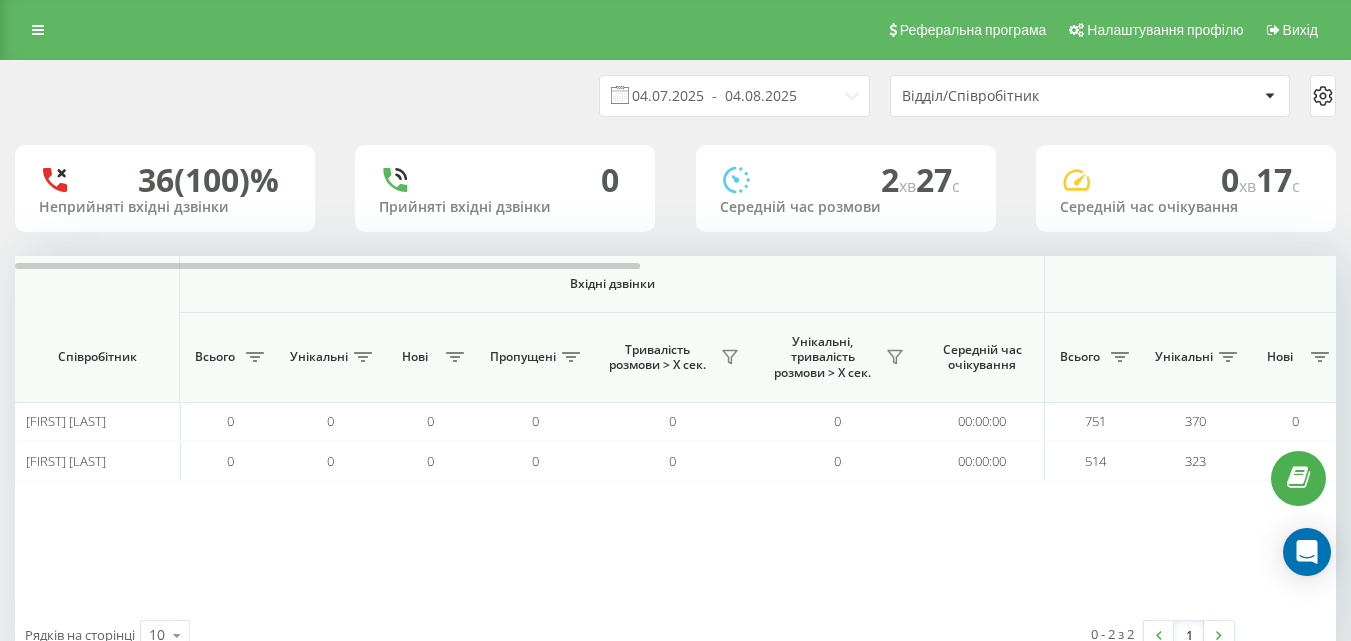 click on "Відділ/Співробітник" at bounding box center (1090, 96) 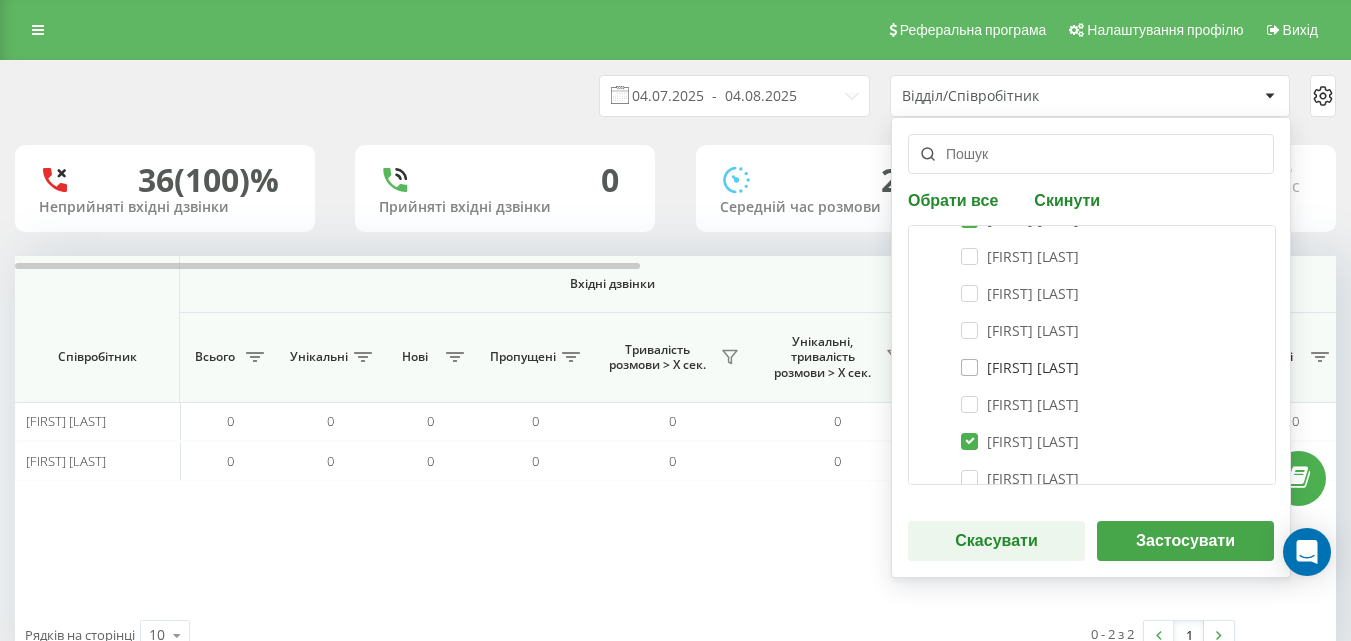 scroll, scrollTop: 400, scrollLeft: 0, axis: vertical 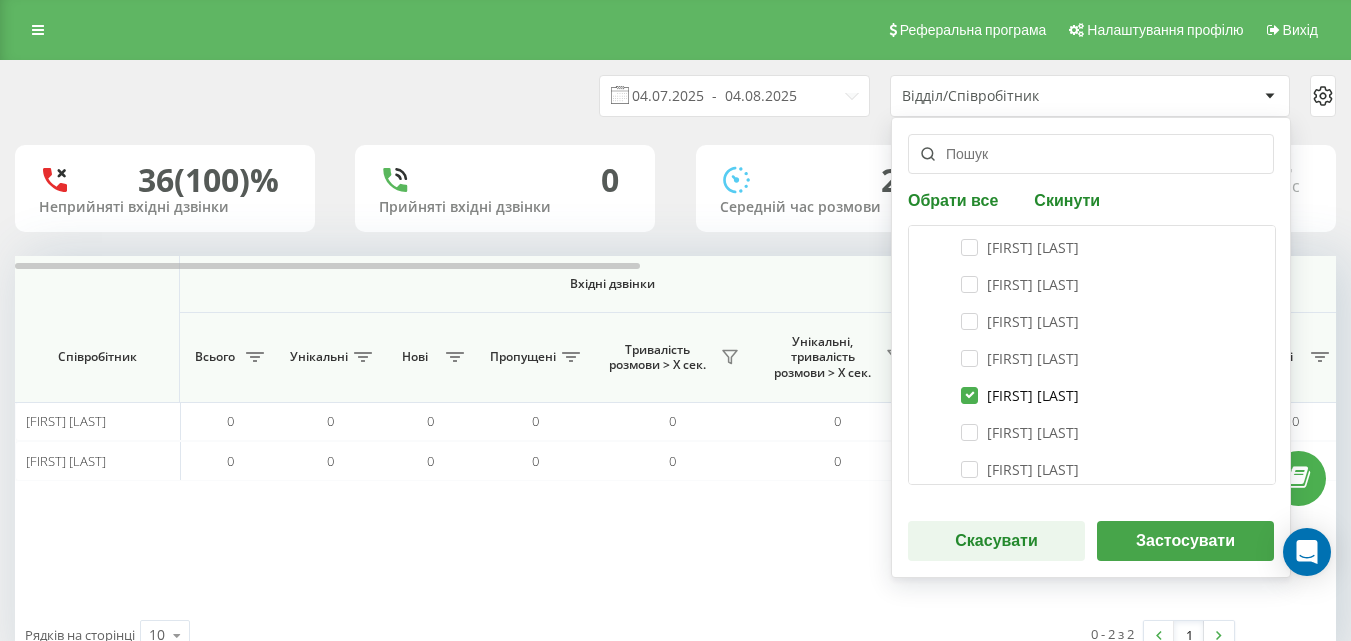 click on "[FIRST] [LAST]" at bounding box center (1020, 395) 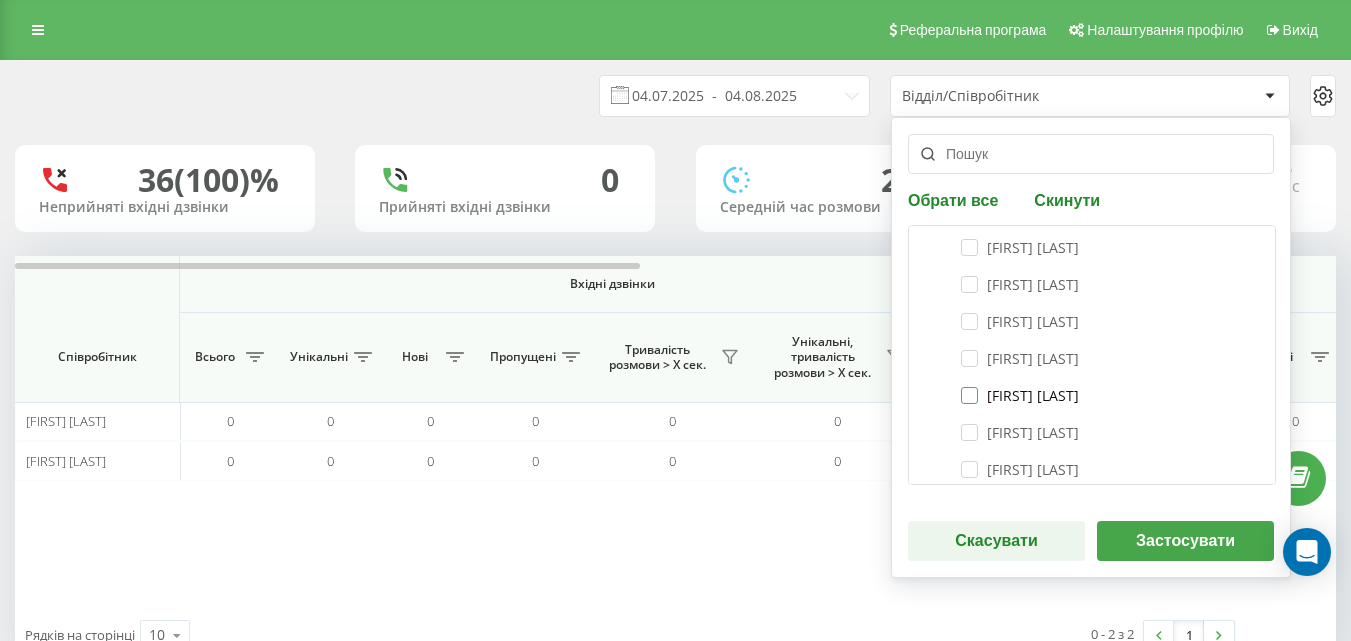 click on "[FIRST] [LAST]" at bounding box center (1020, 395) 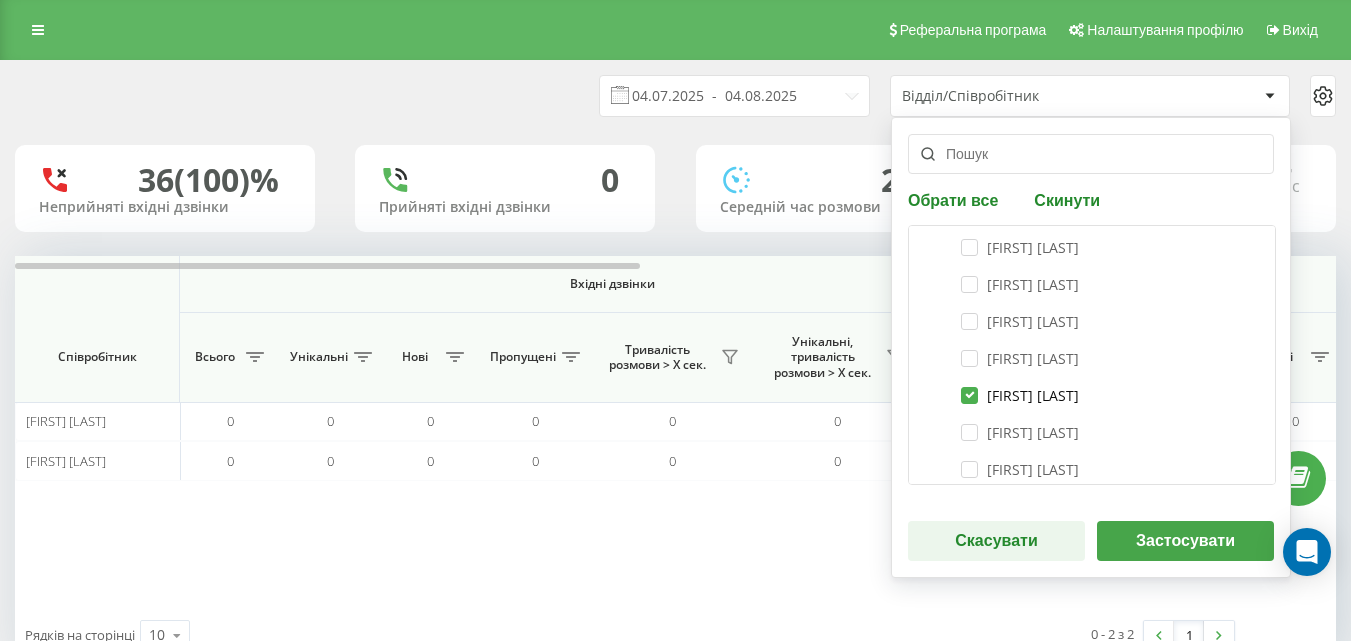 checkbox on "true" 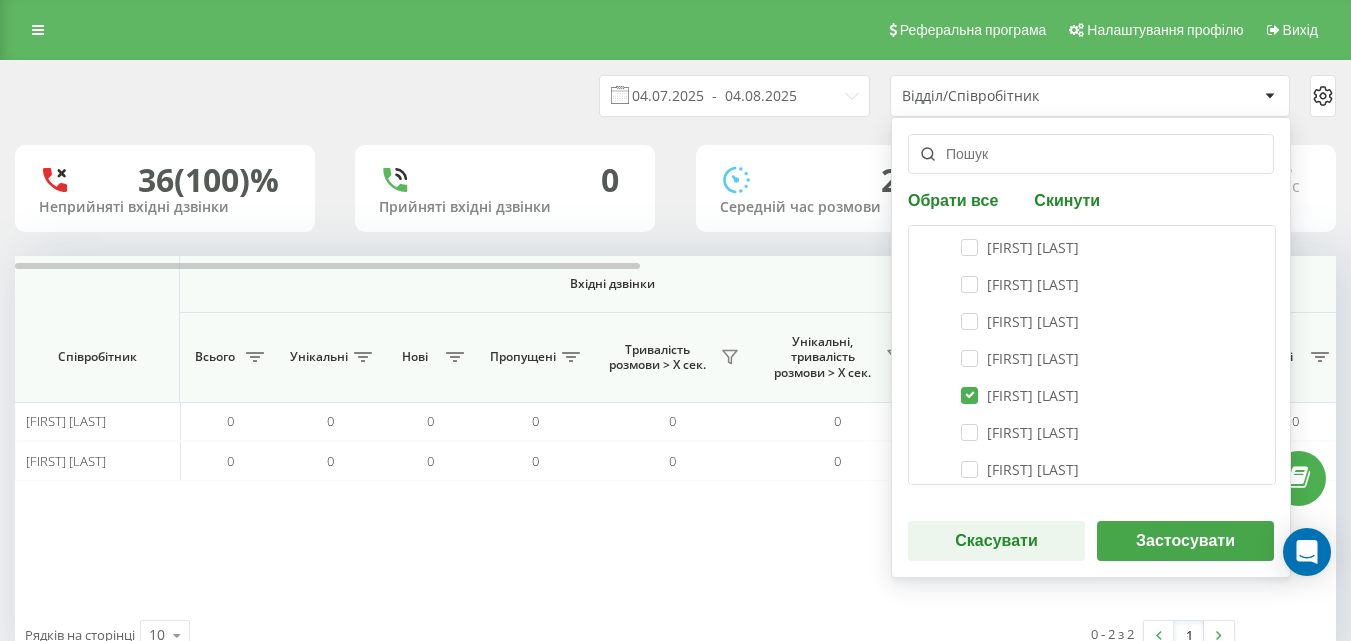 click on "Застосувати" at bounding box center [1185, 541] 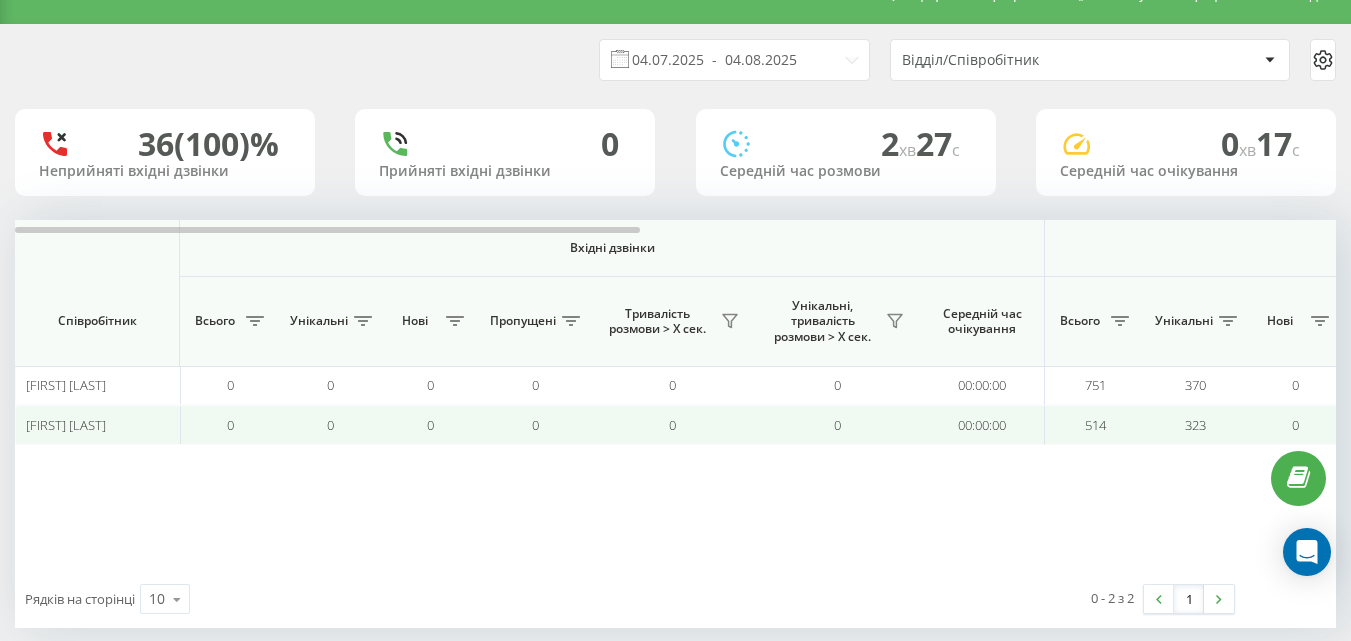 scroll, scrollTop: 63, scrollLeft: 0, axis: vertical 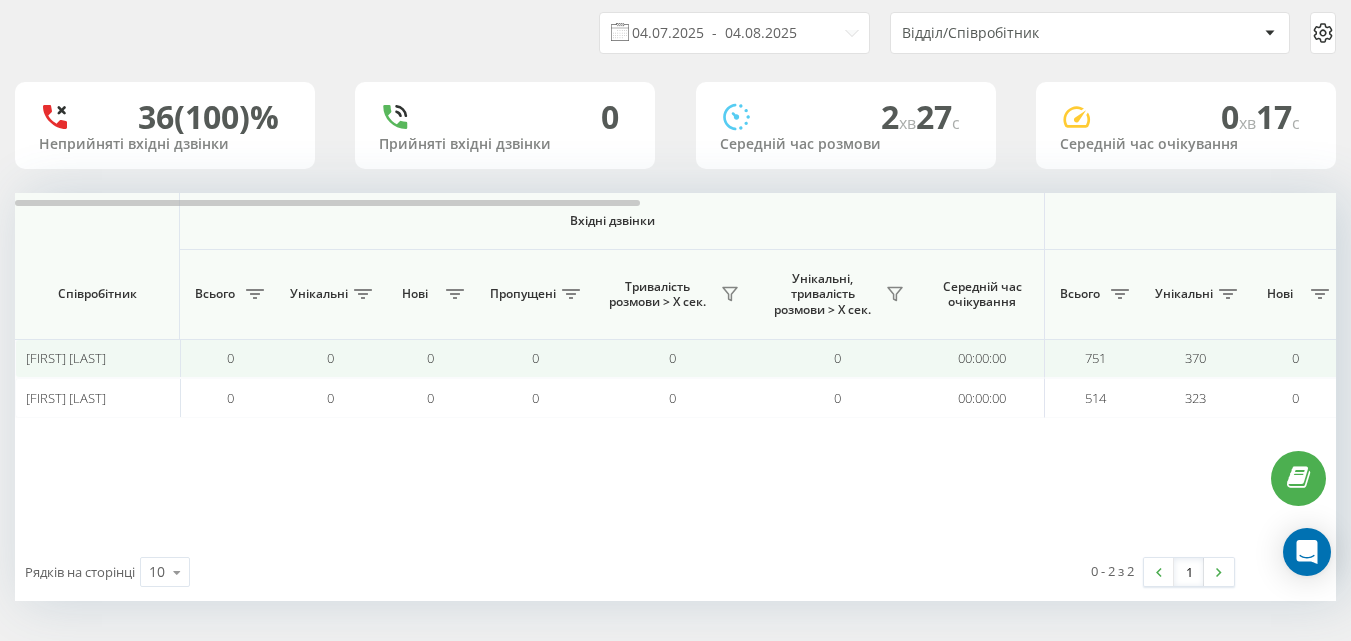 click on "0" at bounding box center (837, 358) 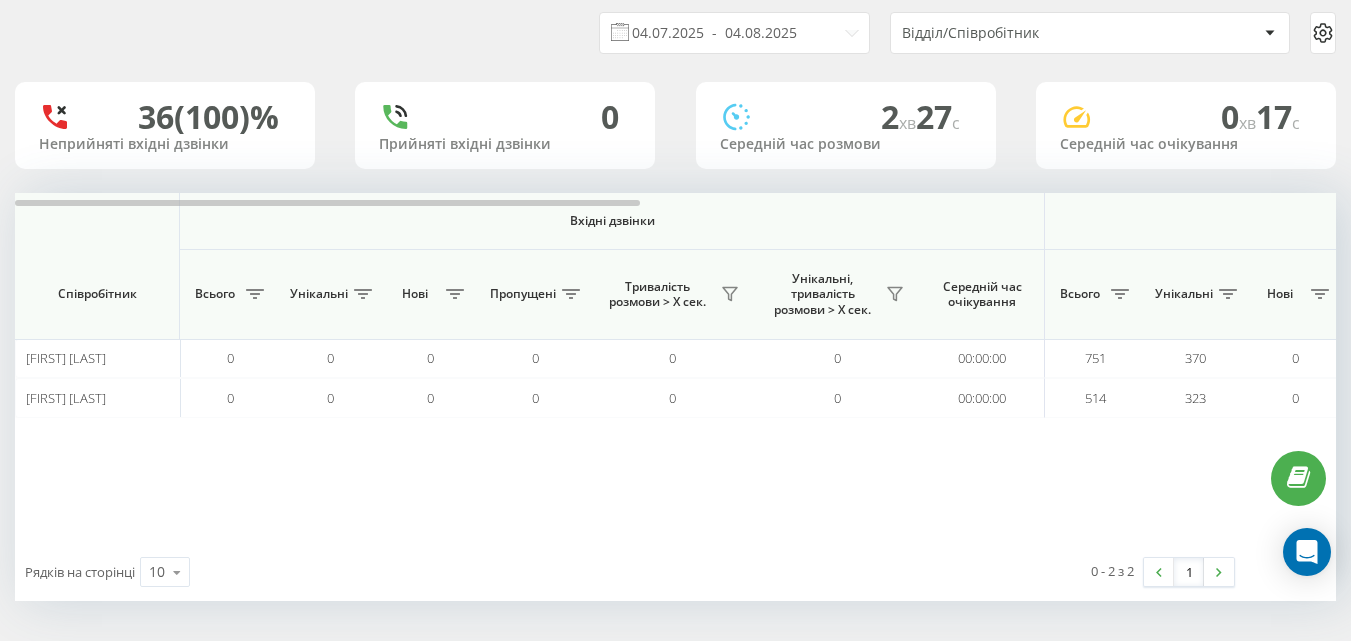 click on "Відділ/Співробітник" at bounding box center (1021, 33) 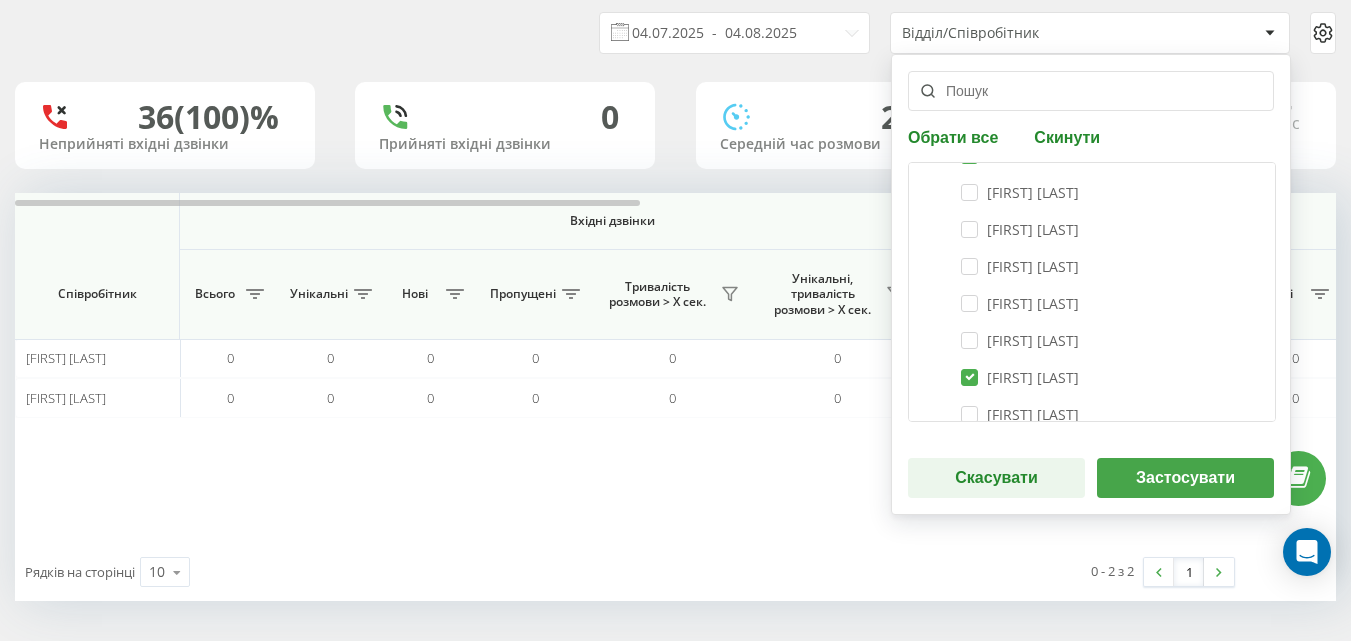 scroll, scrollTop: 400, scrollLeft: 0, axis: vertical 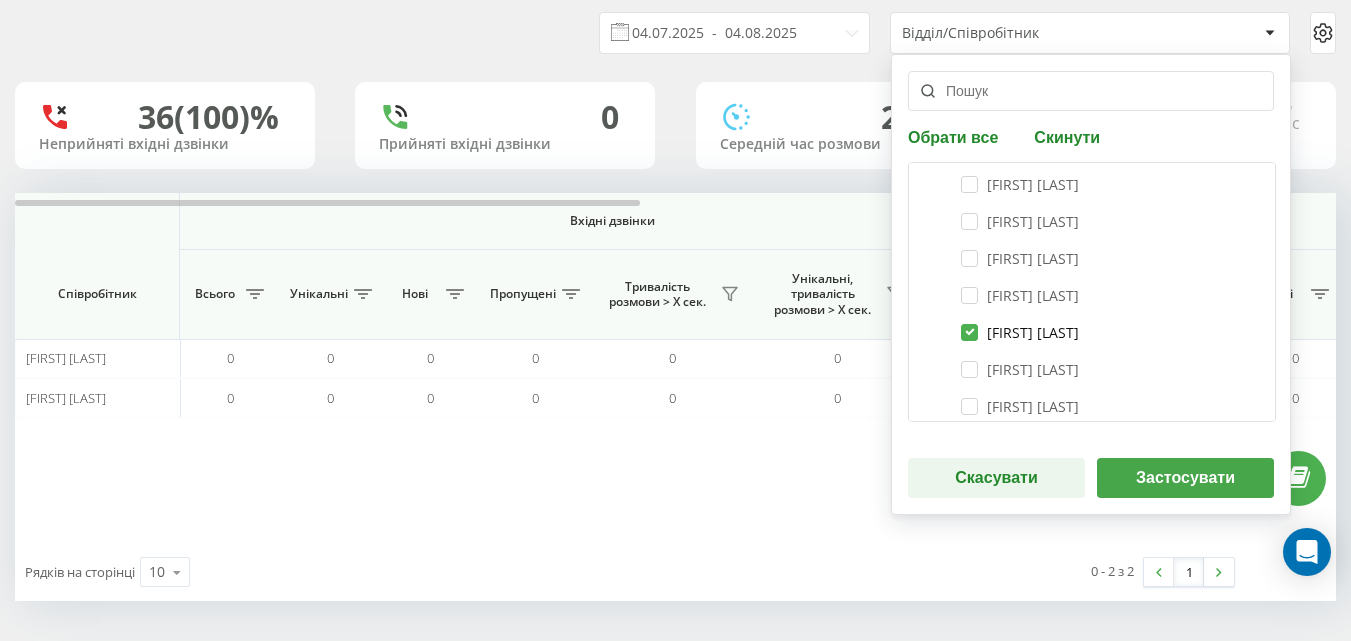 click on "[FIRST] [LAST]" at bounding box center (1020, 332) 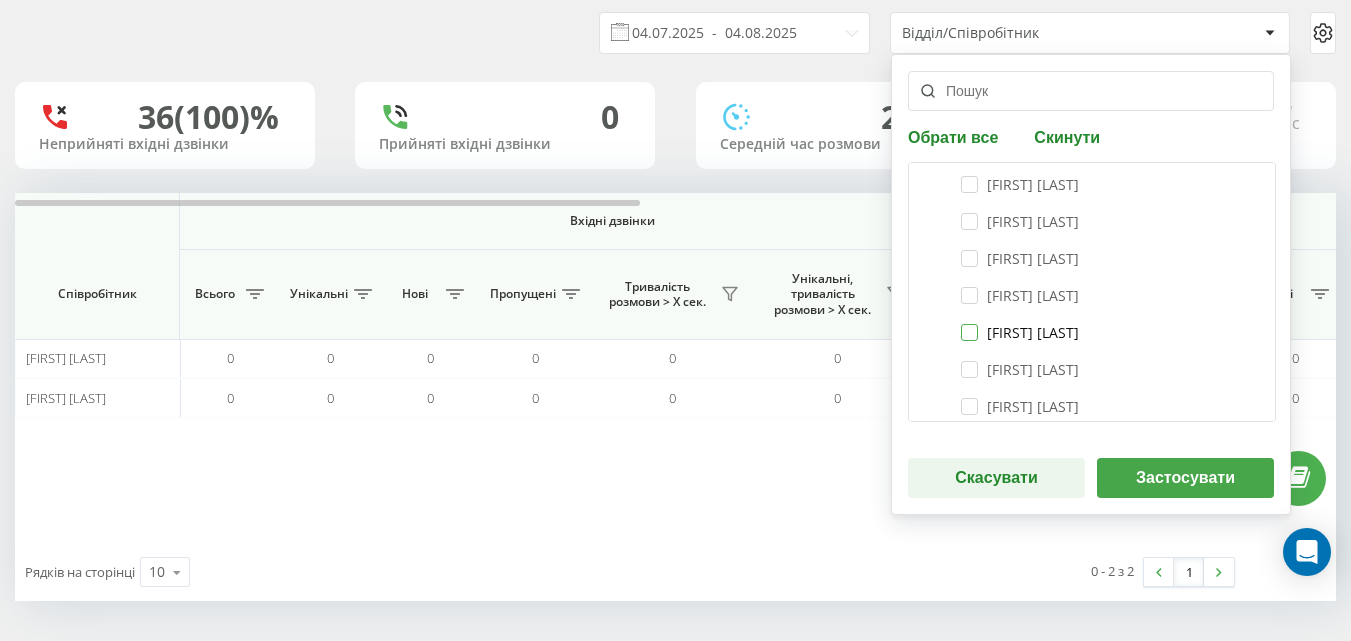 checkbox on "false" 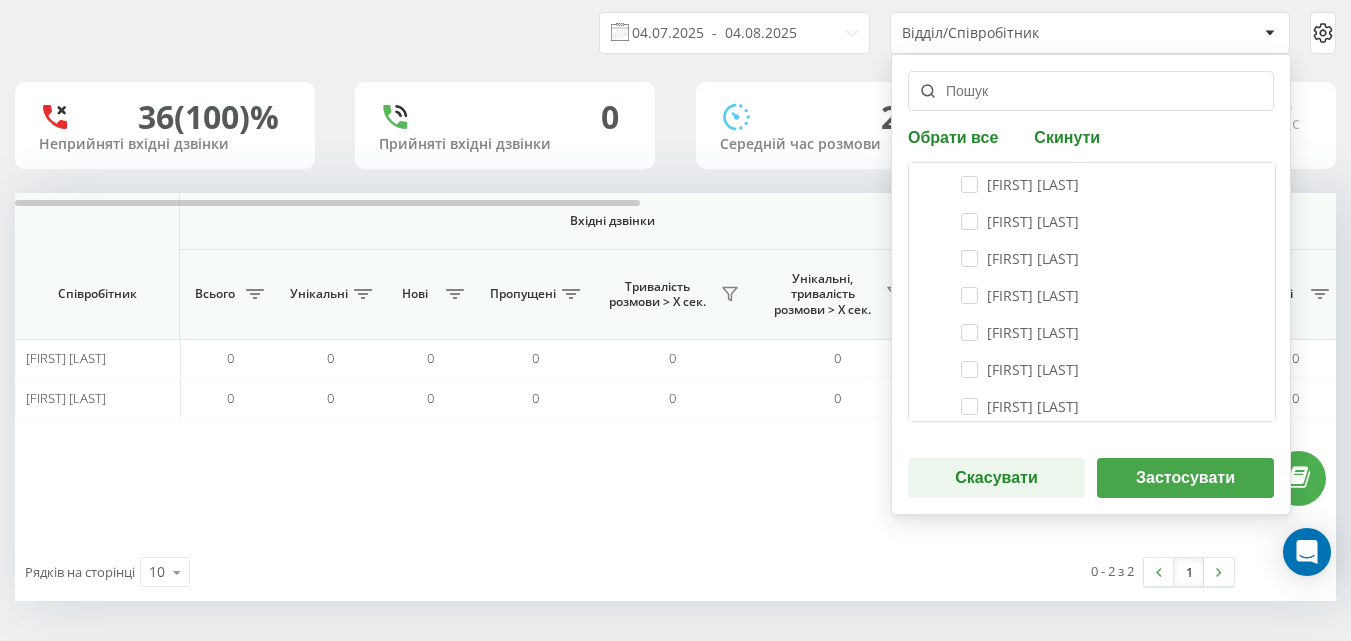 click on "Застосувати" at bounding box center [1185, 478] 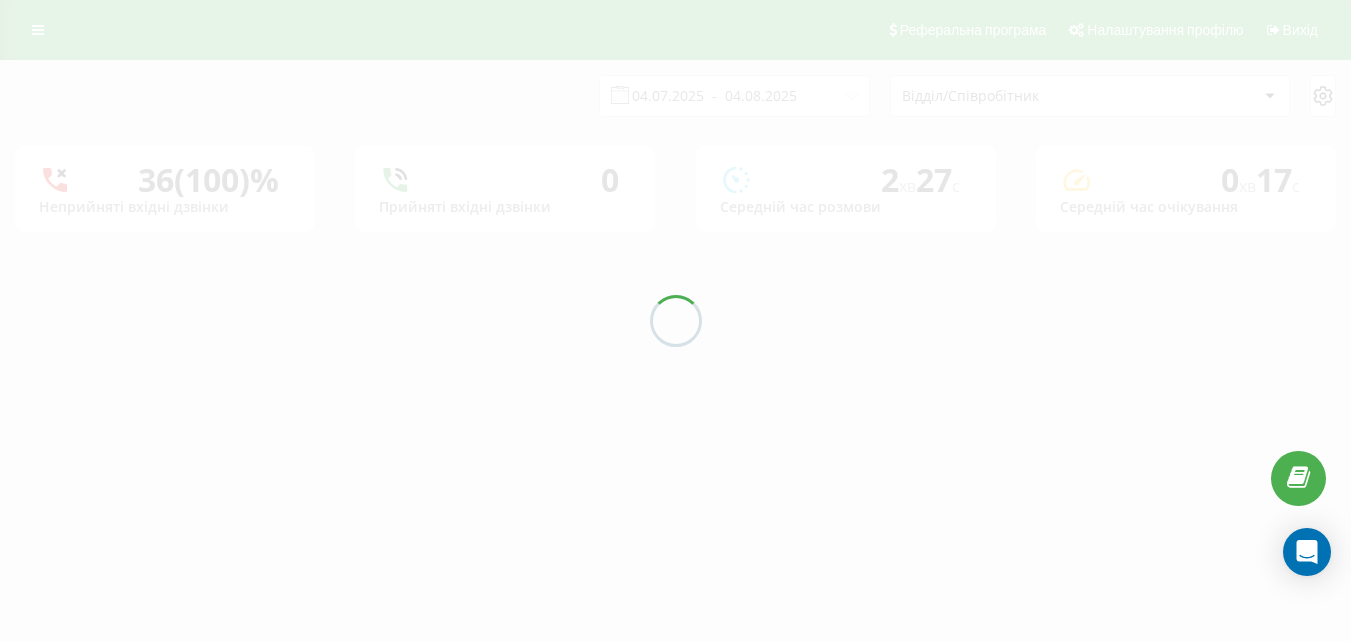 scroll, scrollTop: 0, scrollLeft: 0, axis: both 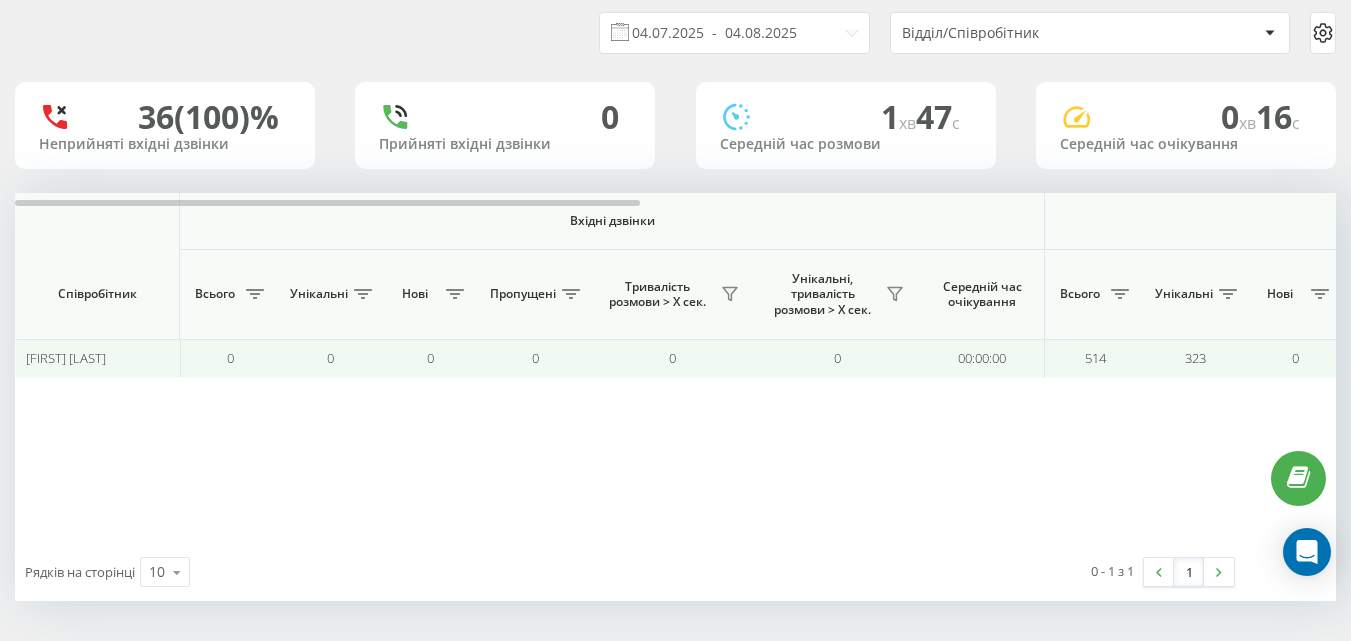 click on "00:00:00" at bounding box center (982, 358) 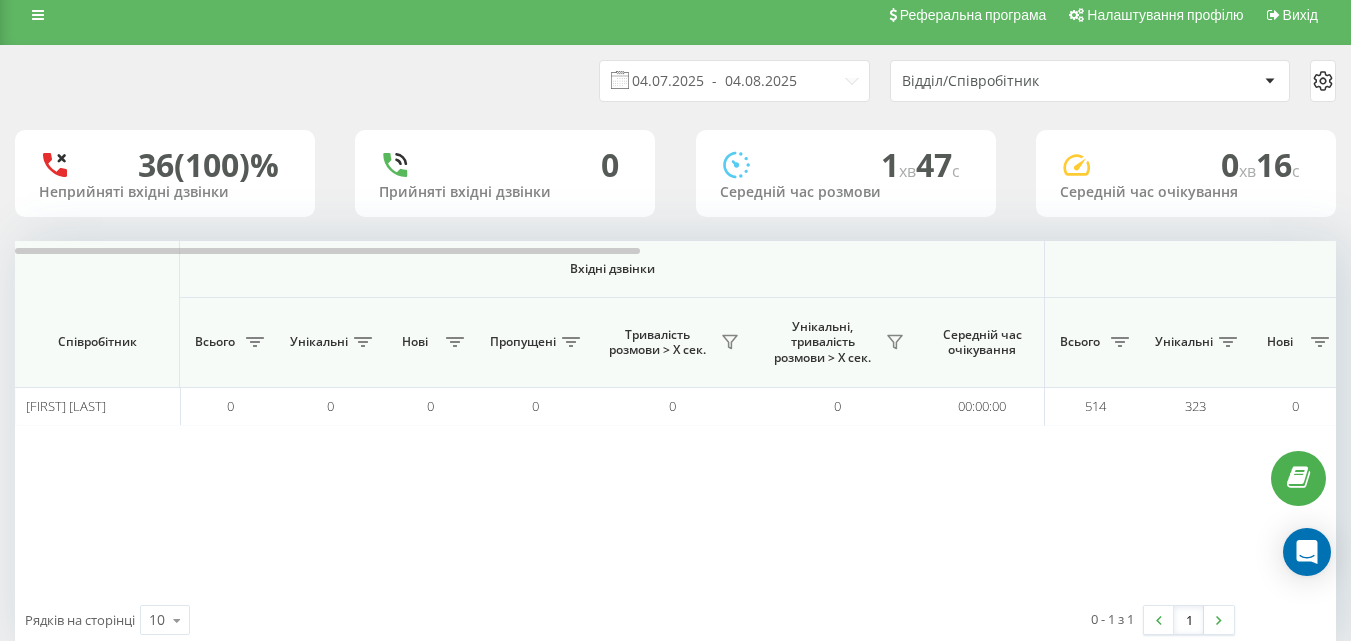 scroll, scrollTop: 0, scrollLeft: 0, axis: both 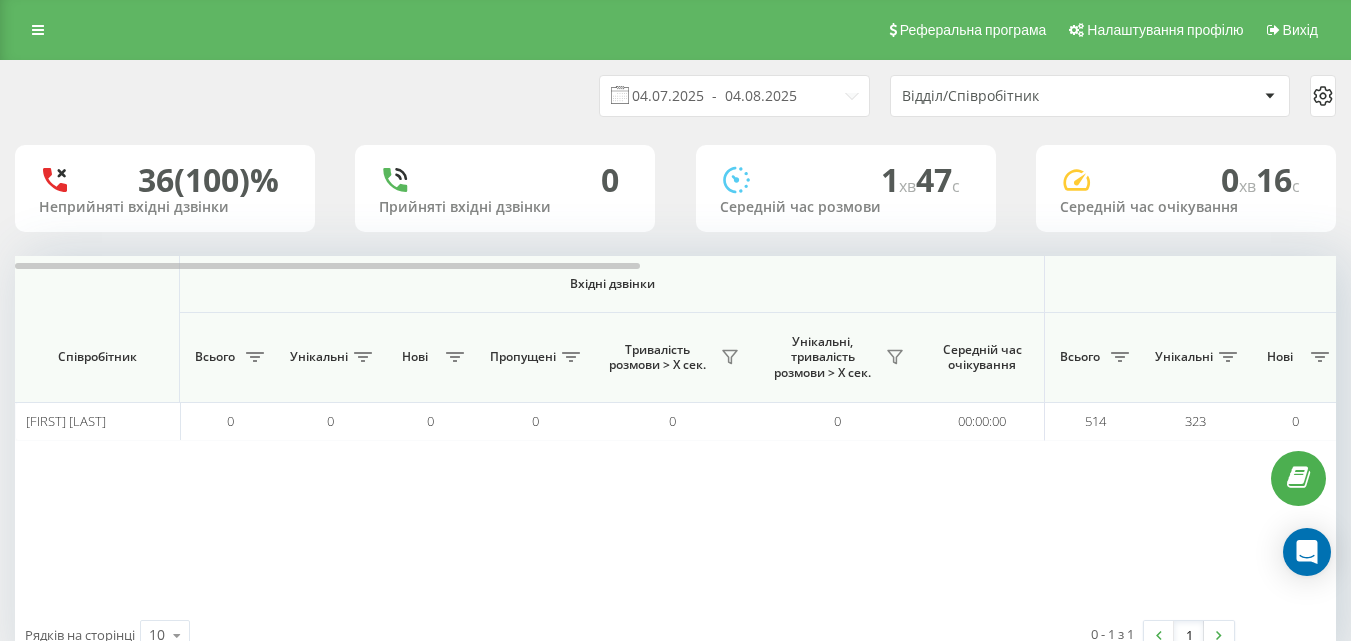 click on "Відділ/Співробітник" at bounding box center [1021, 96] 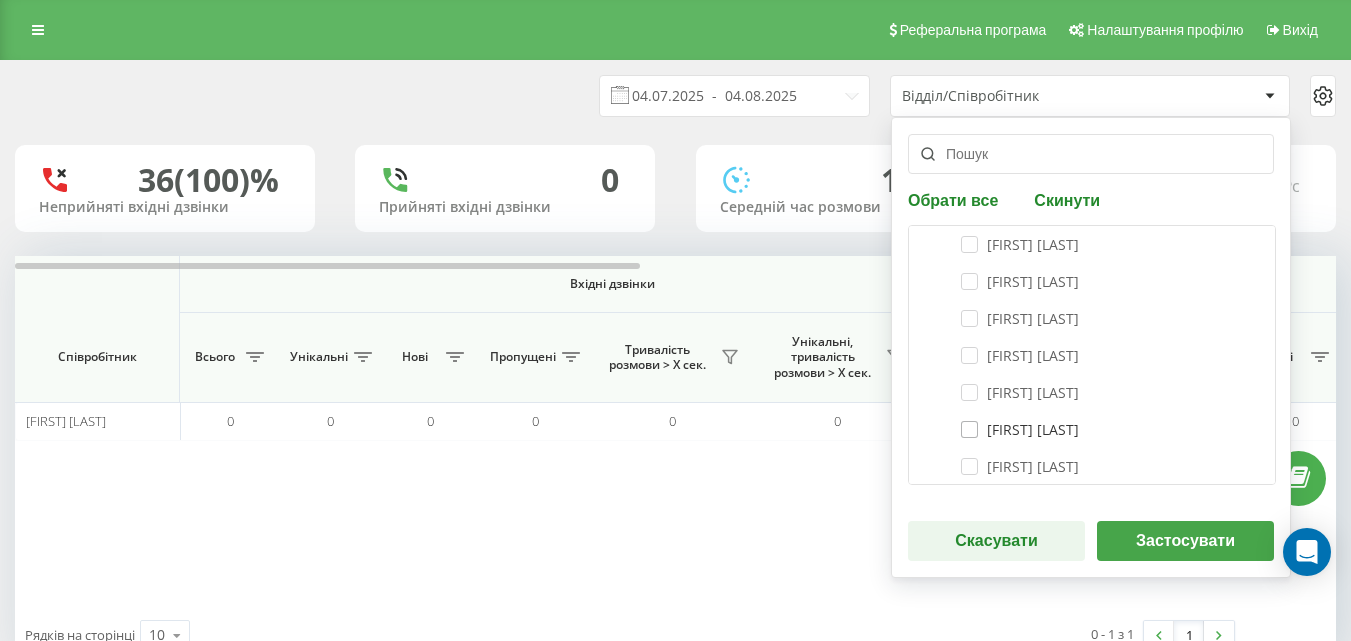 scroll, scrollTop: 400, scrollLeft: 0, axis: vertical 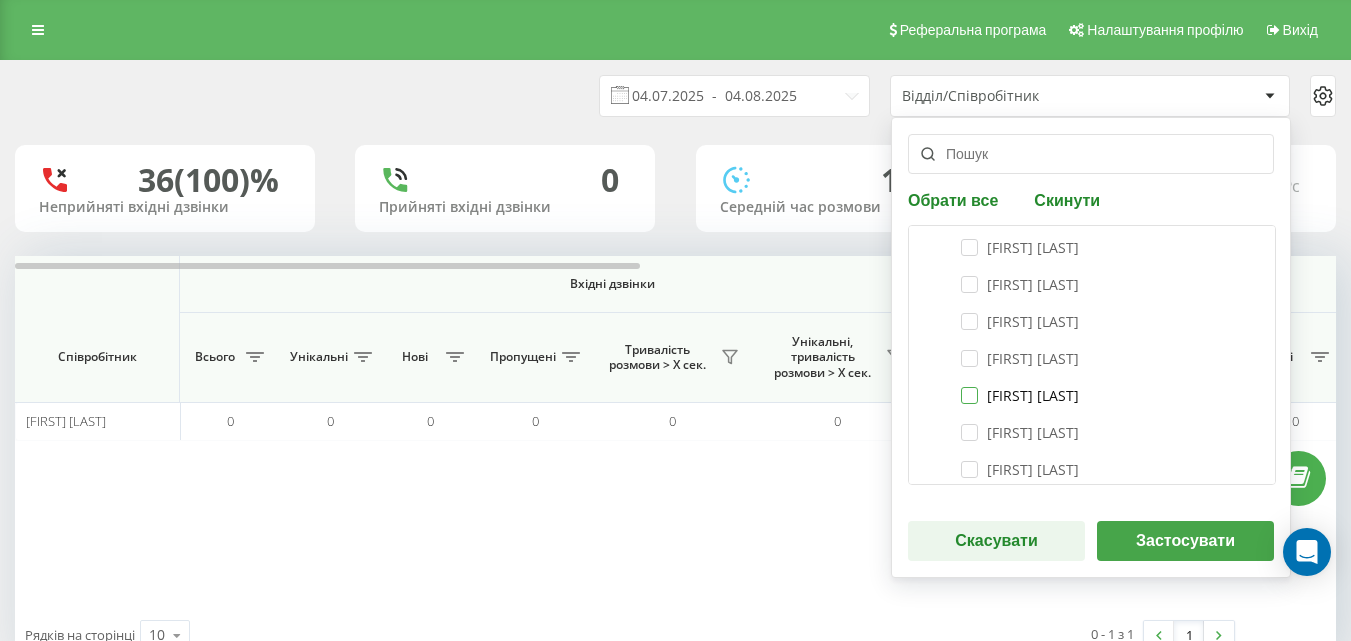 click on "[FIRST] [LAST]" at bounding box center [1020, 395] 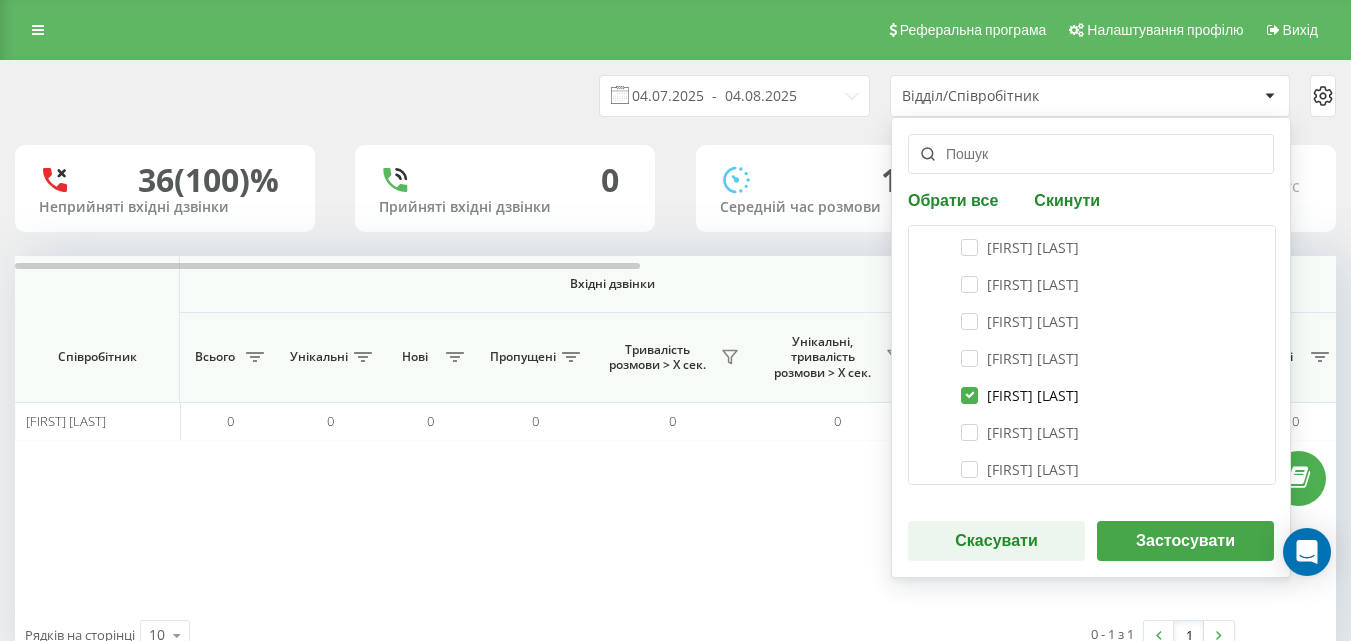 checkbox on "true" 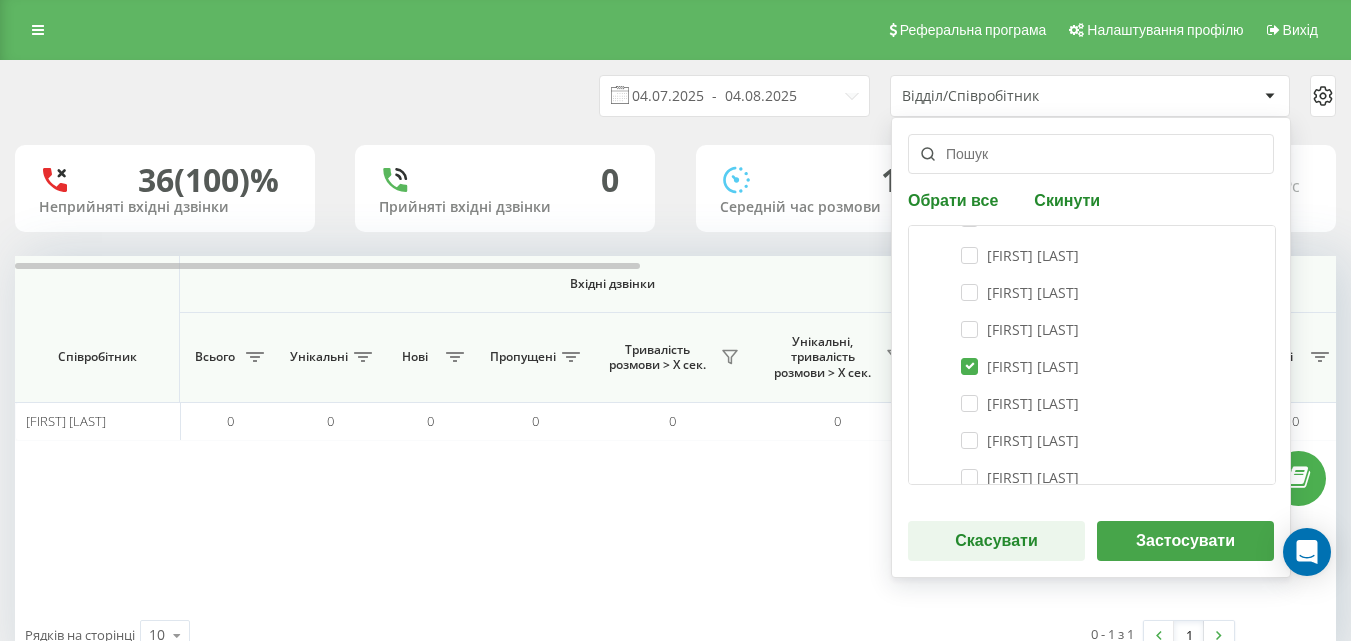 scroll, scrollTop: 200, scrollLeft: 0, axis: vertical 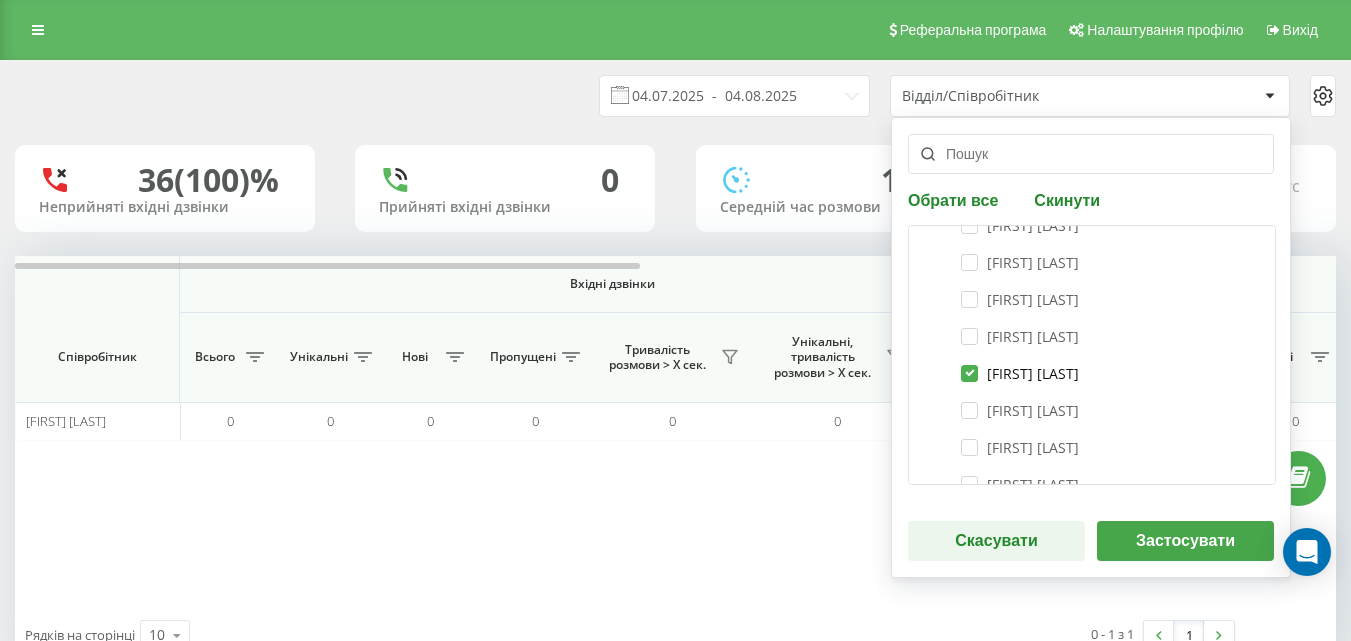 click on "[FIRST] [LAST]" at bounding box center (1020, 373) 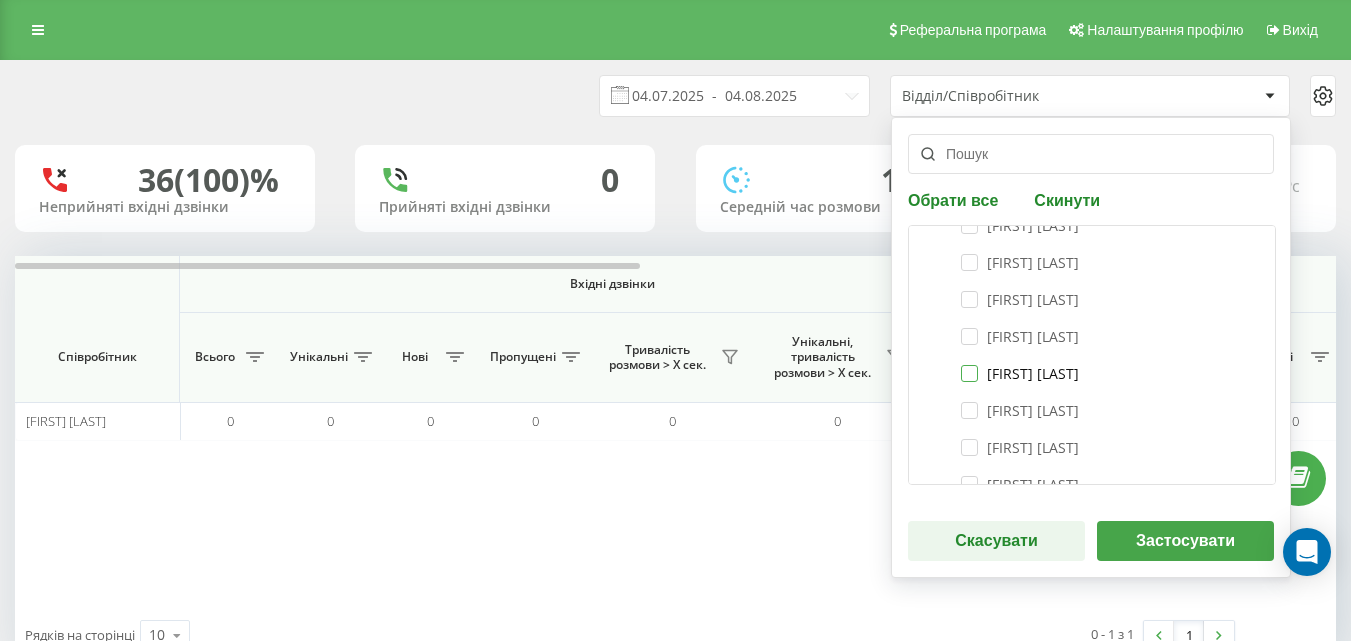 checkbox on "false" 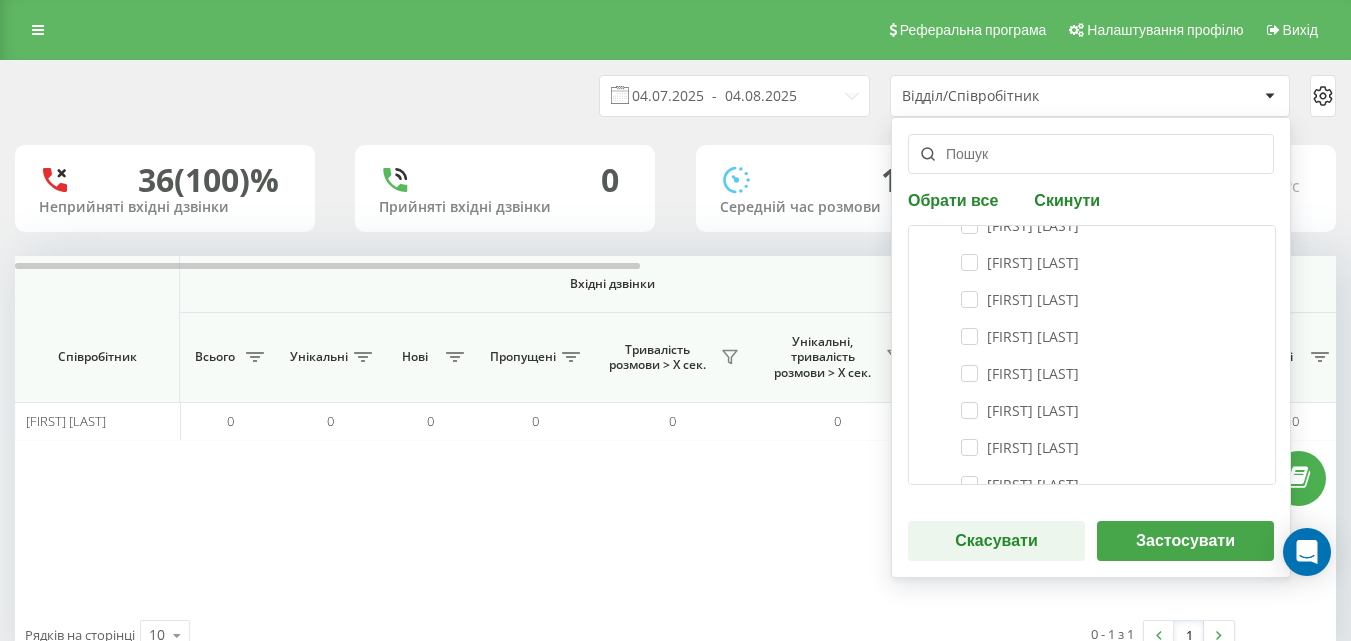drag, startPoint x: 1160, startPoint y: 542, endPoint x: 1115, endPoint y: 520, distance: 50.08992 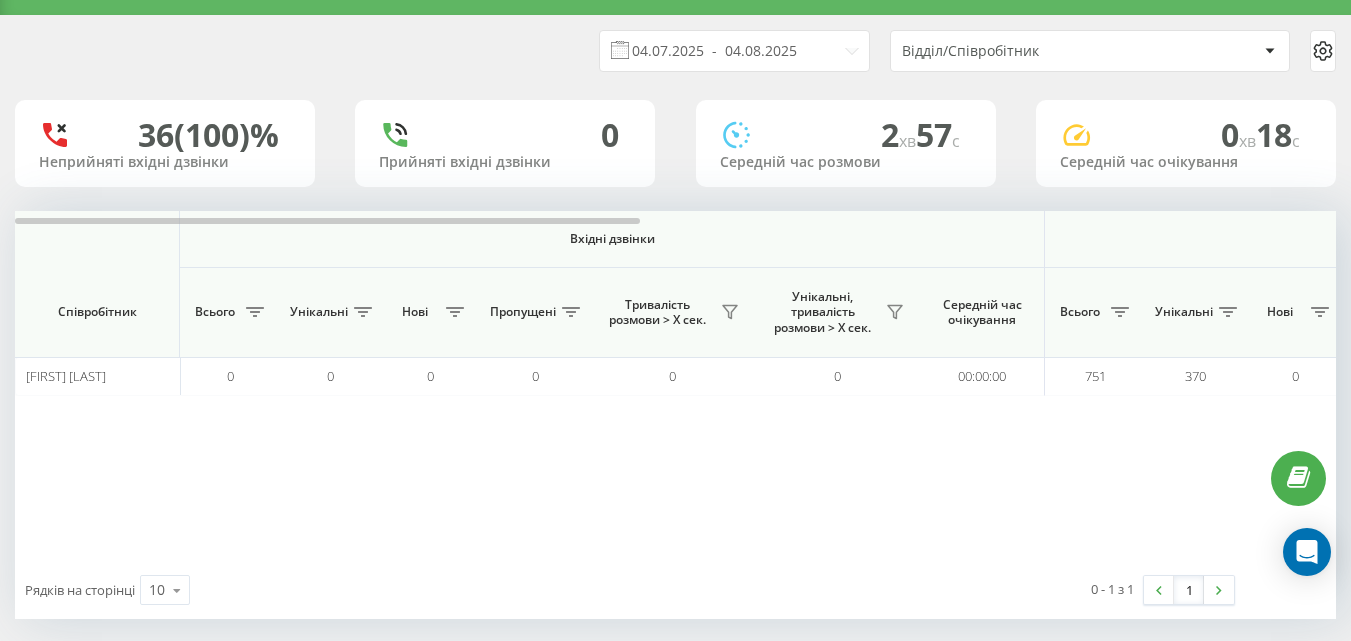 scroll, scrollTop: 63, scrollLeft: 0, axis: vertical 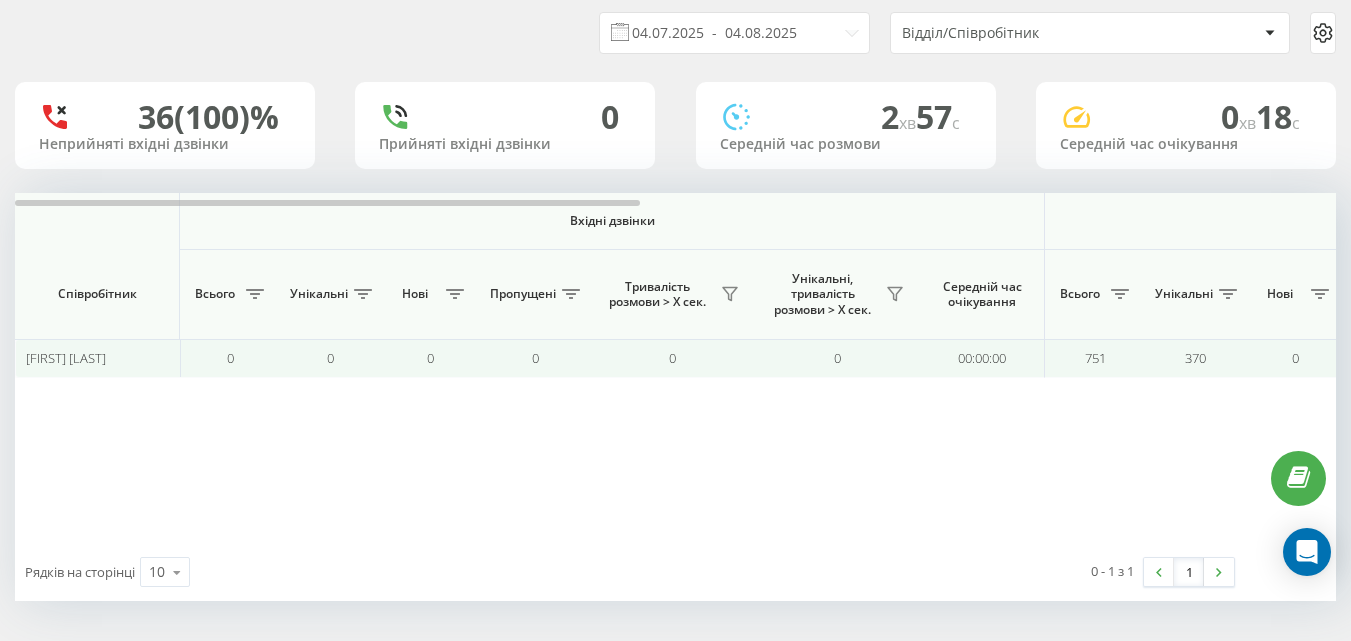 click on "751" at bounding box center (1095, 358) 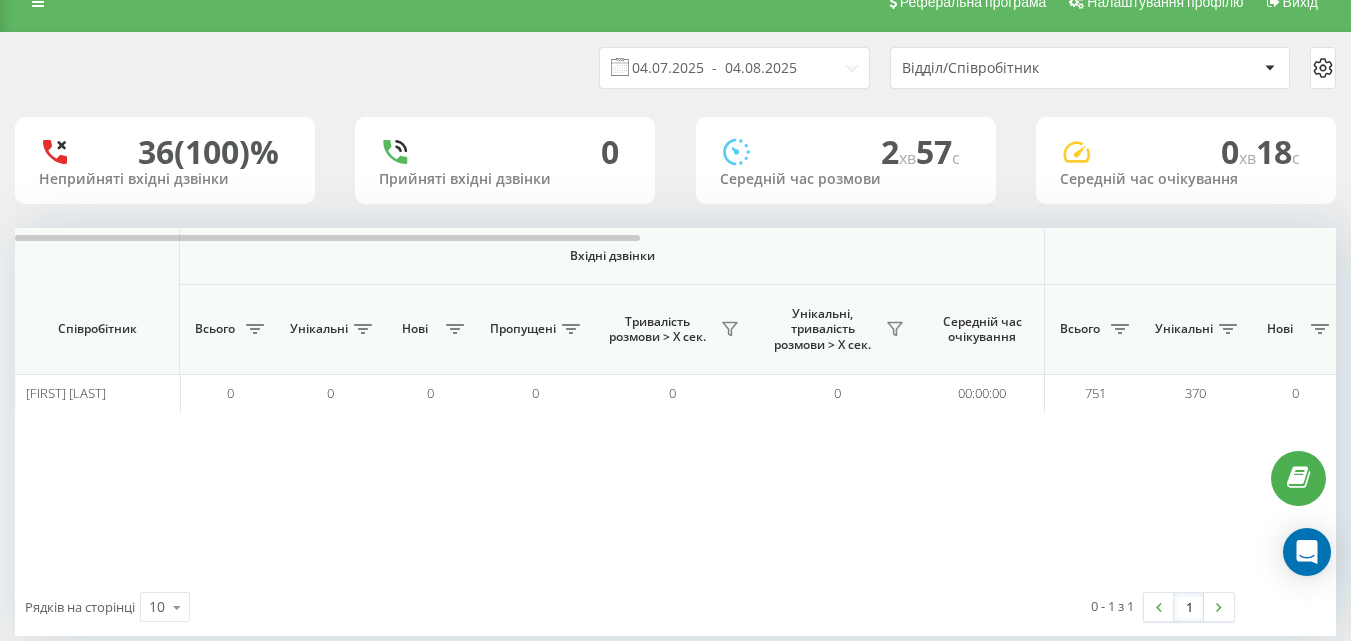scroll, scrollTop: 0, scrollLeft: 0, axis: both 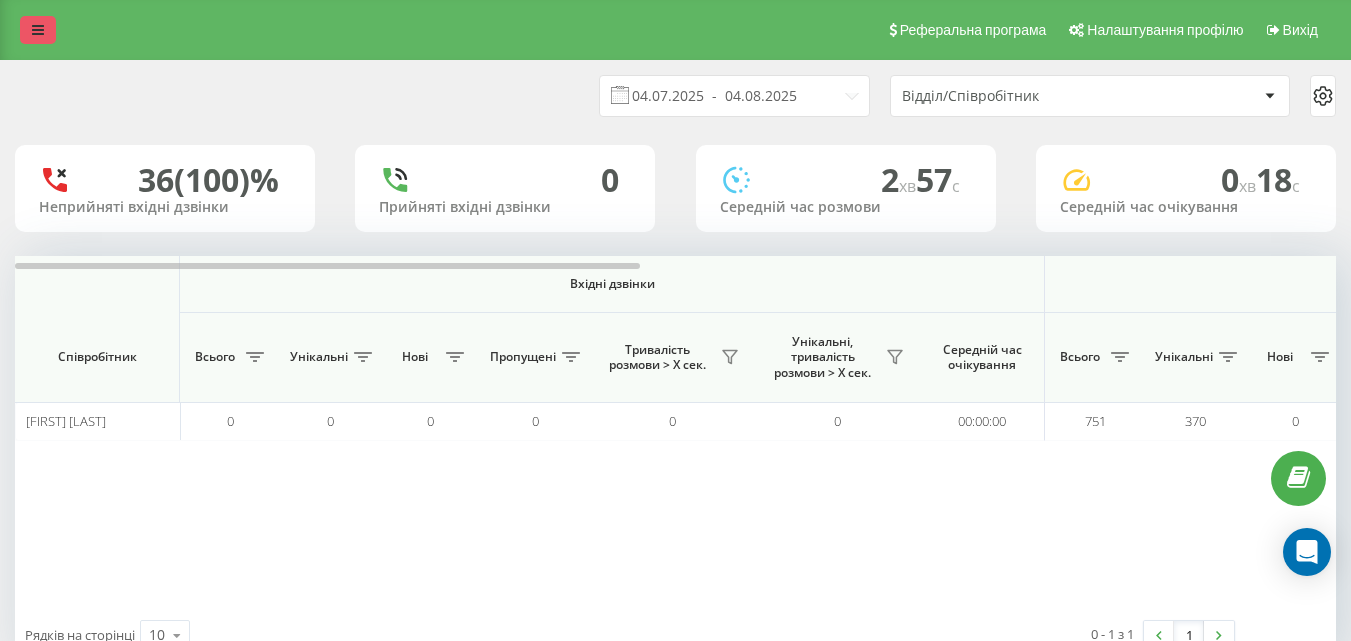 click at bounding box center [38, 30] 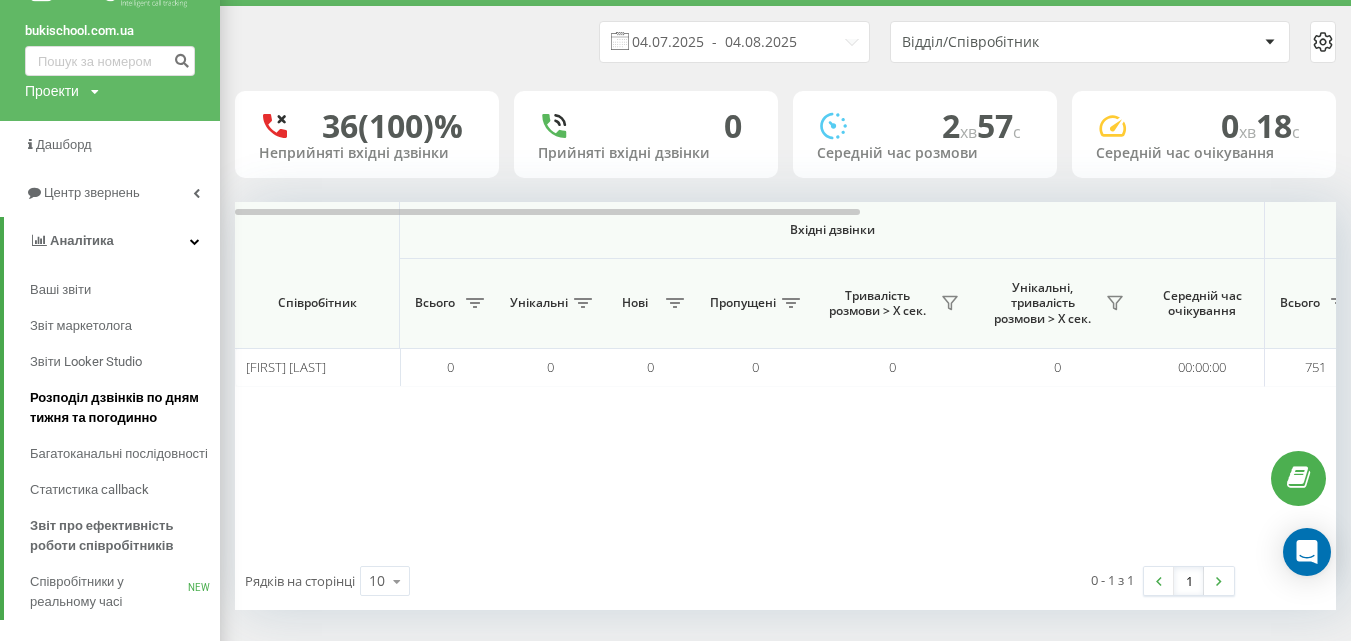 scroll, scrollTop: 104, scrollLeft: 0, axis: vertical 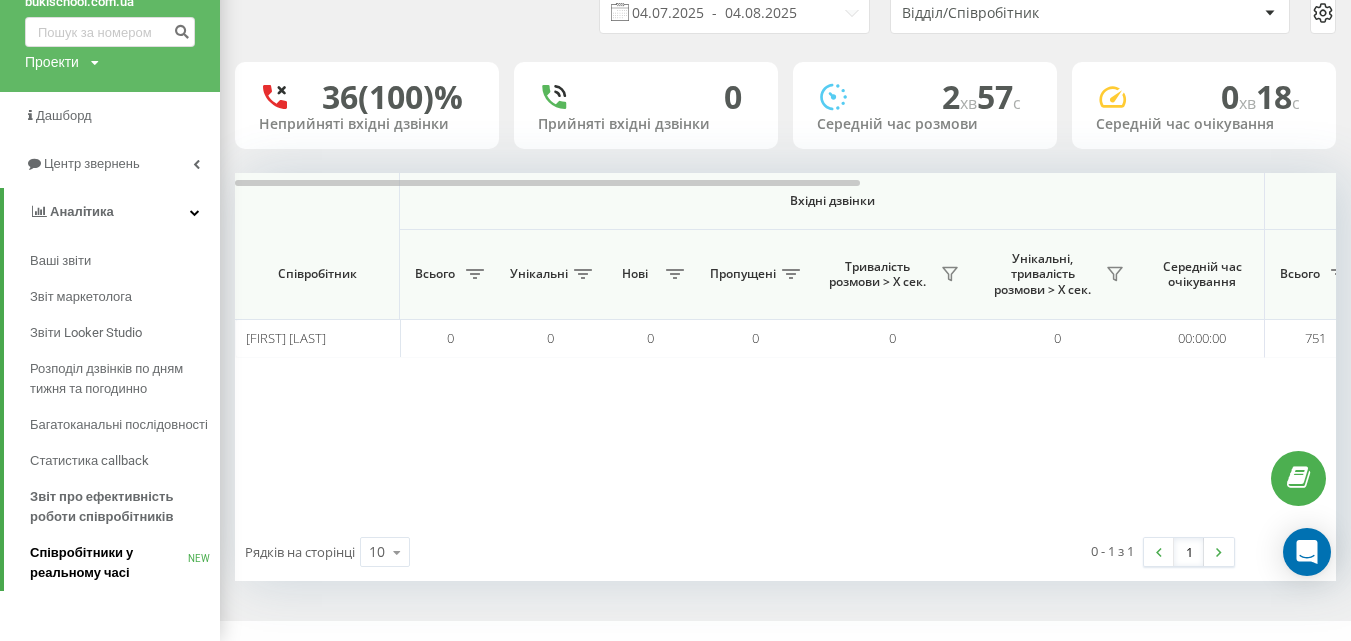 click on "Співробітники у реальному часі" at bounding box center (109, 563) 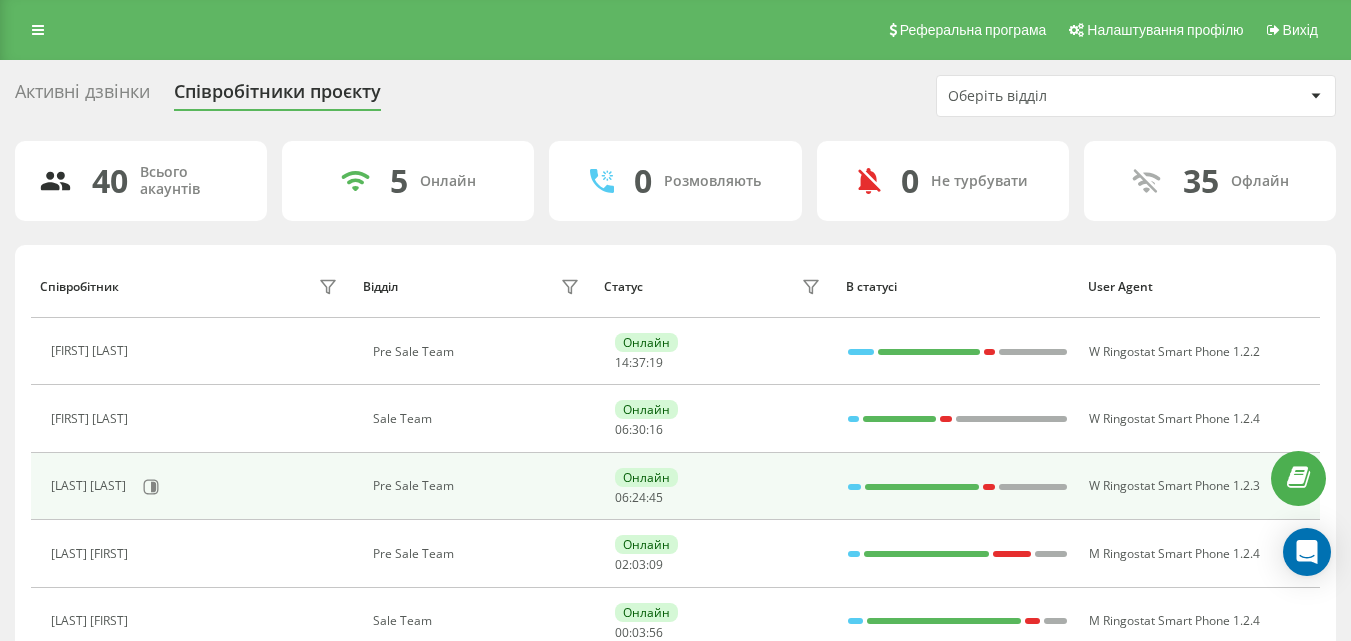 scroll, scrollTop: 0, scrollLeft: 0, axis: both 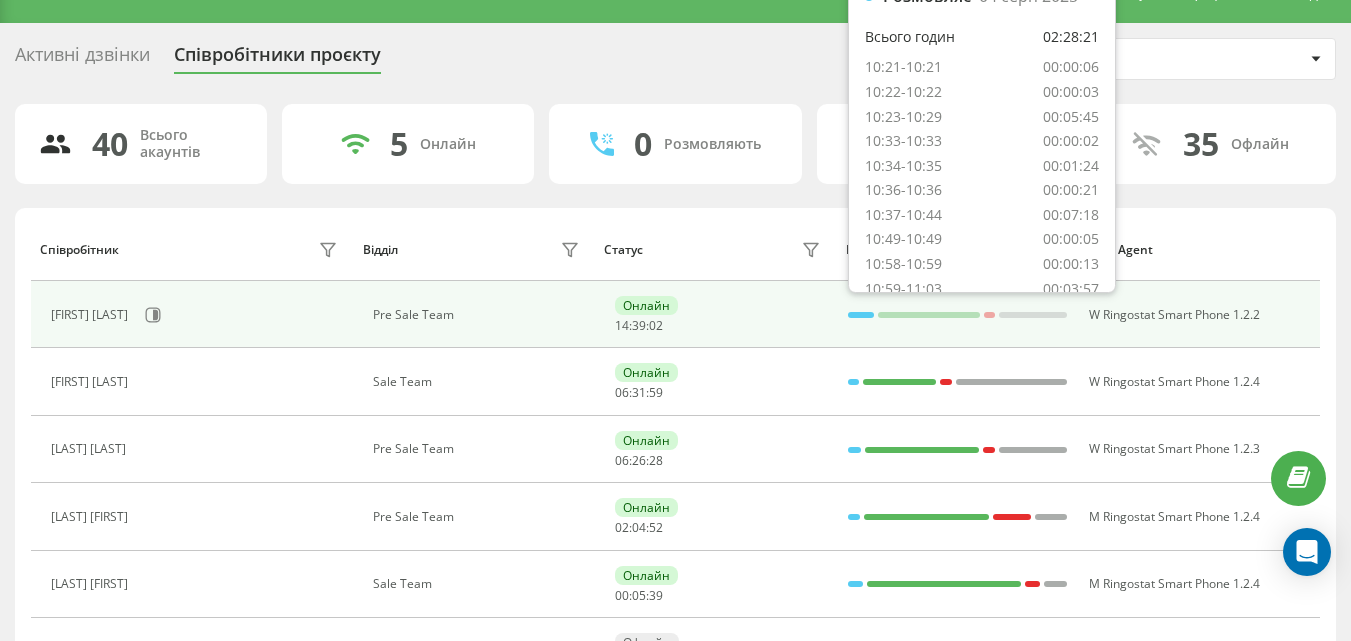 click at bounding box center [861, 315] 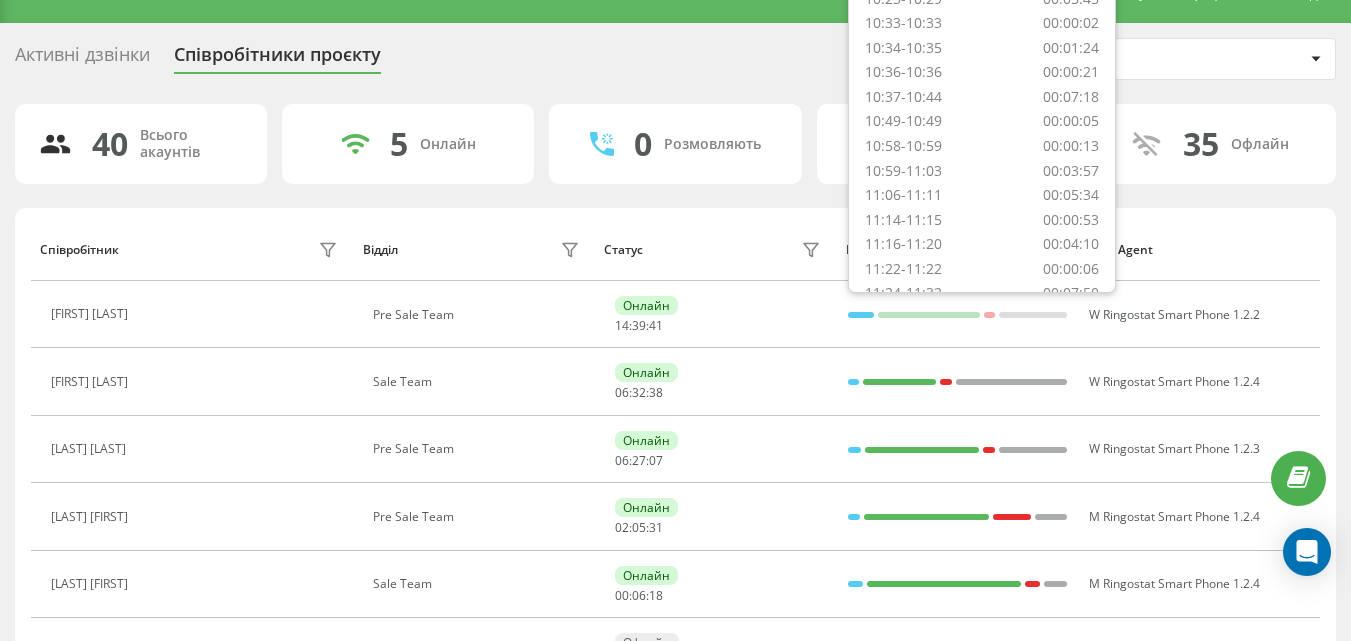 scroll, scrollTop: 0, scrollLeft: 0, axis: both 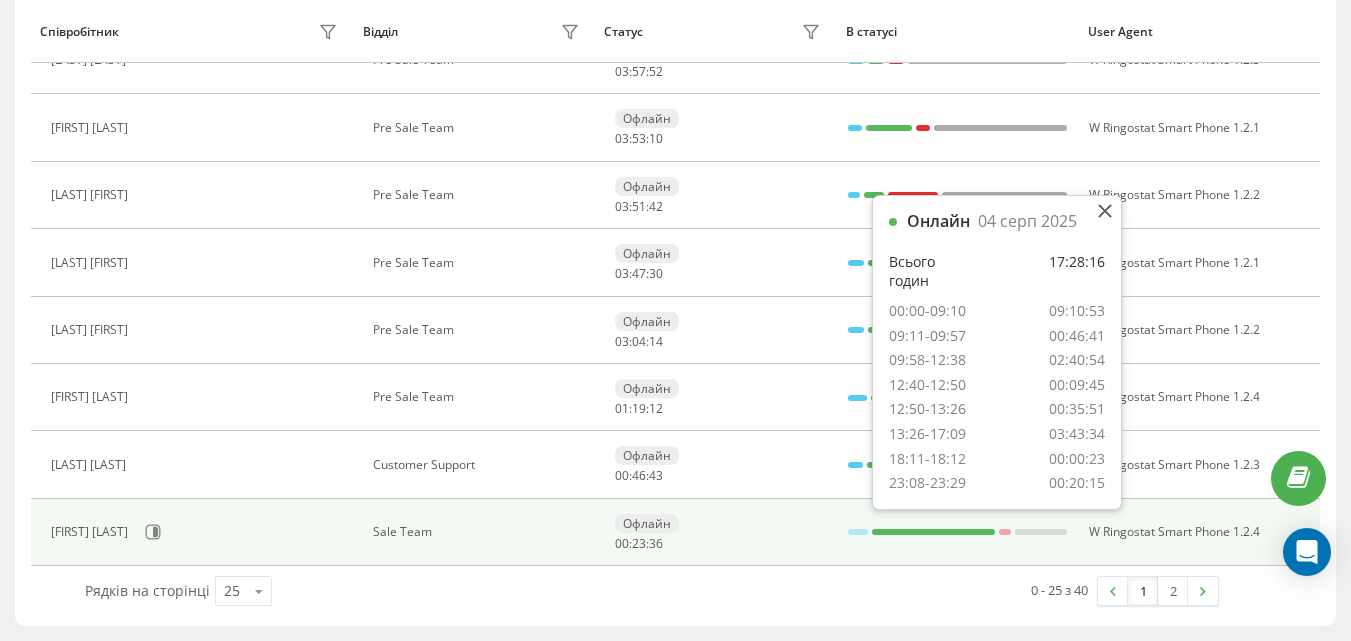 click at bounding box center (933, 532) 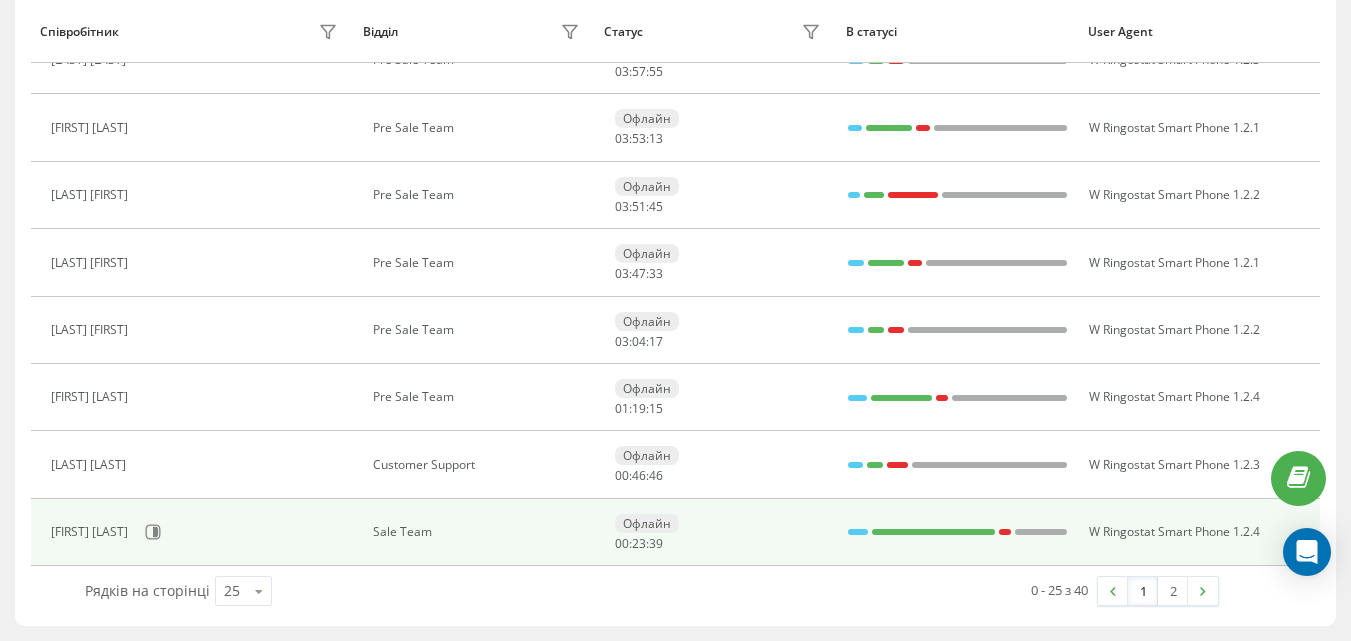 click at bounding box center (858, 532) 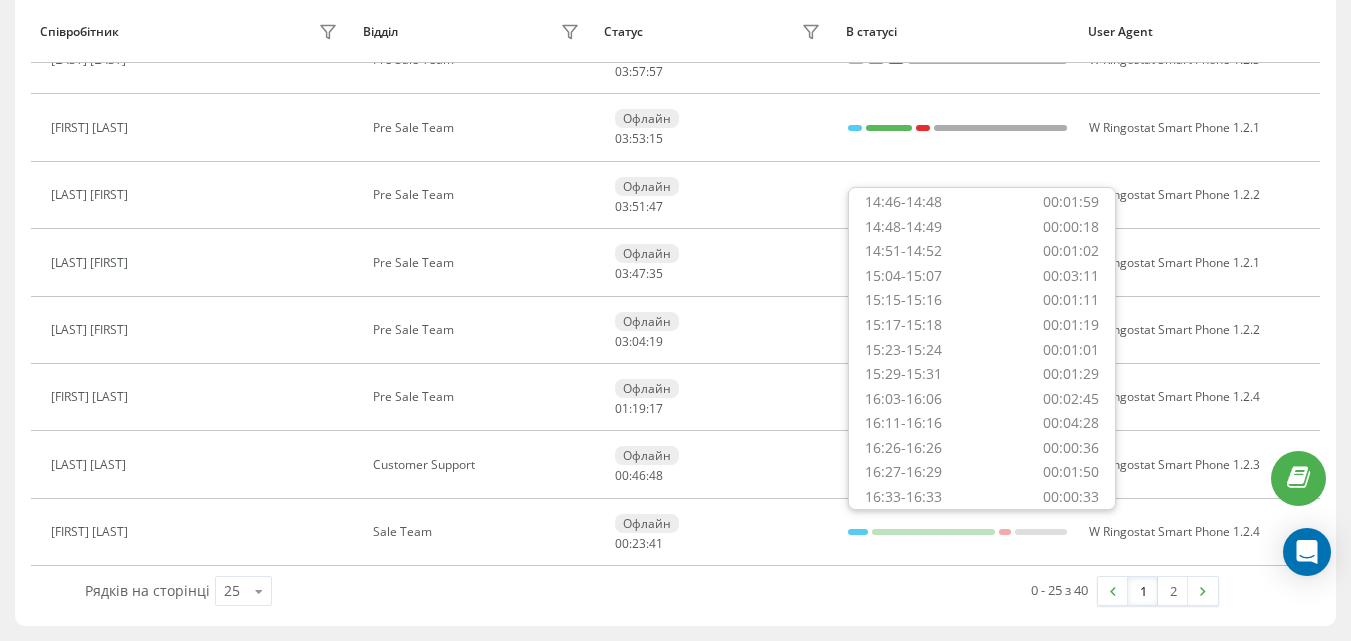 scroll, scrollTop: 1192, scrollLeft: 0, axis: vertical 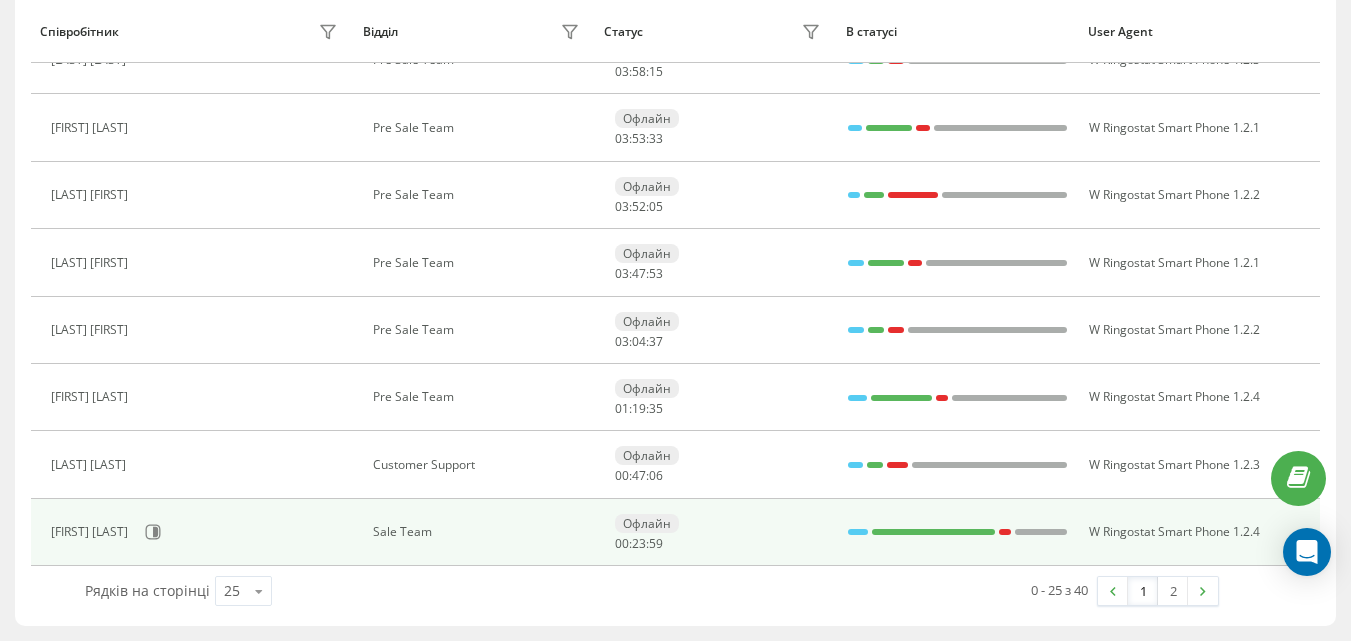 click on "Офлайн 00 : 23 : 59" at bounding box center [720, 532] 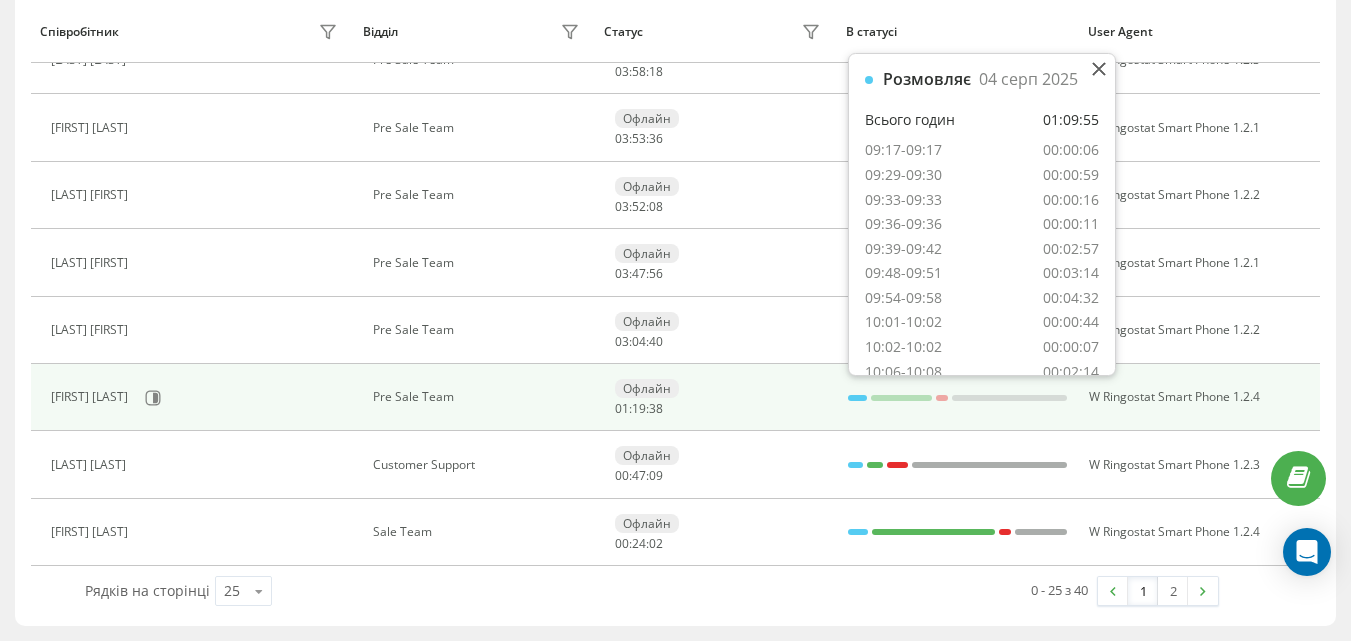 click at bounding box center (857, 398) 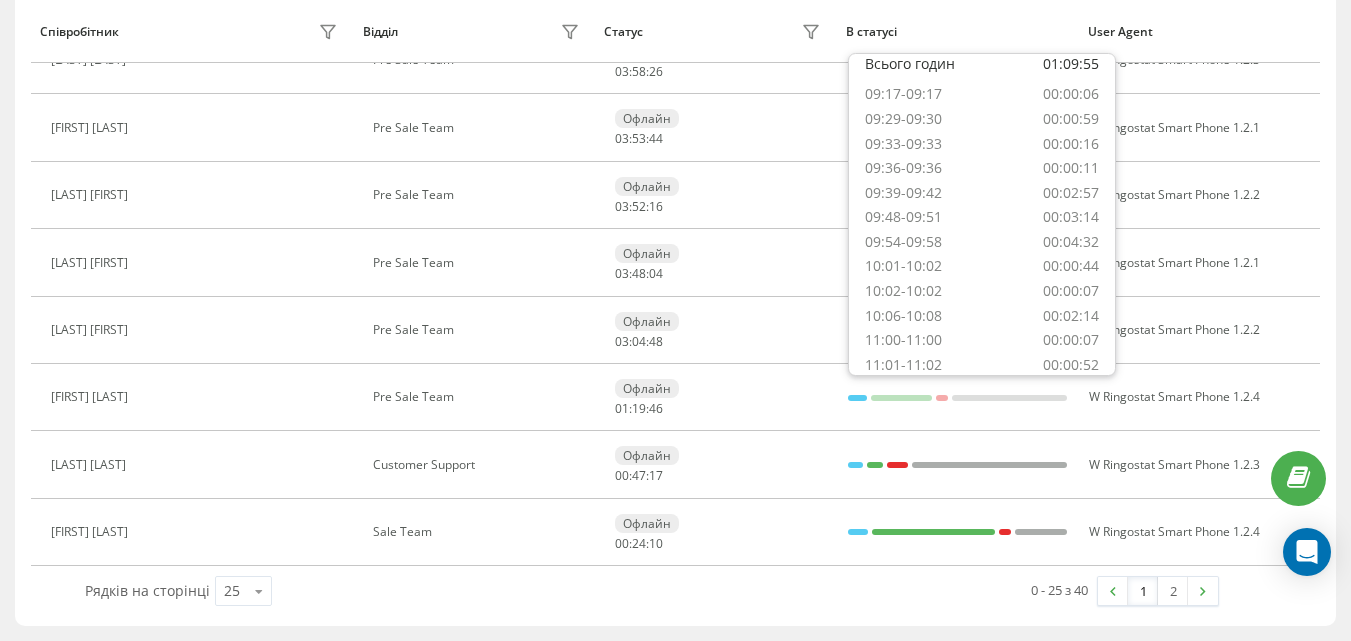 scroll, scrollTop: 0, scrollLeft: 0, axis: both 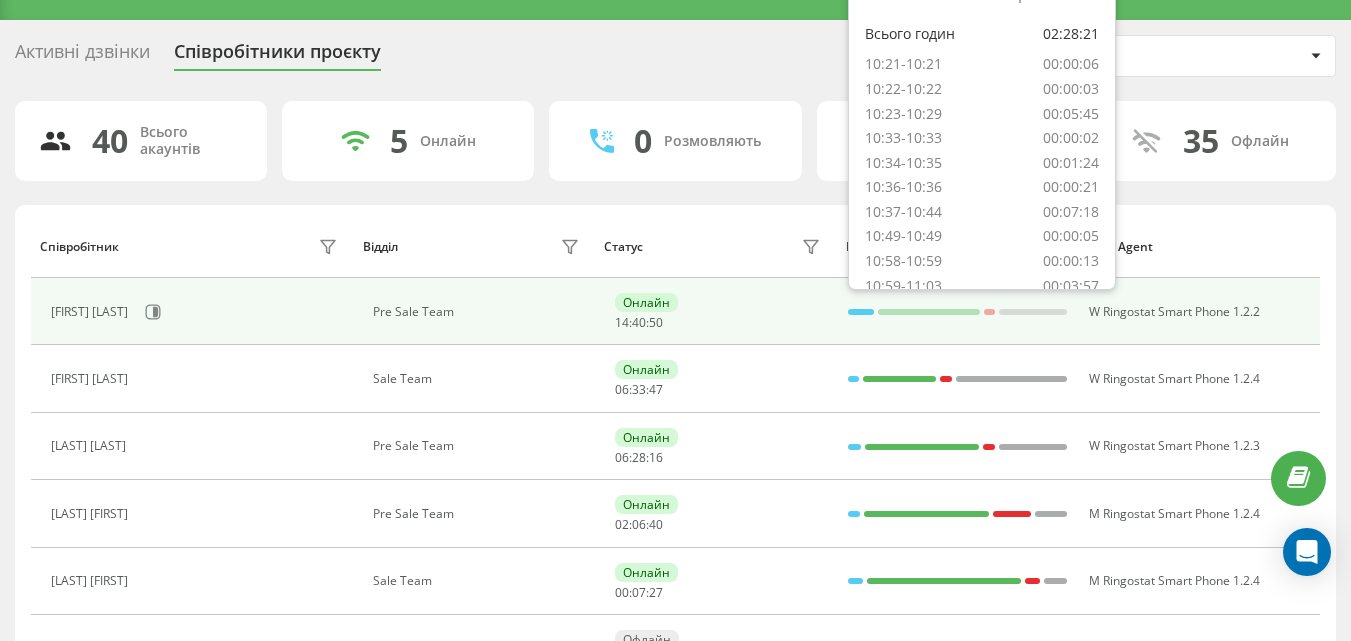 click at bounding box center [861, 312] 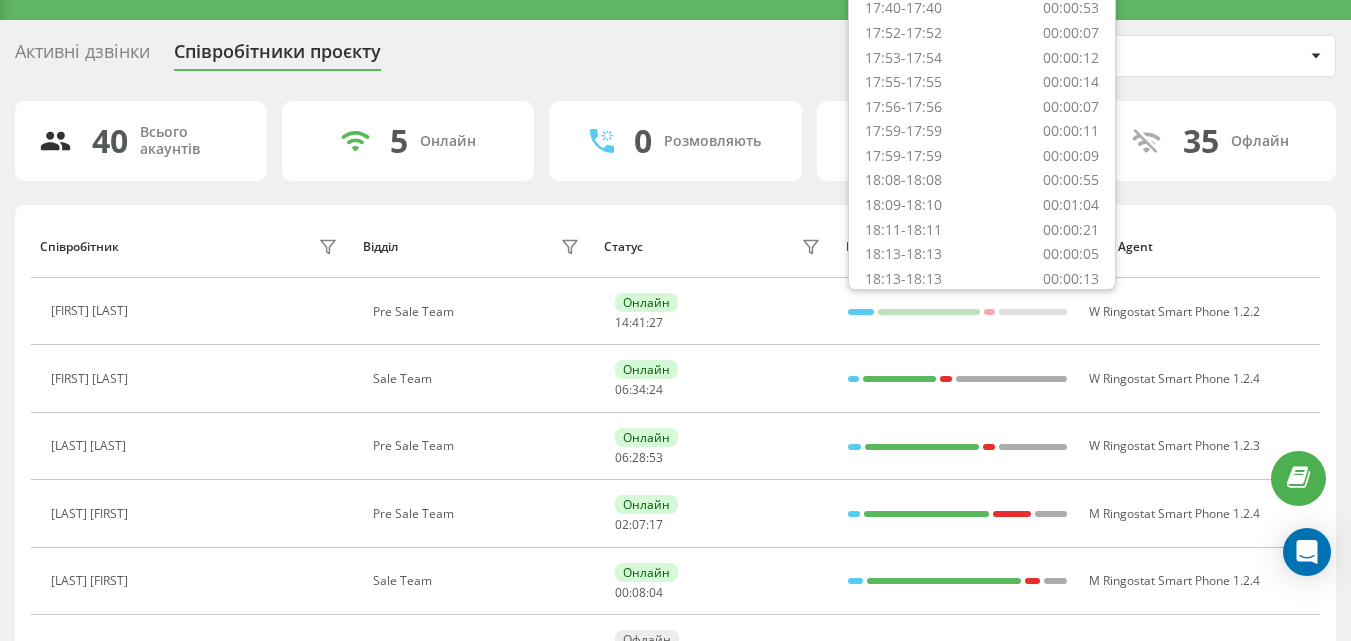 scroll, scrollTop: 1584, scrollLeft: 0, axis: vertical 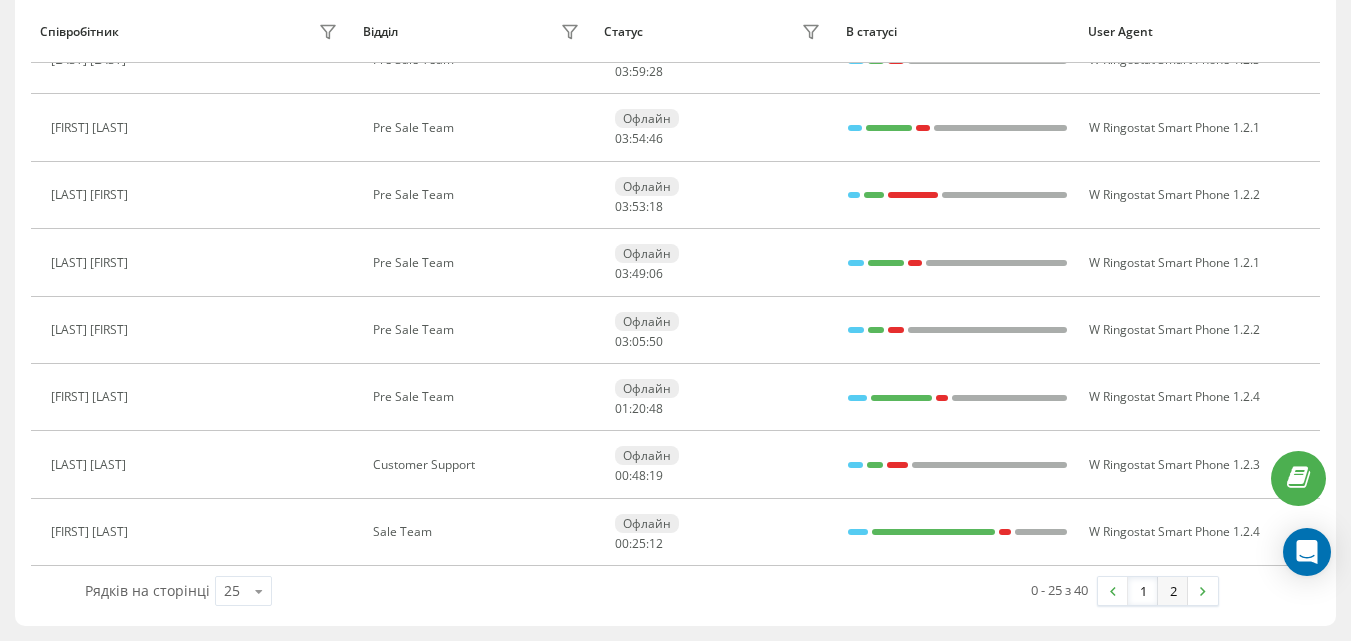click on "2" at bounding box center [1173, 591] 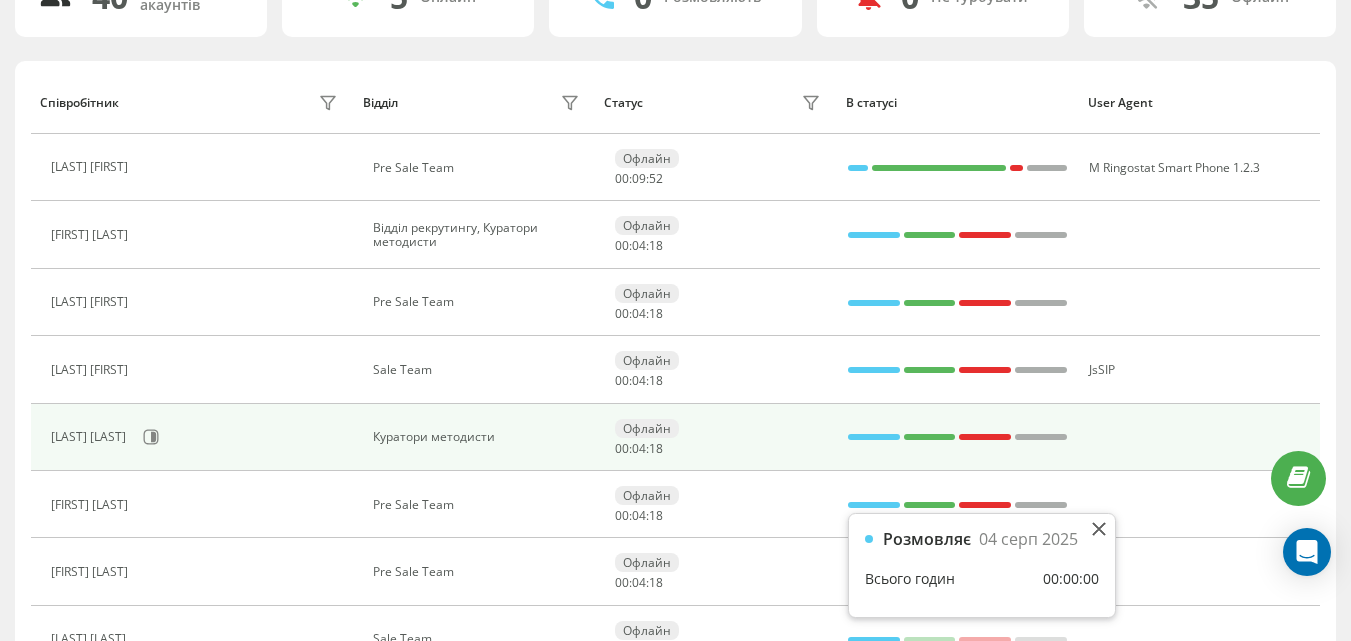 scroll, scrollTop: 130, scrollLeft: 0, axis: vertical 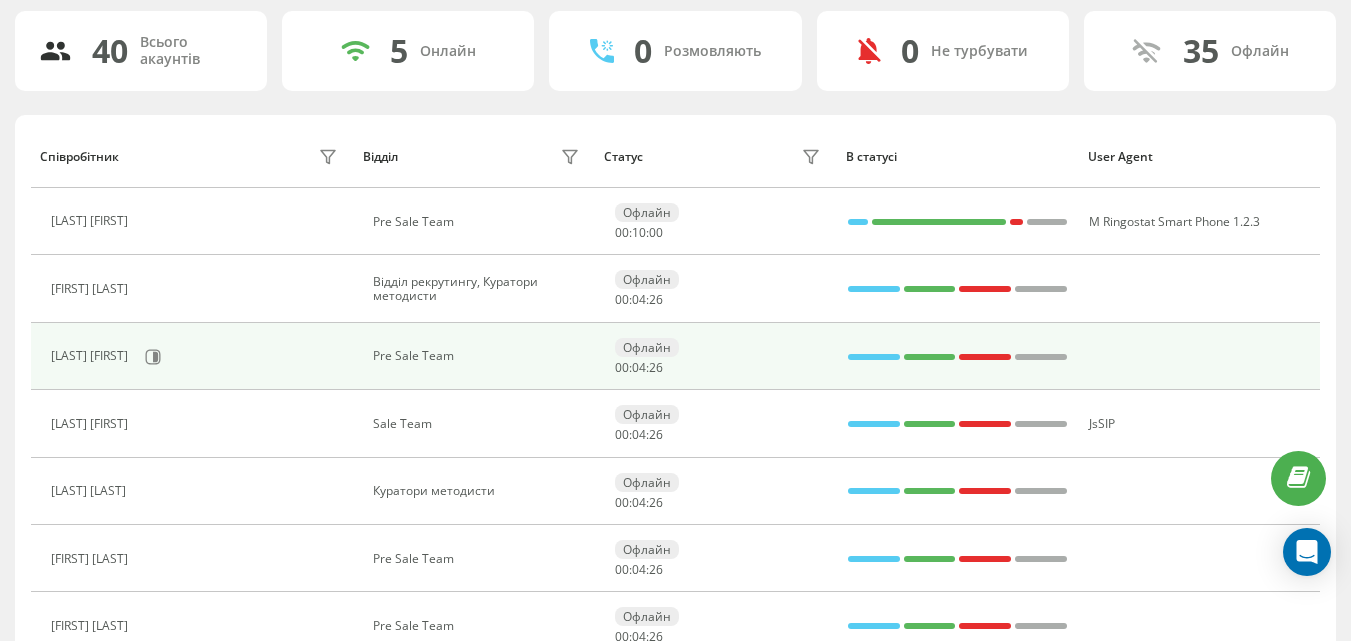 click at bounding box center [874, 357] 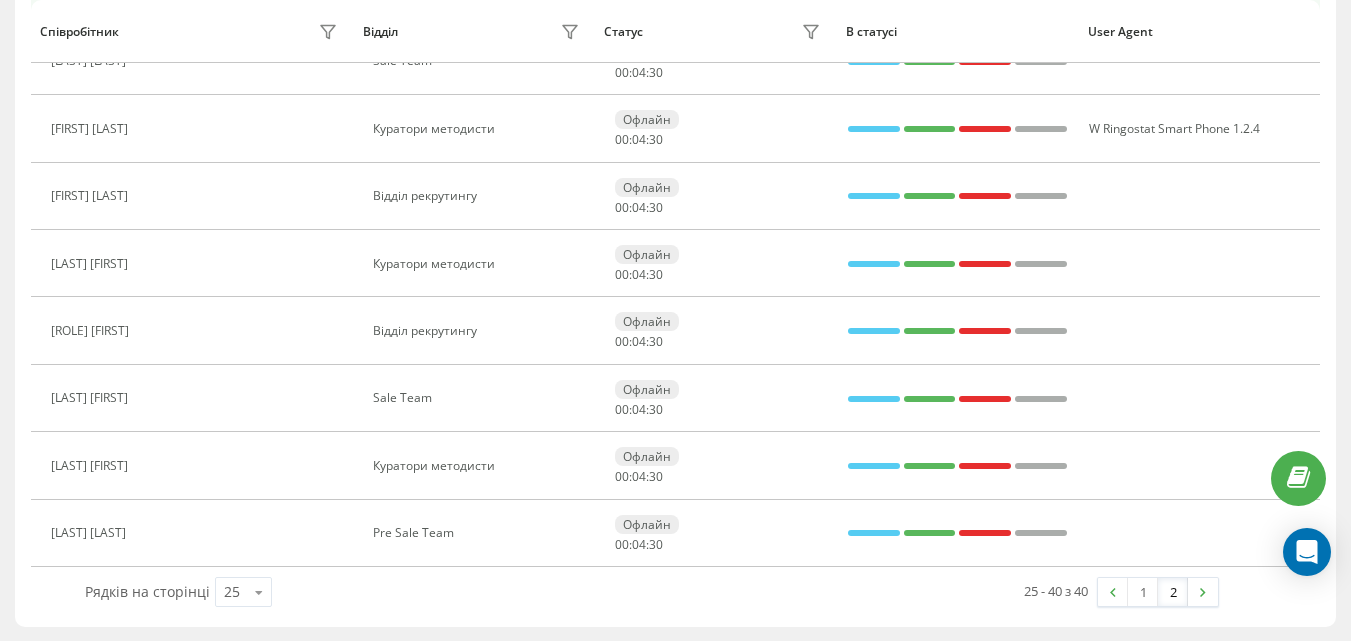 scroll, scrollTop: 763, scrollLeft: 0, axis: vertical 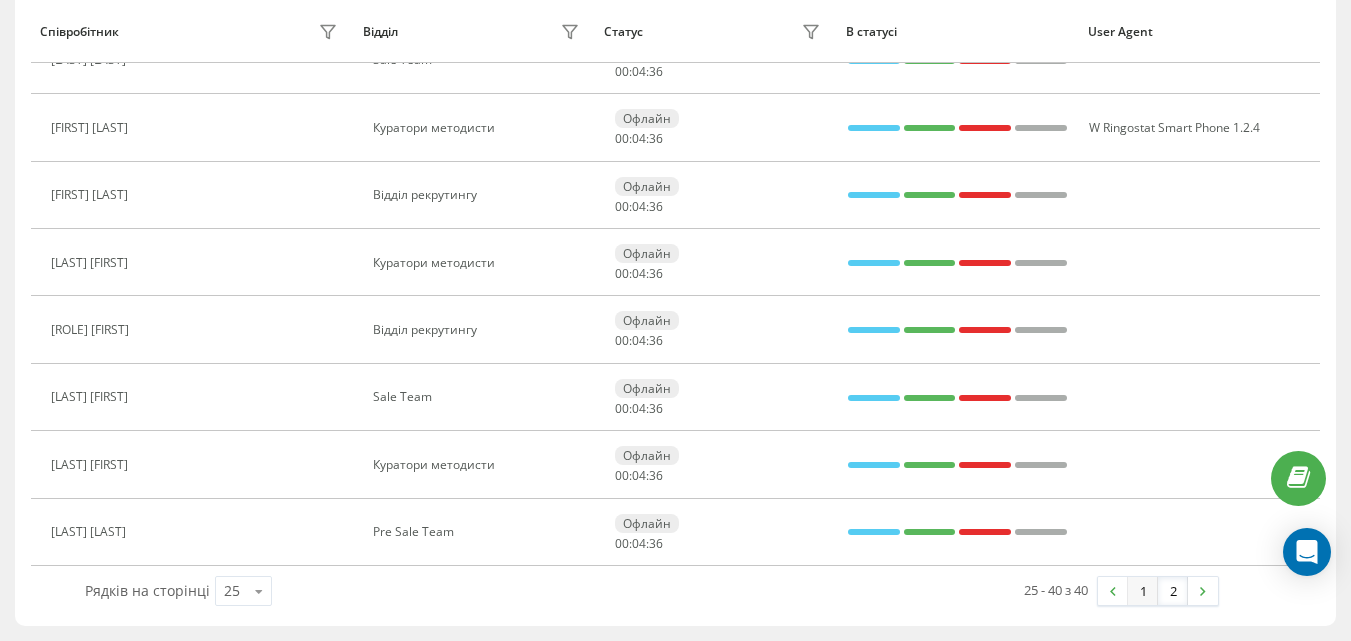 click on "1" at bounding box center (1143, 591) 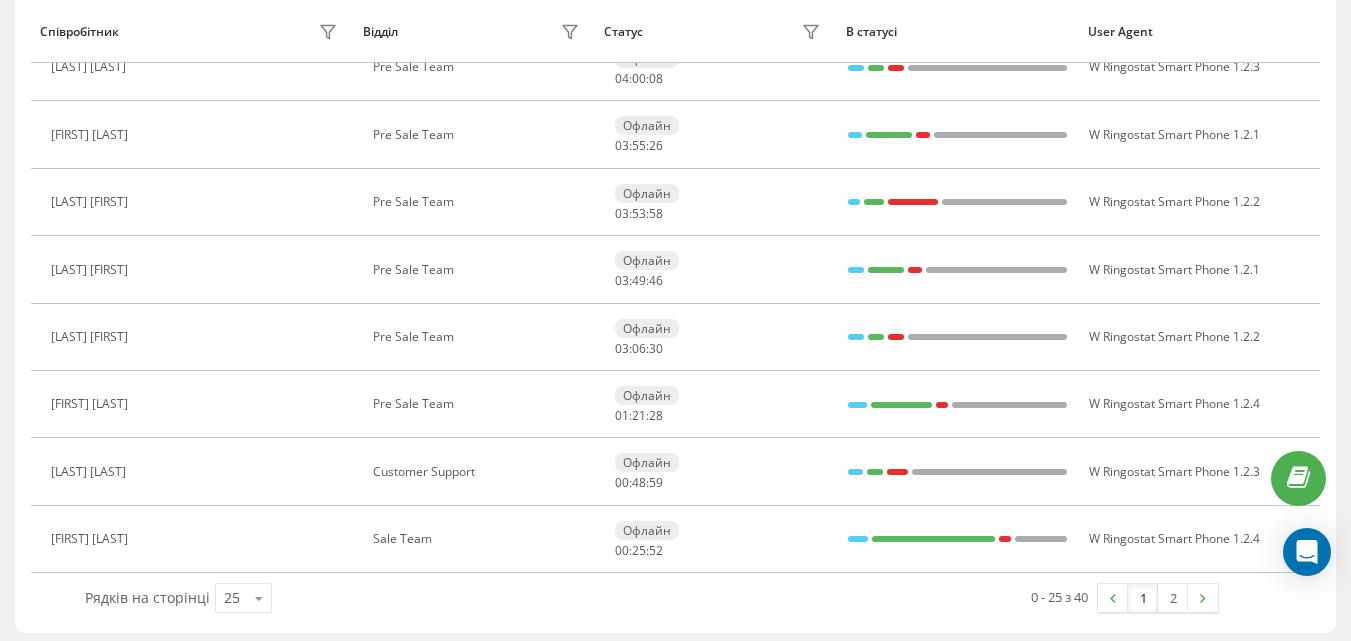 scroll, scrollTop: 1437, scrollLeft: 0, axis: vertical 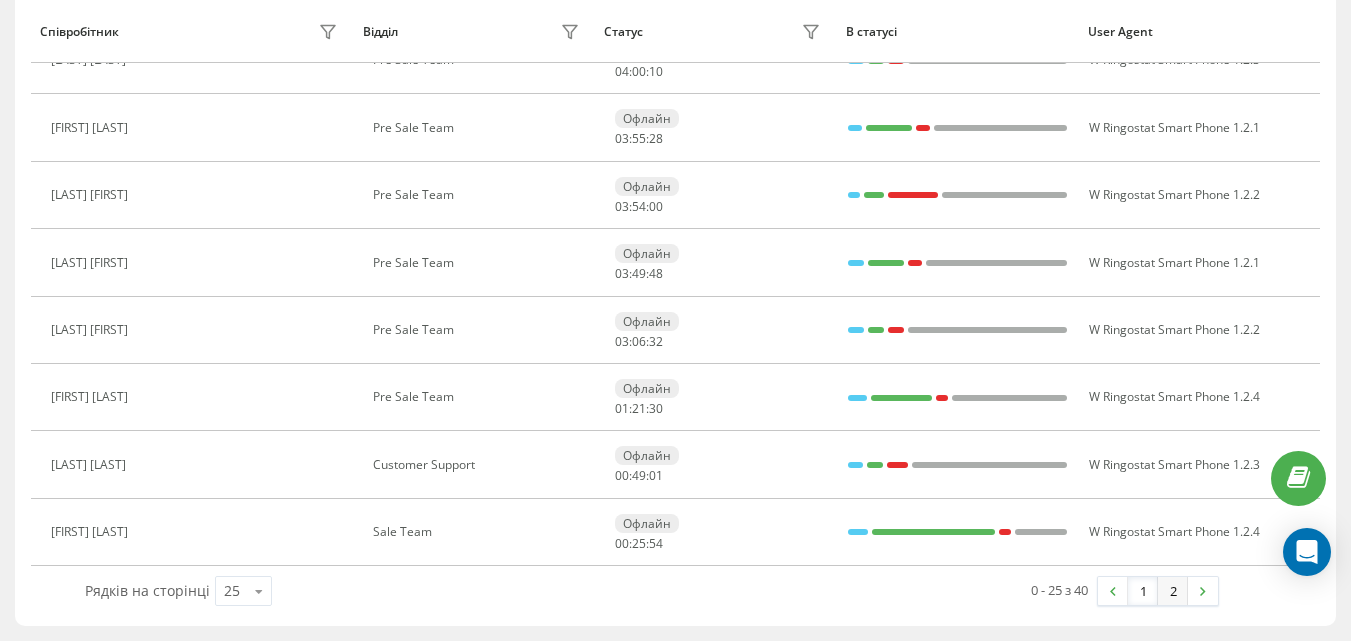 click on "2" at bounding box center (1173, 591) 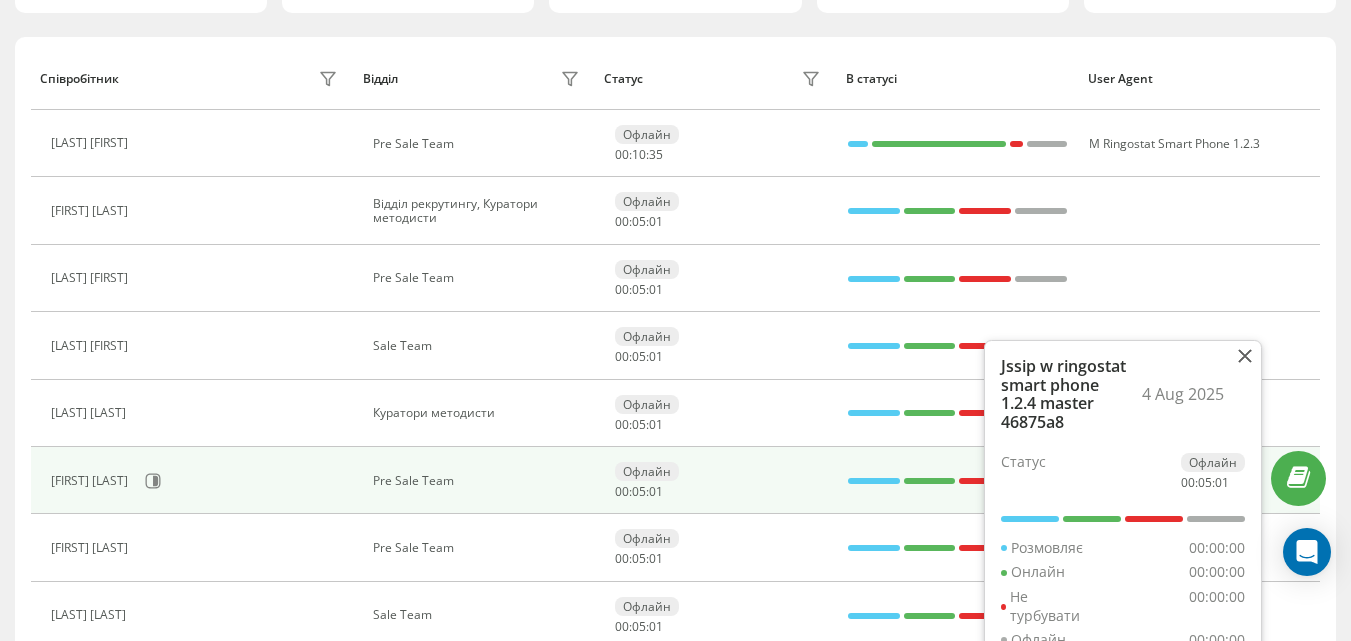 scroll, scrollTop: 130, scrollLeft: 0, axis: vertical 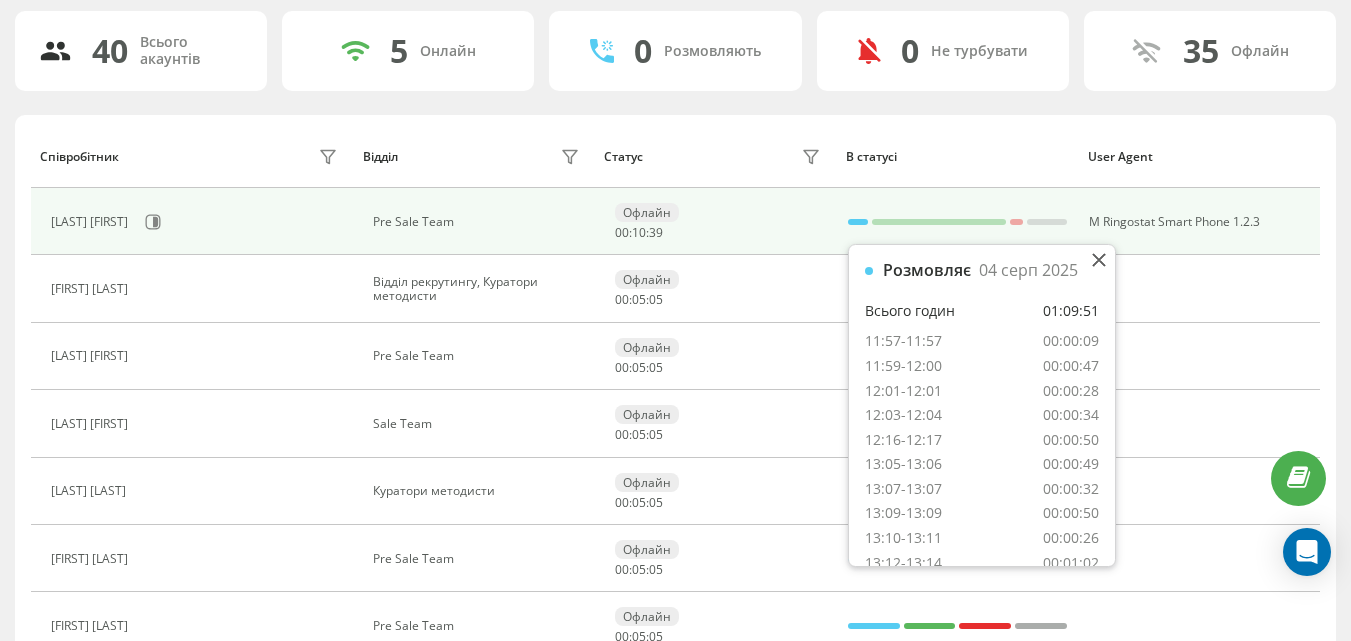 click at bounding box center (858, 222) 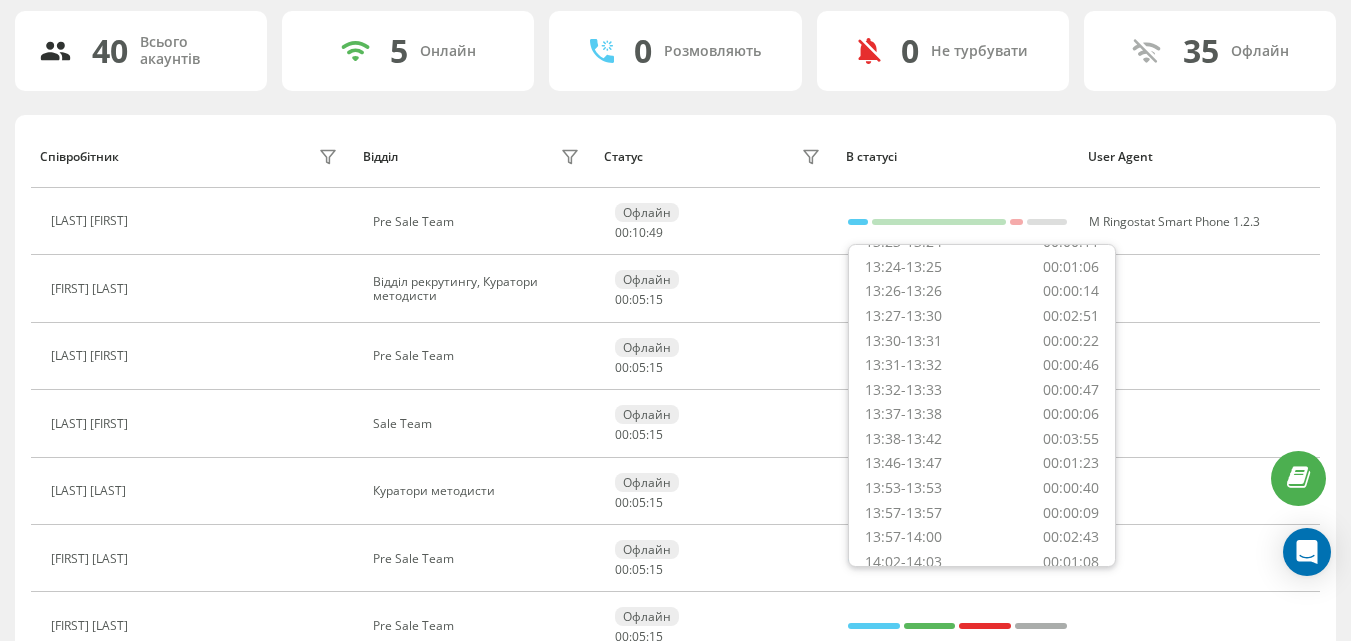 scroll, scrollTop: 0, scrollLeft: 0, axis: both 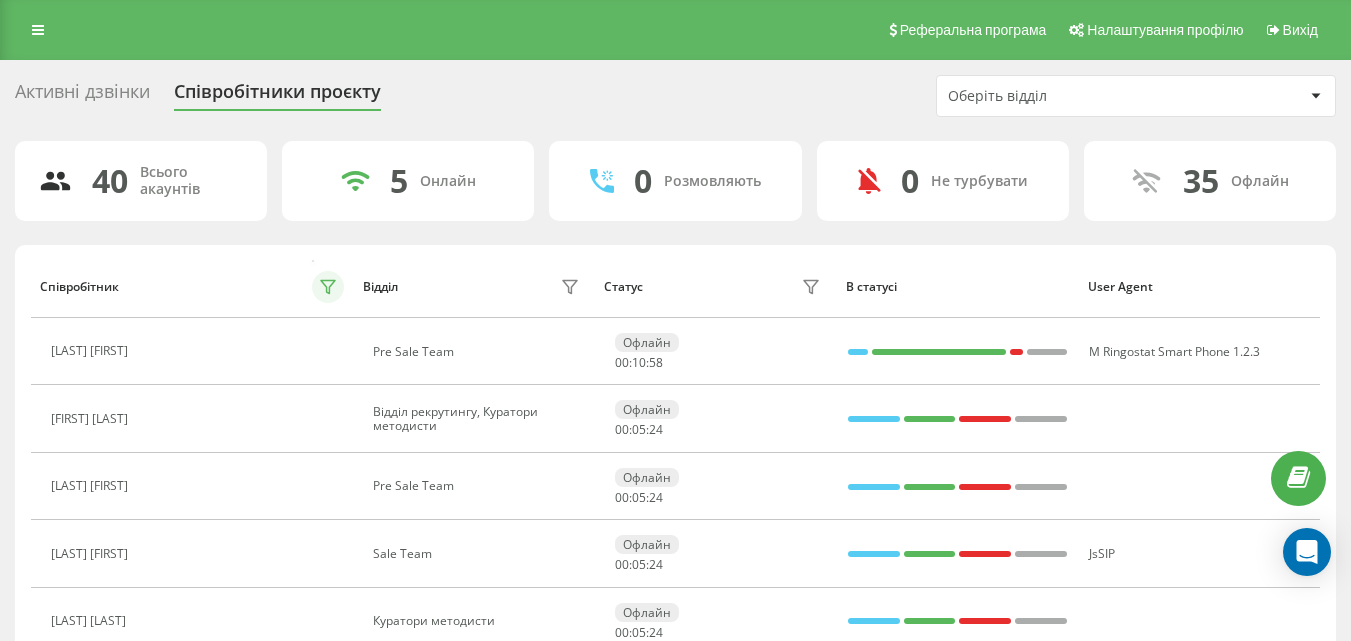 click 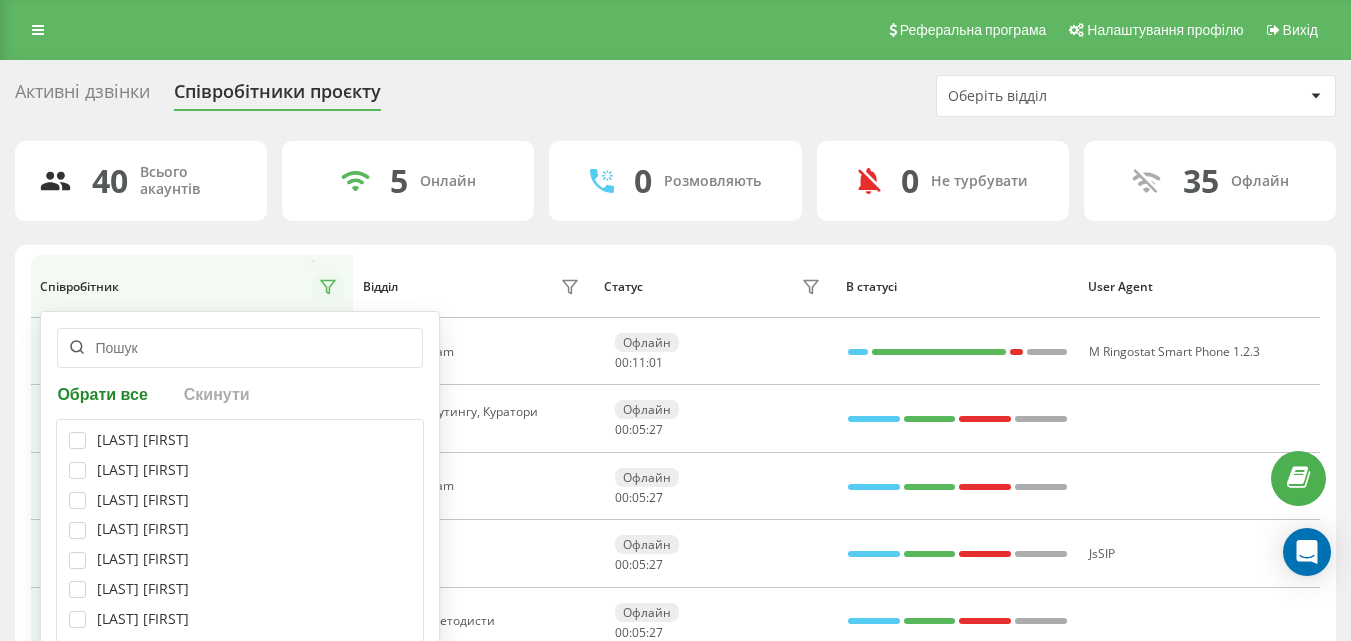 click 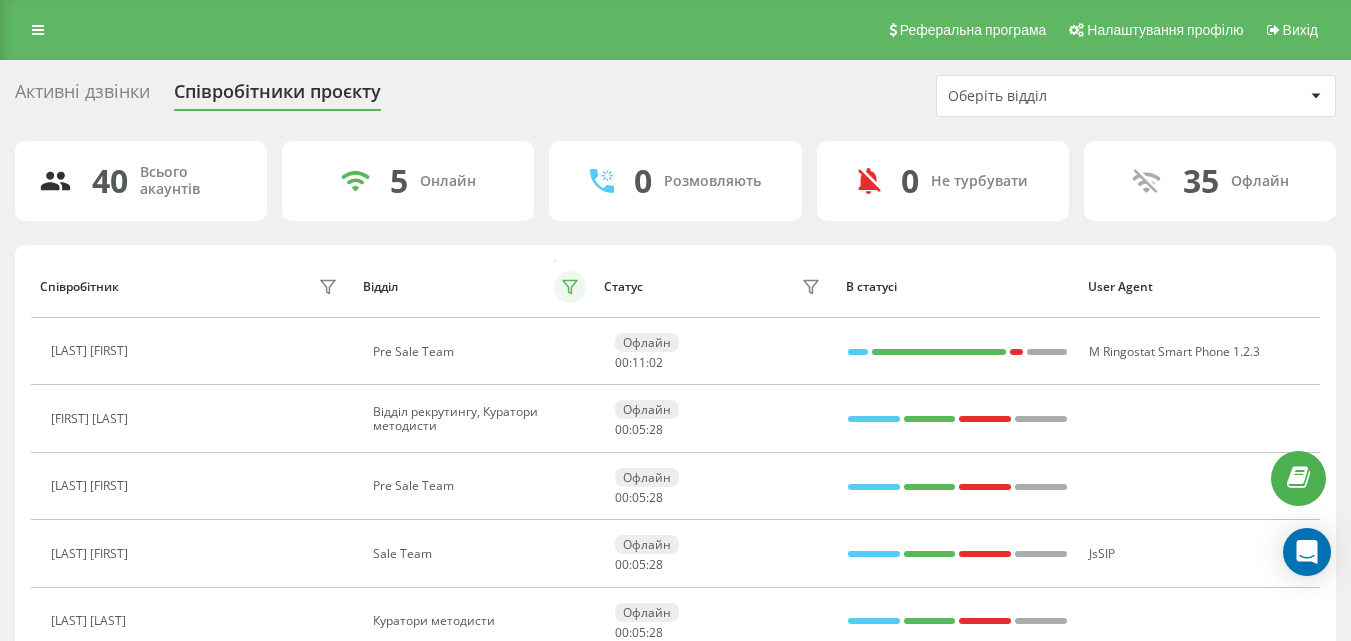 click 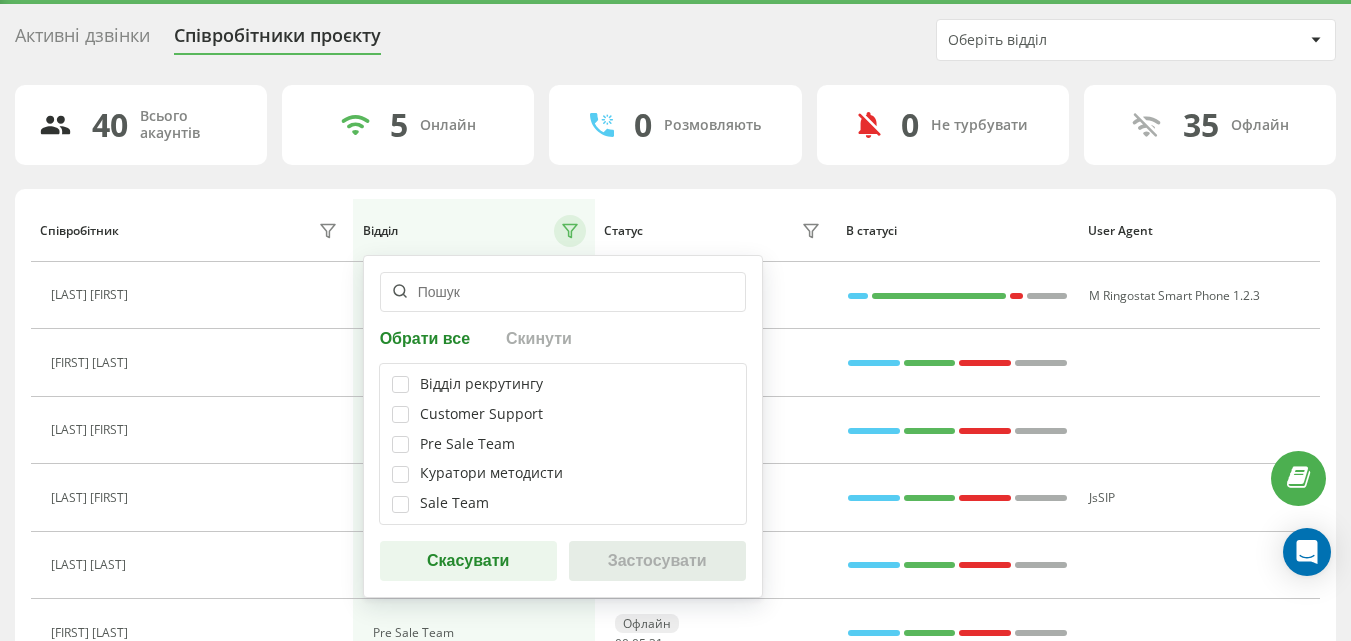 scroll, scrollTop: 100, scrollLeft: 0, axis: vertical 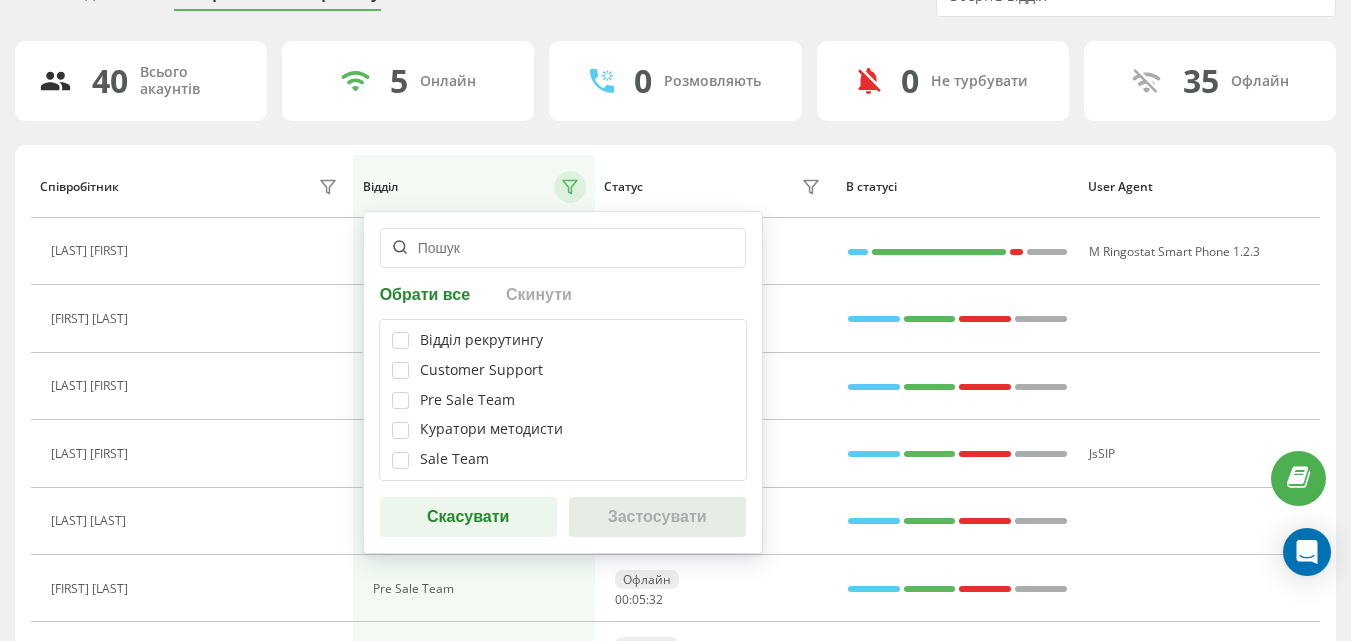 click on "Pre Sale Team" at bounding box center (467, 400) 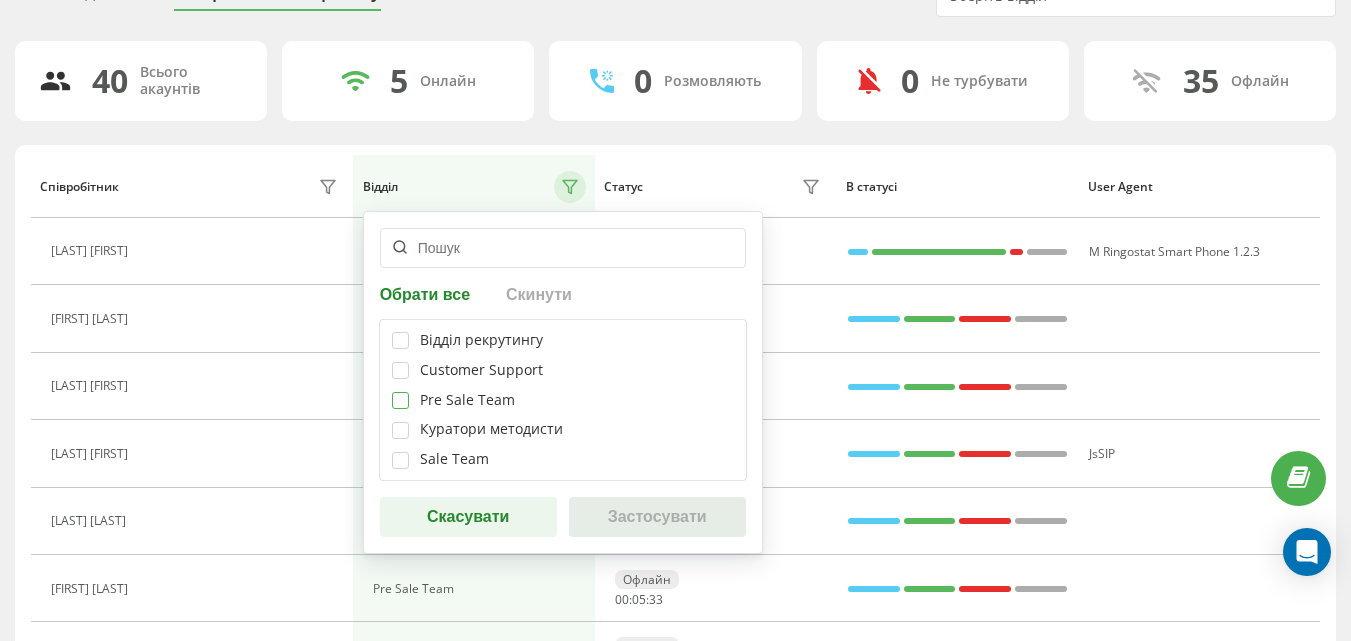 click at bounding box center (400, 392) 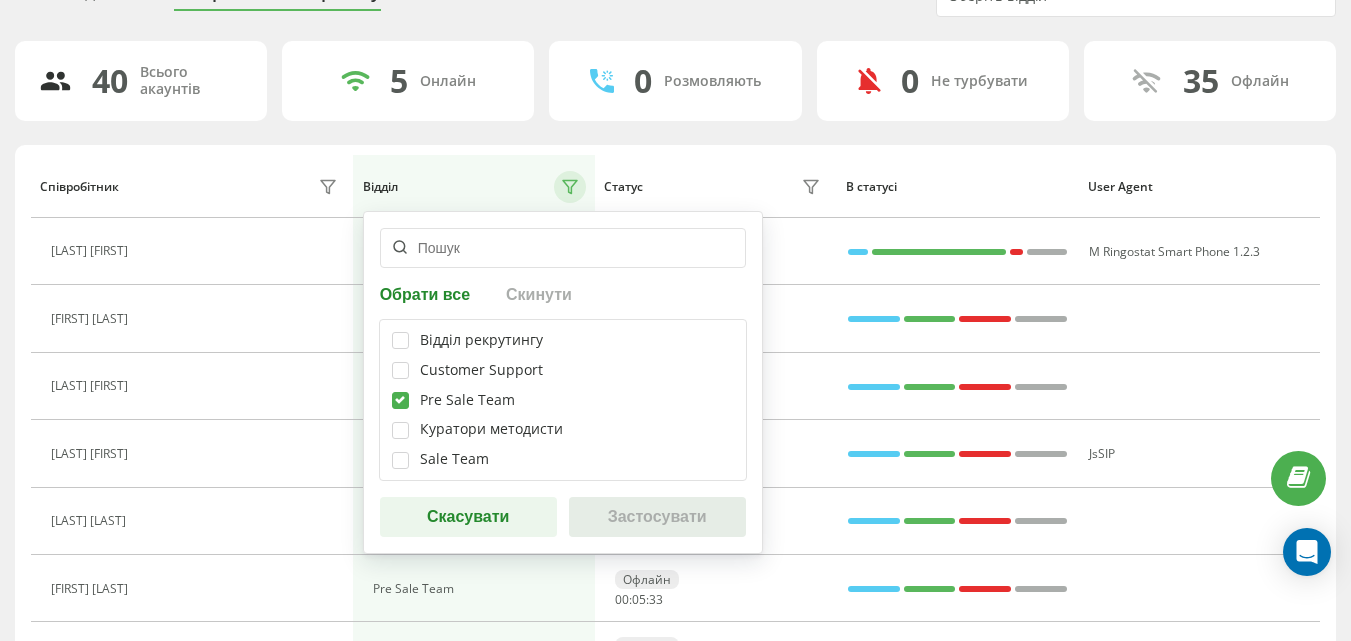 checkbox on "true" 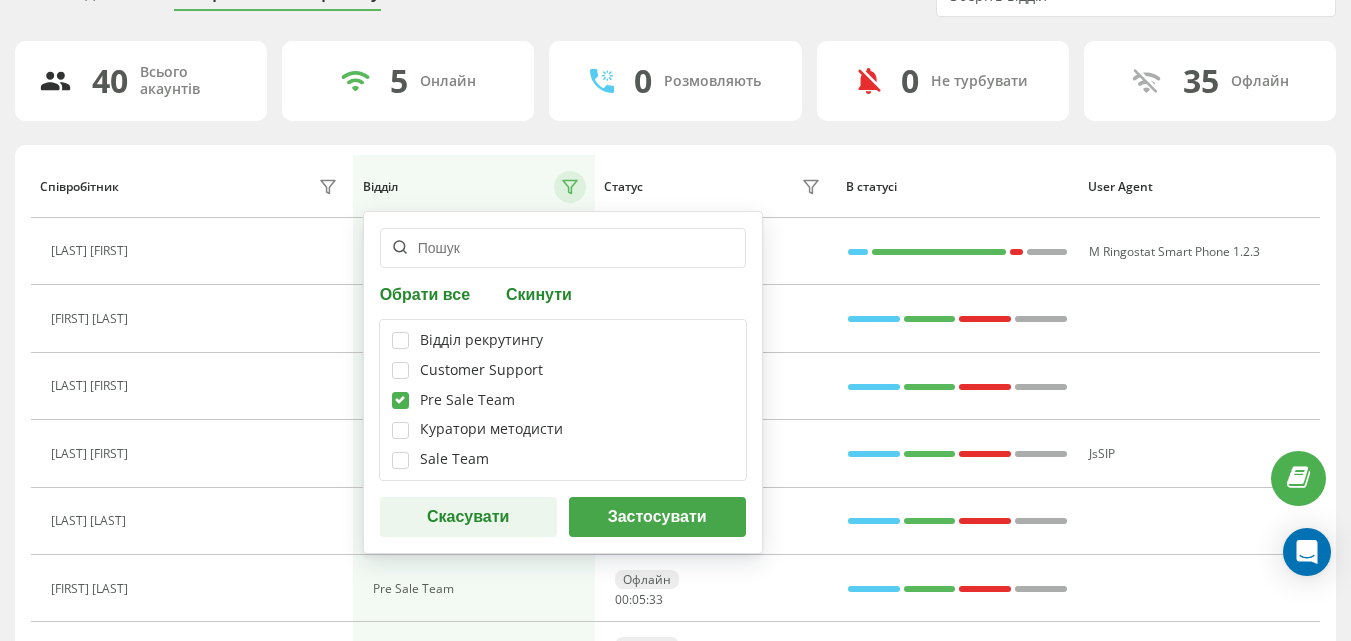 click on "Застосувати" at bounding box center (657, 517) 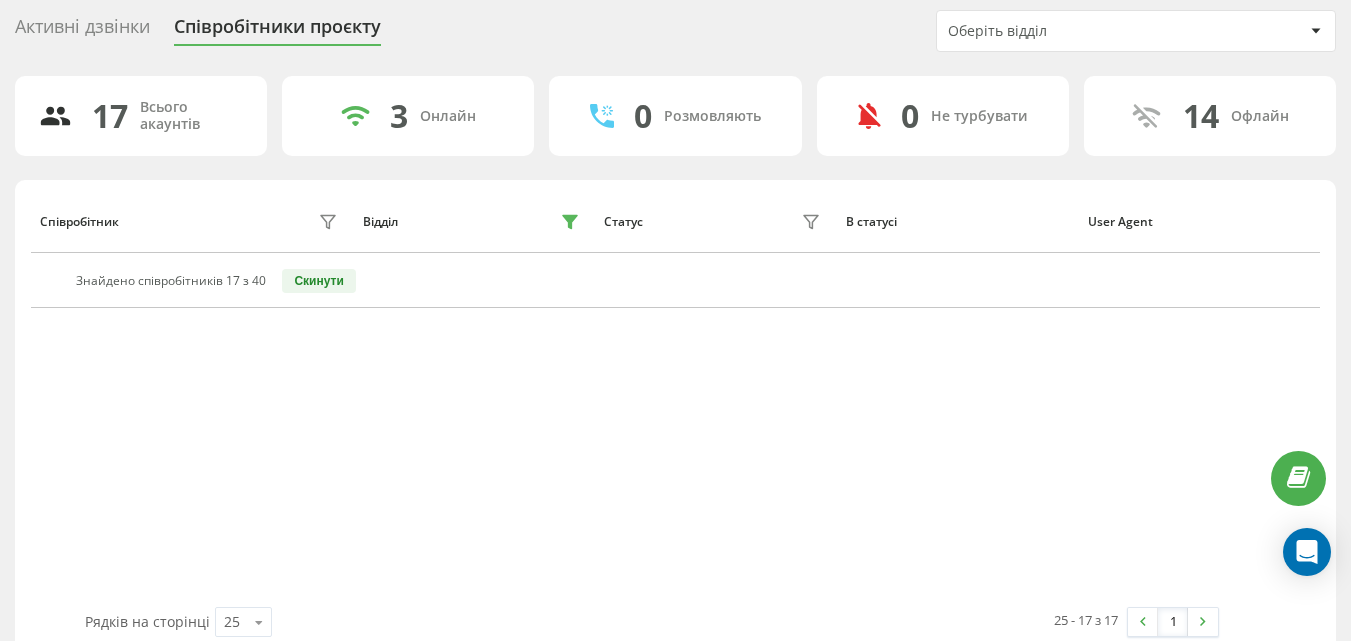 scroll, scrollTop: 96, scrollLeft: 0, axis: vertical 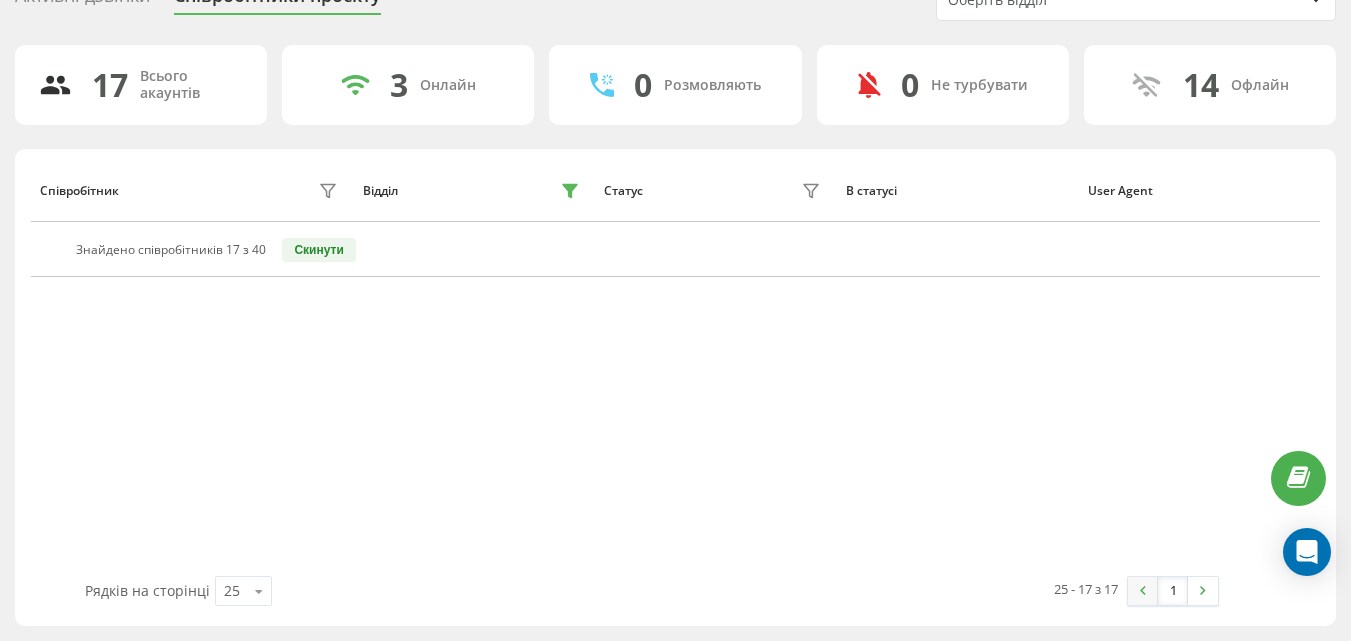 click at bounding box center [1143, 590] 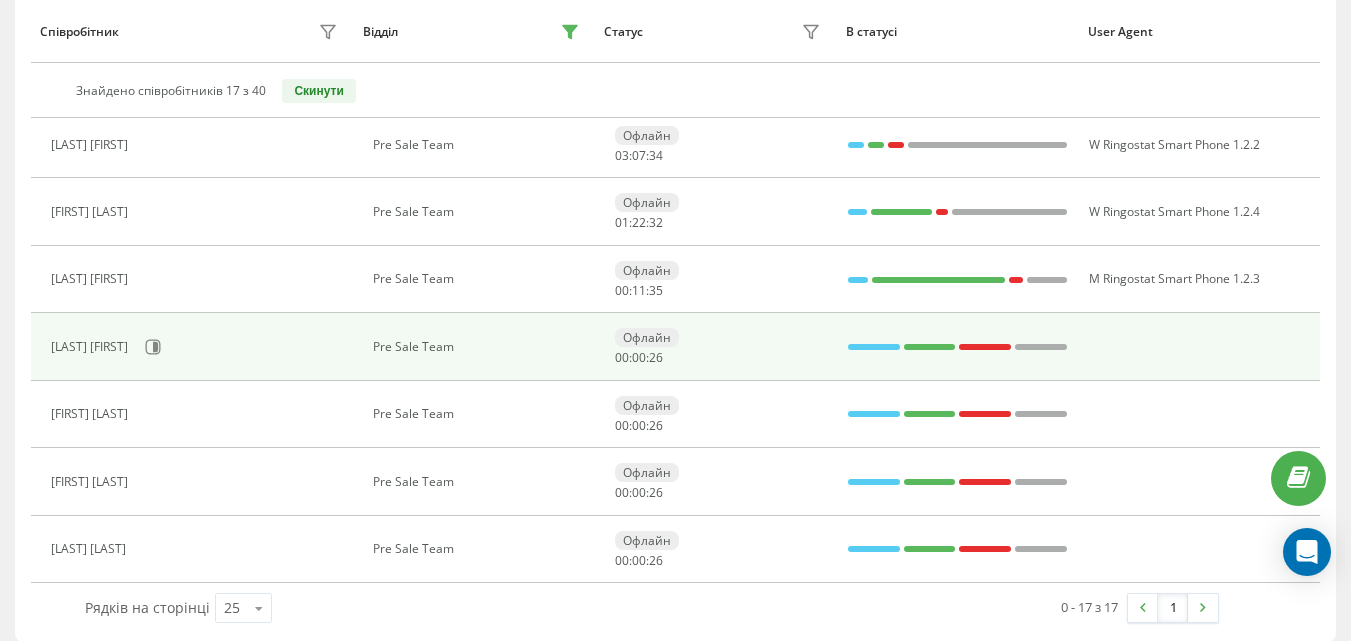 scroll, scrollTop: 953, scrollLeft: 0, axis: vertical 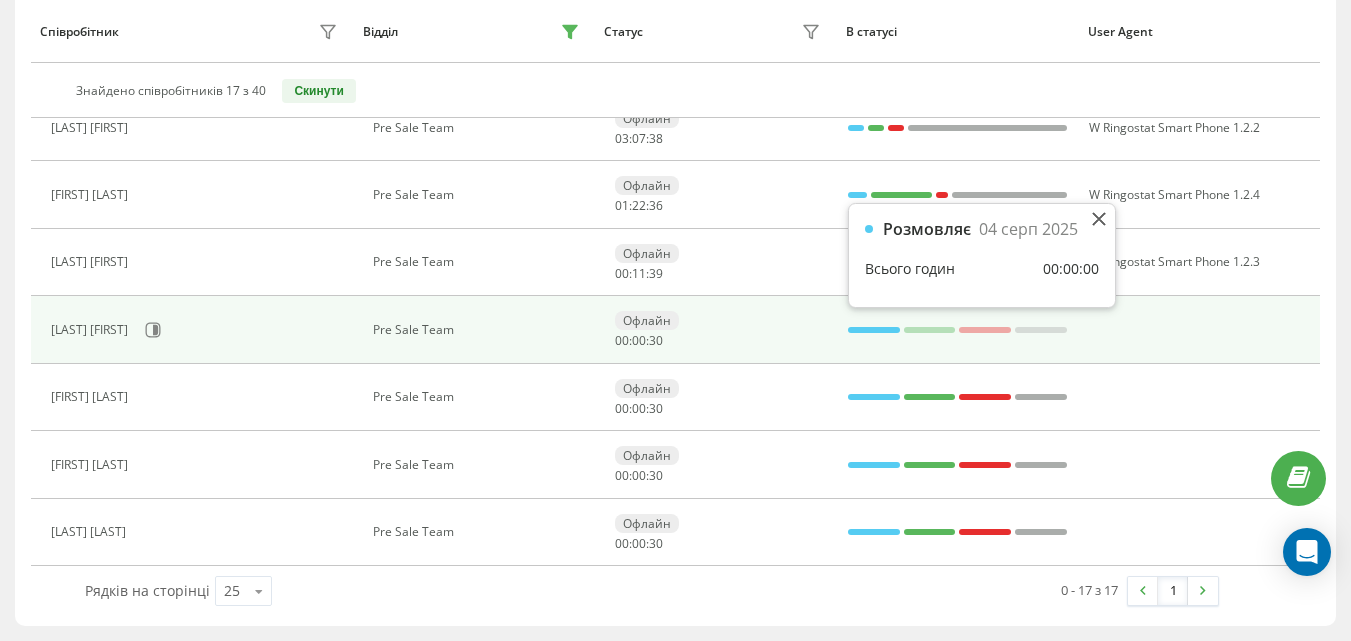 click at bounding box center [874, 330] 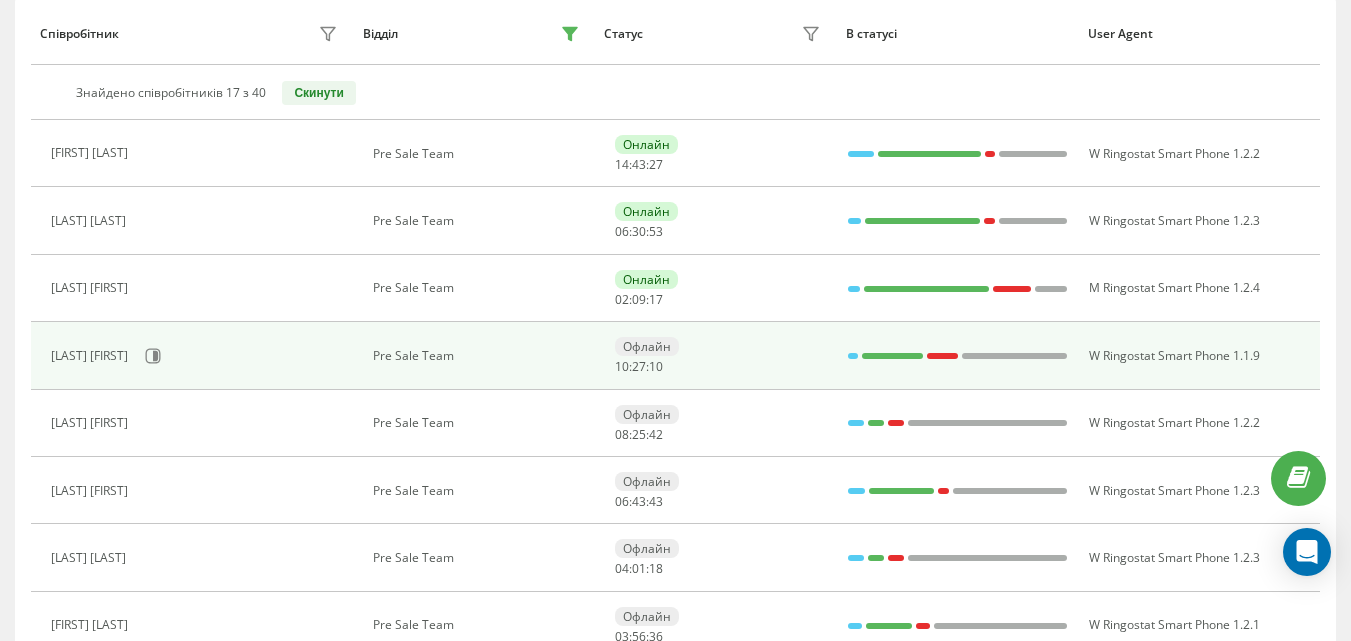 scroll, scrollTop: 0, scrollLeft: 0, axis: both 